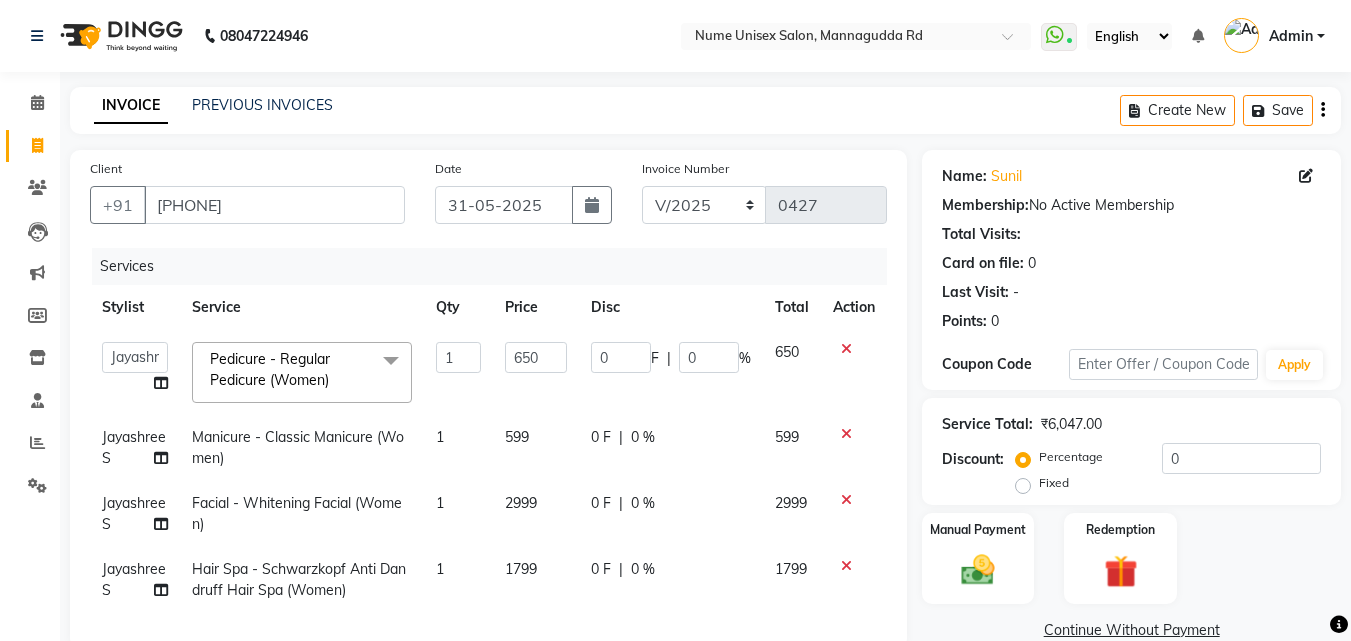 select on "59260" 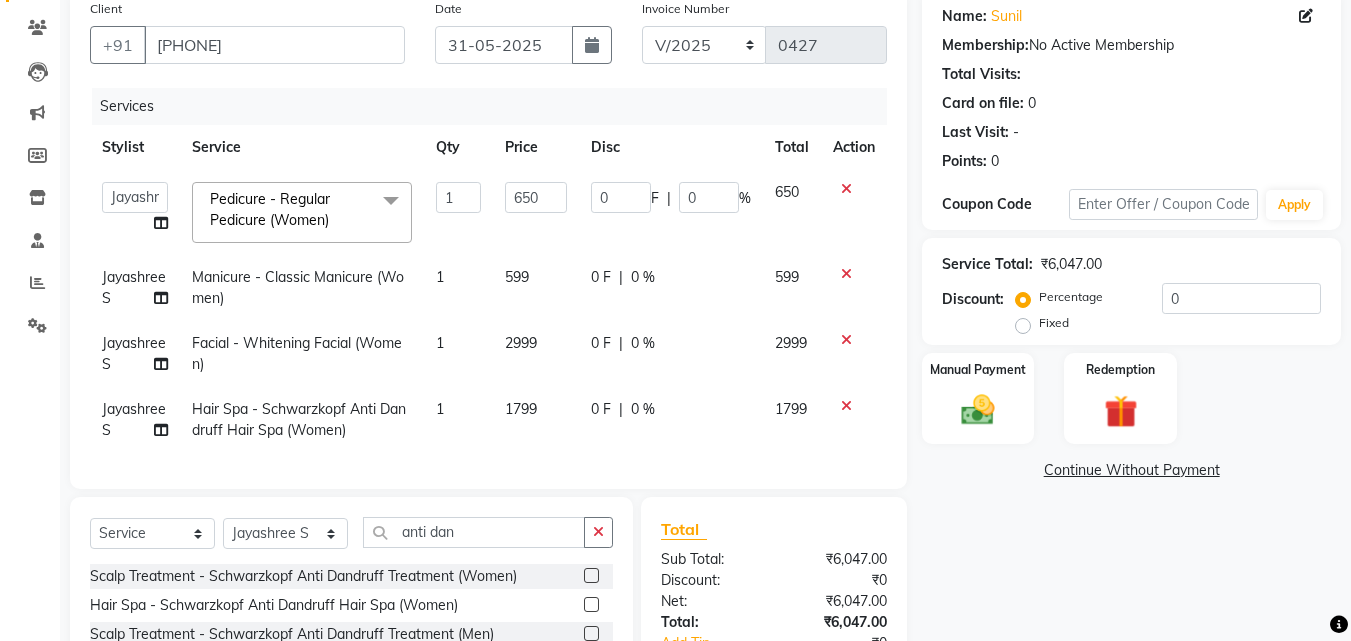 scroll, scrollTop: 0, scrollLeft: 0, axis: both 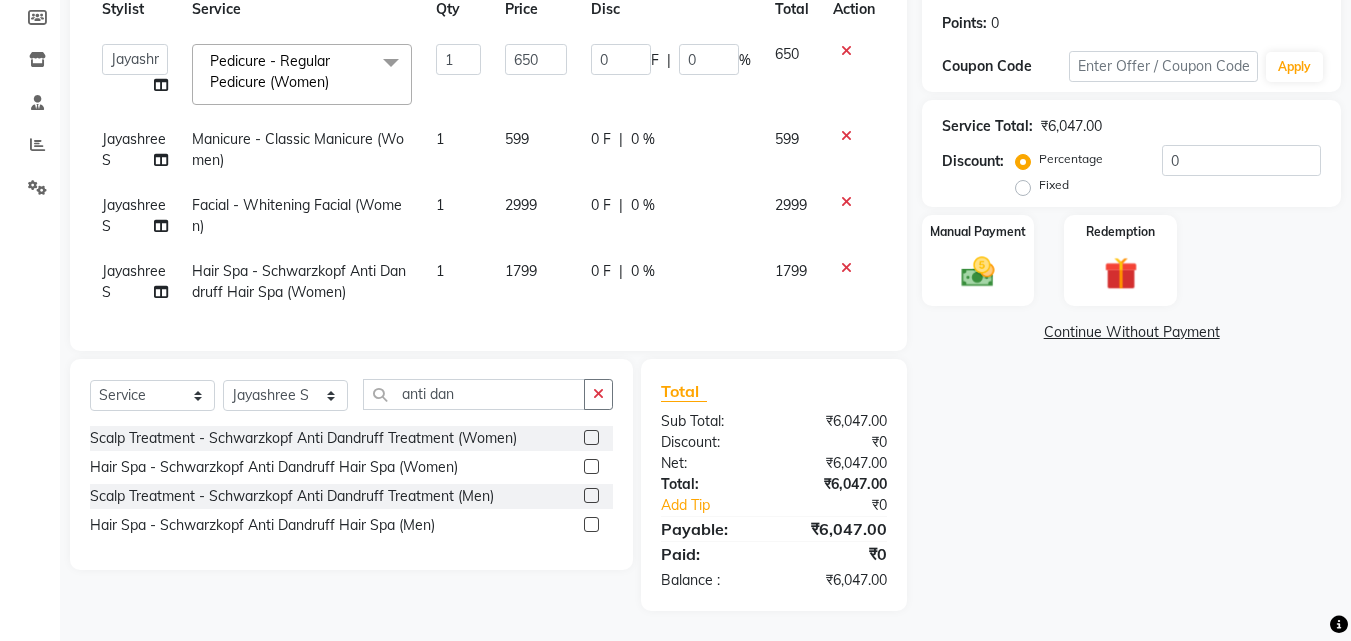 click 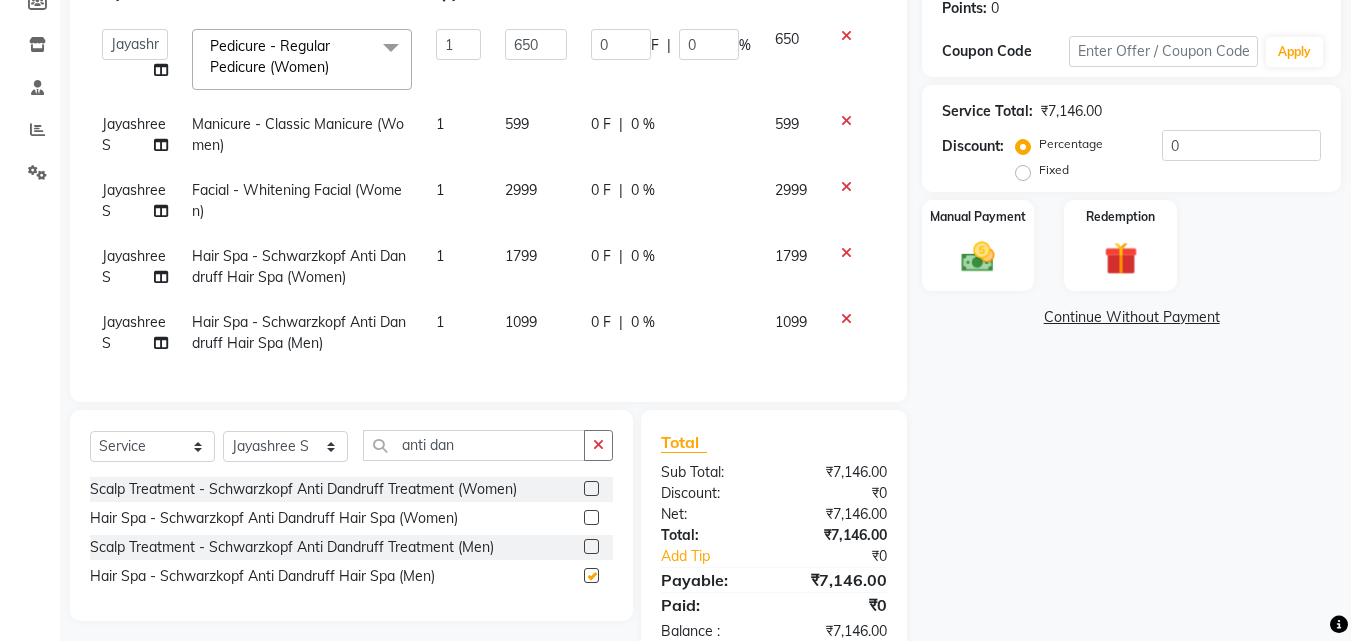 checkbox on "false" 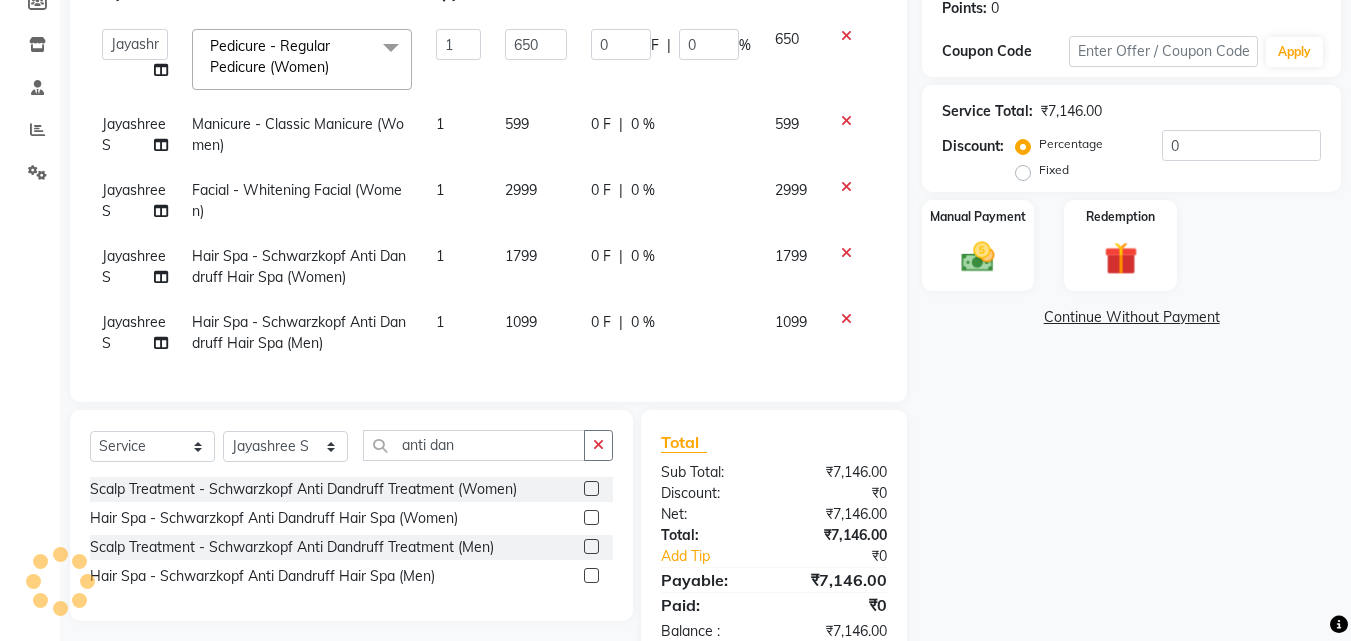click 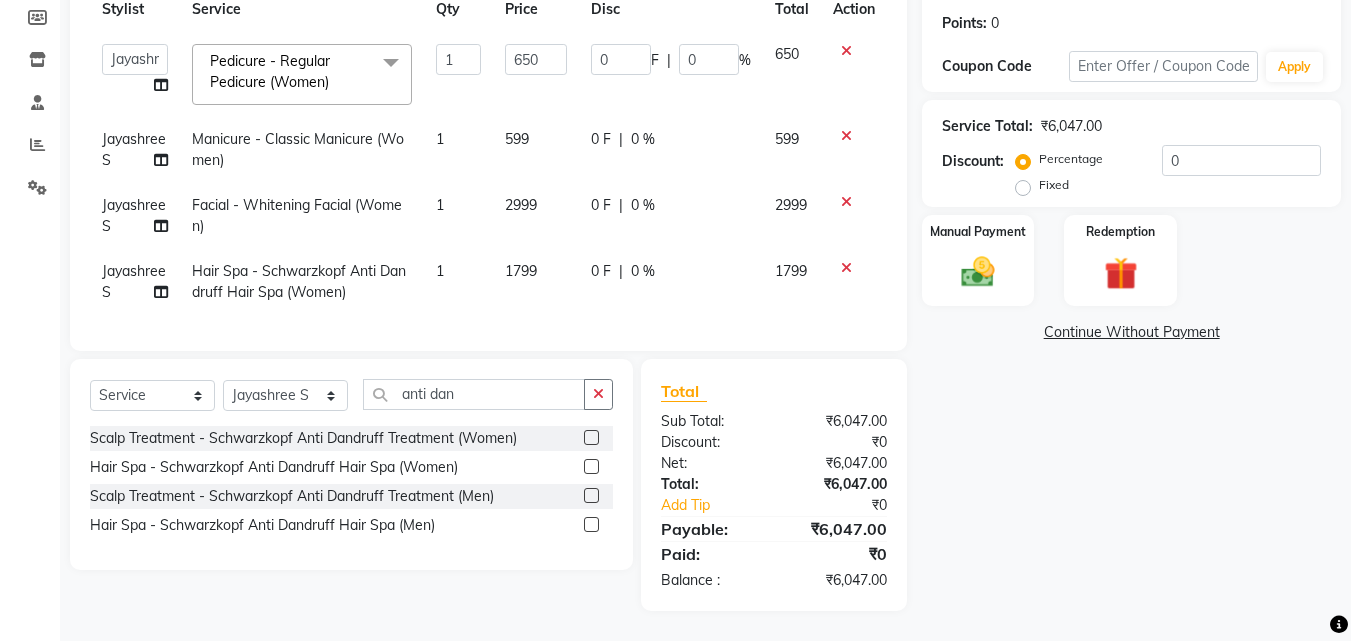 click 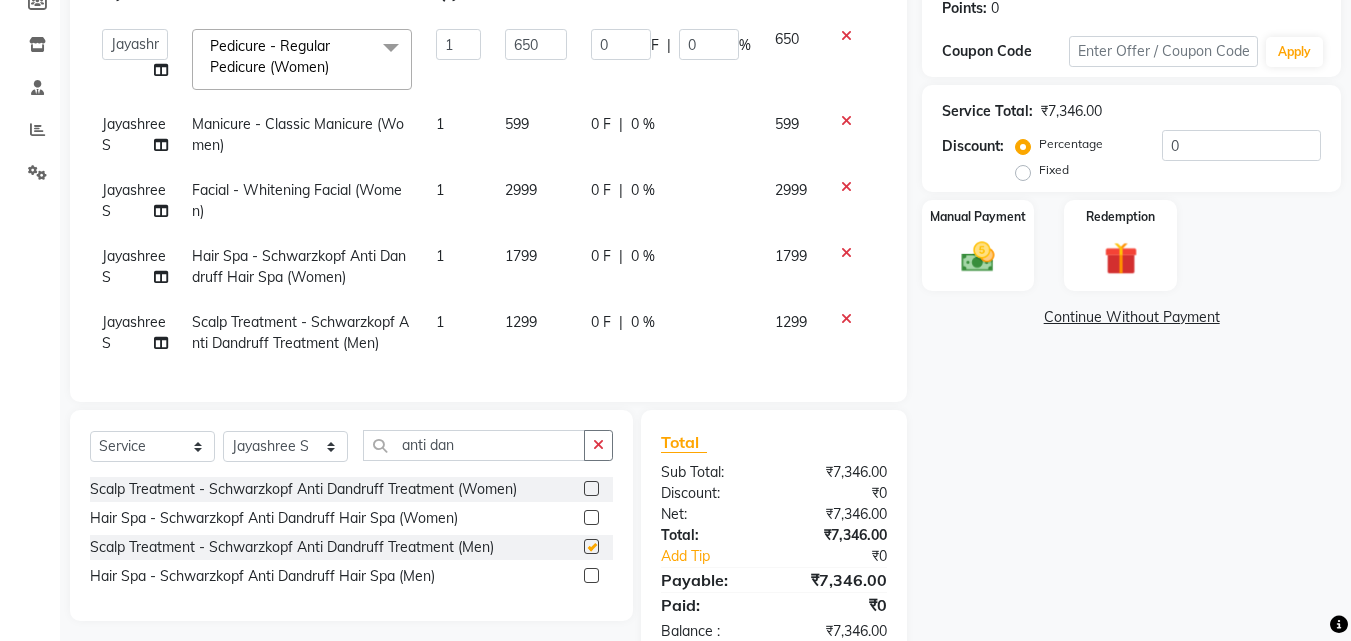 checkbox on "false" 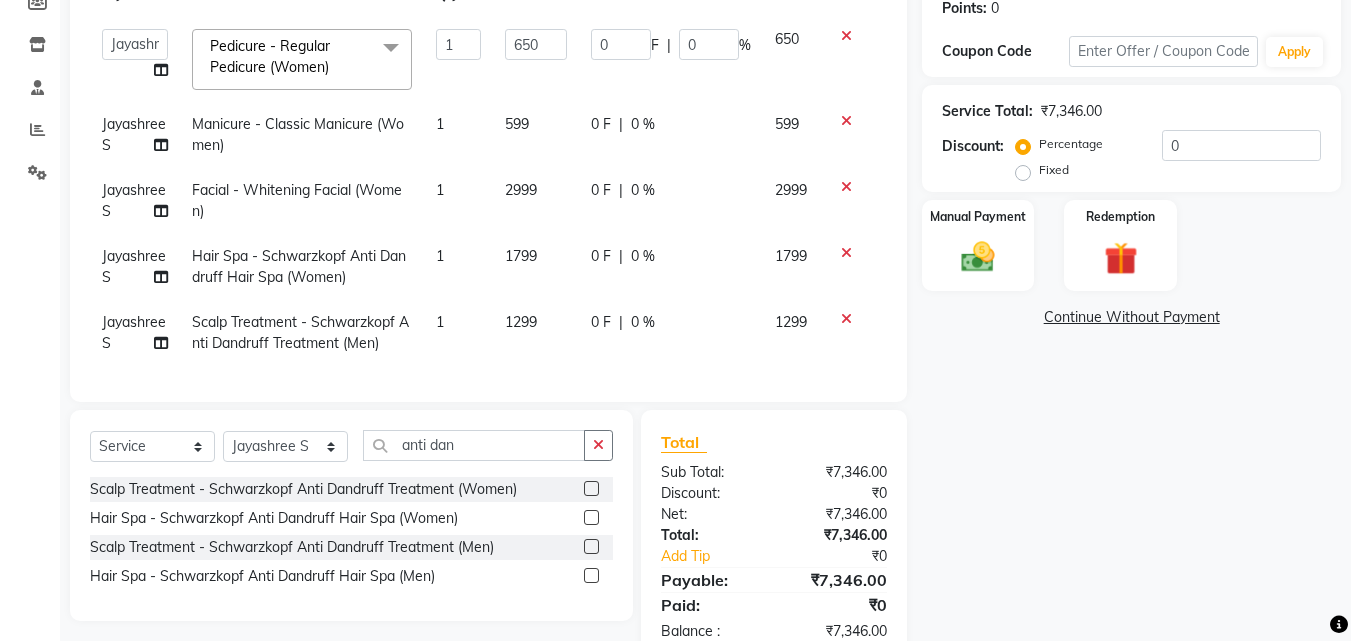 click 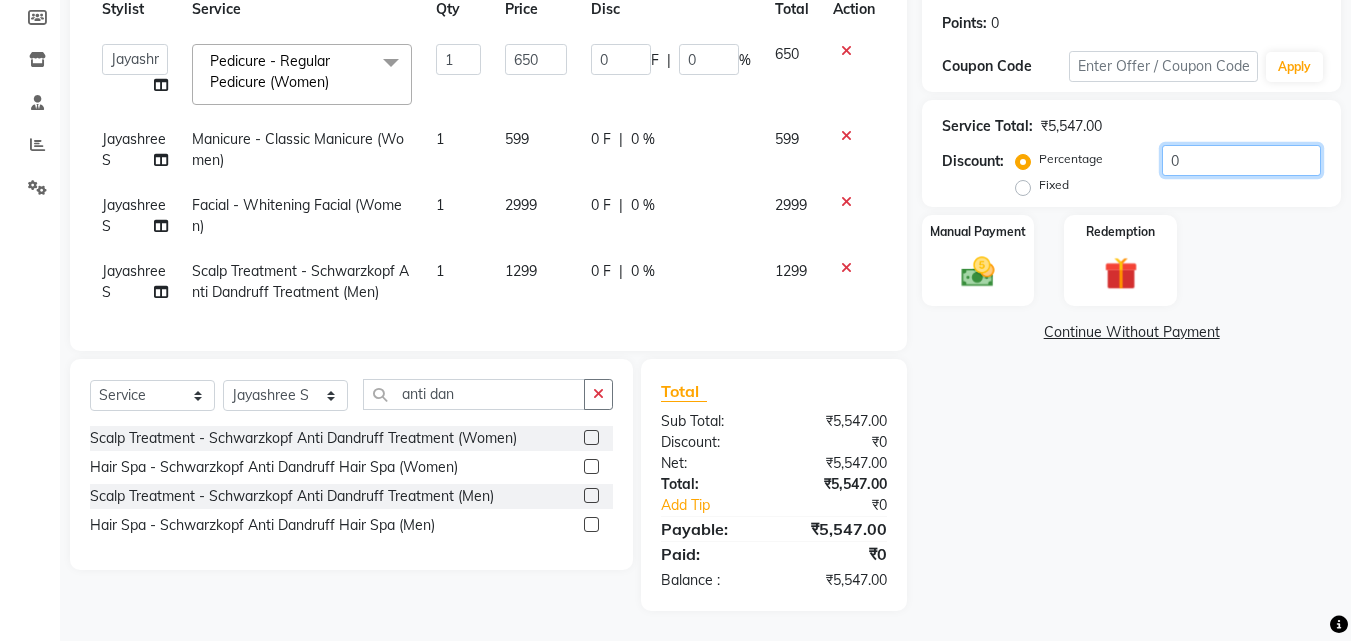 drag, startPoint x: 1182, startPoint y: 141, endPoint x: 1163, endPoint y: 142, distance: 19.026299 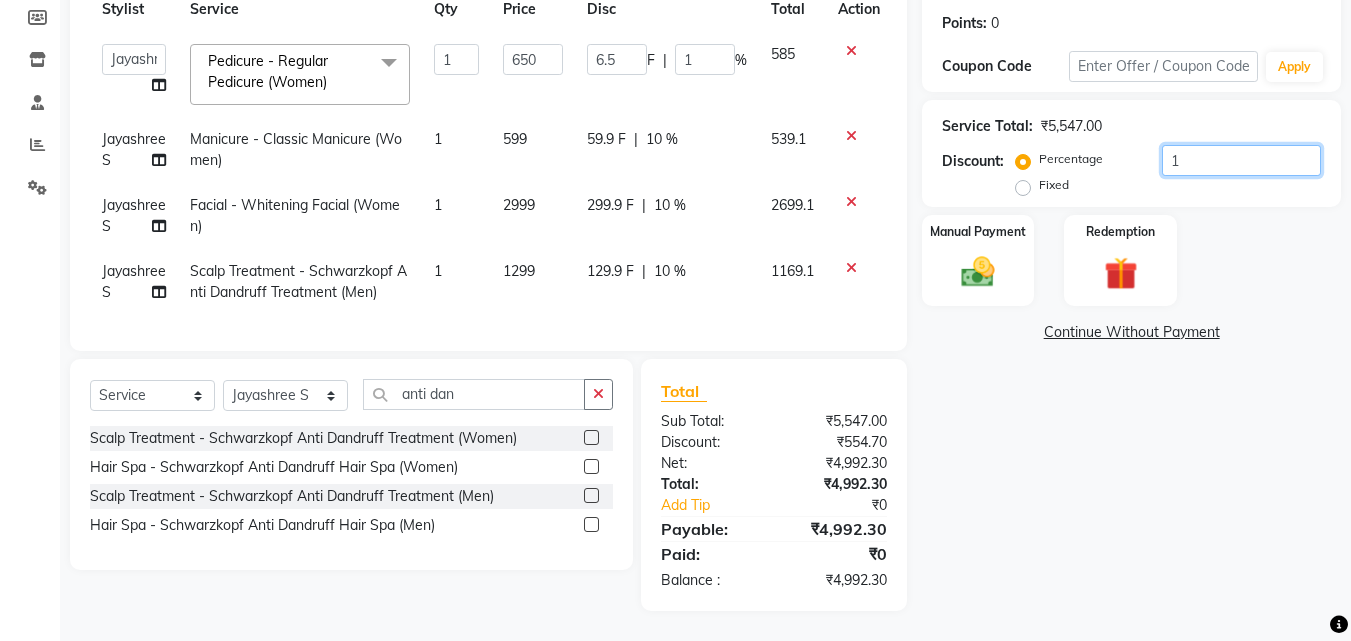 type on "65" 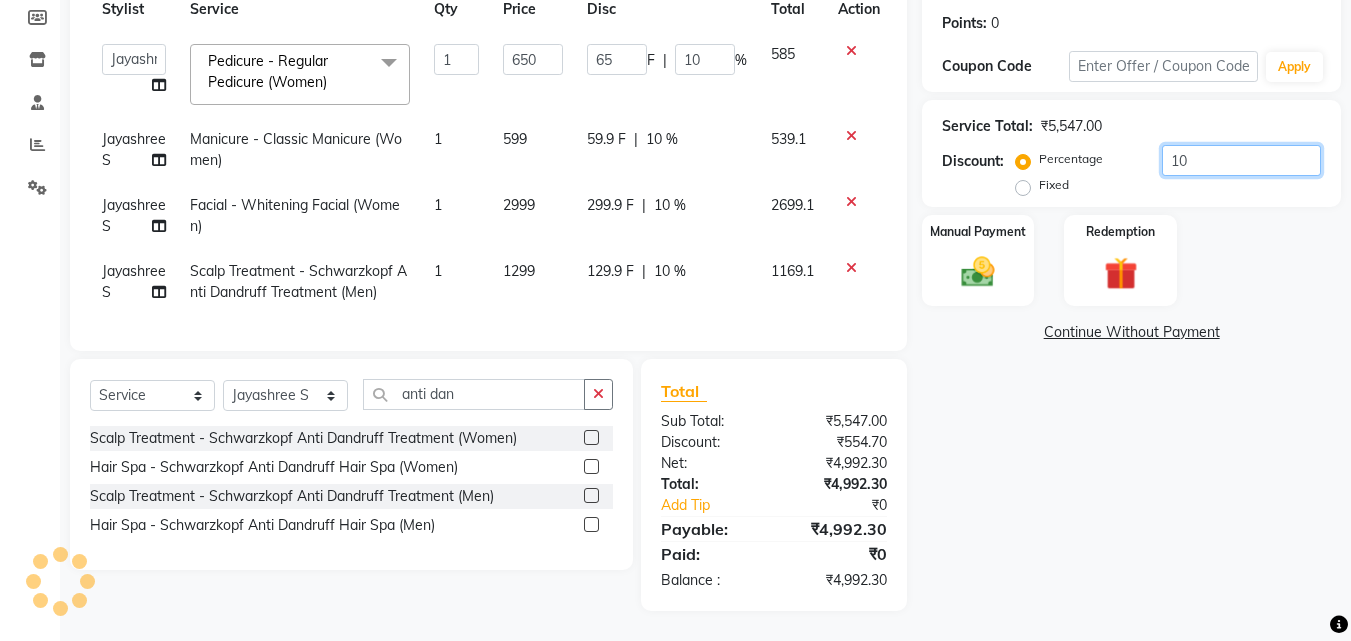 type on "10" 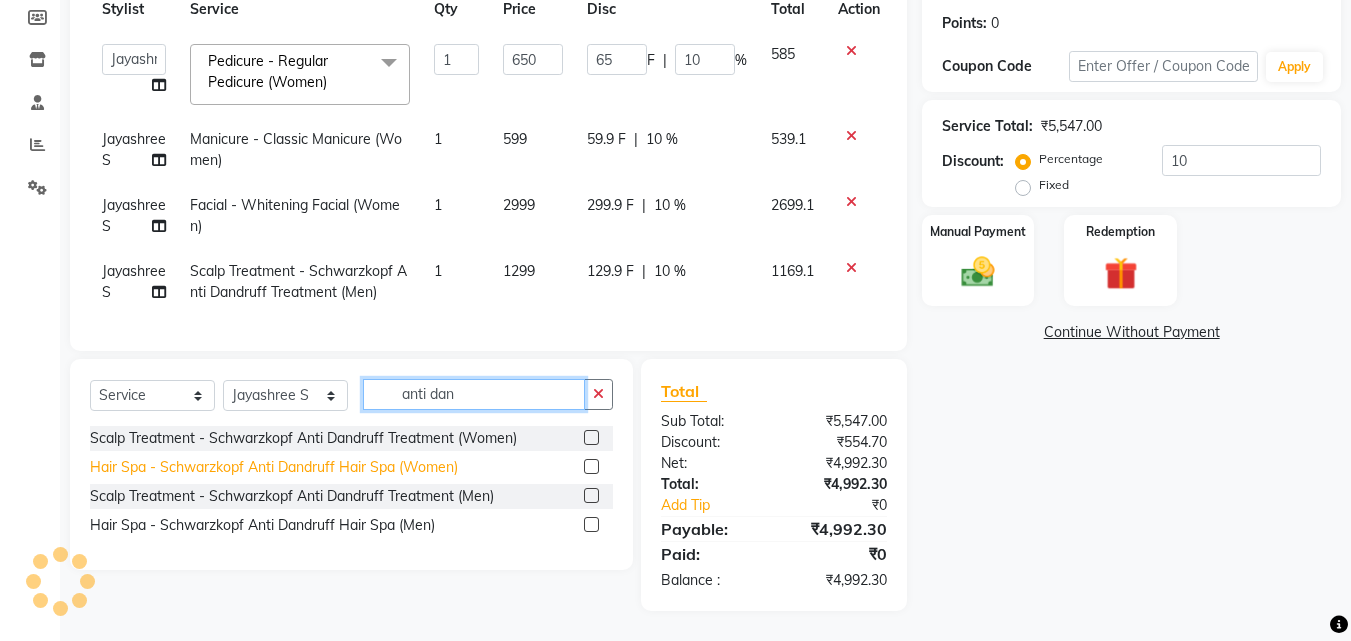 drag, startPoint x: 473, startPoint y: 397, endPoint x: 132, endPoint y: 461, distance: 346.9539 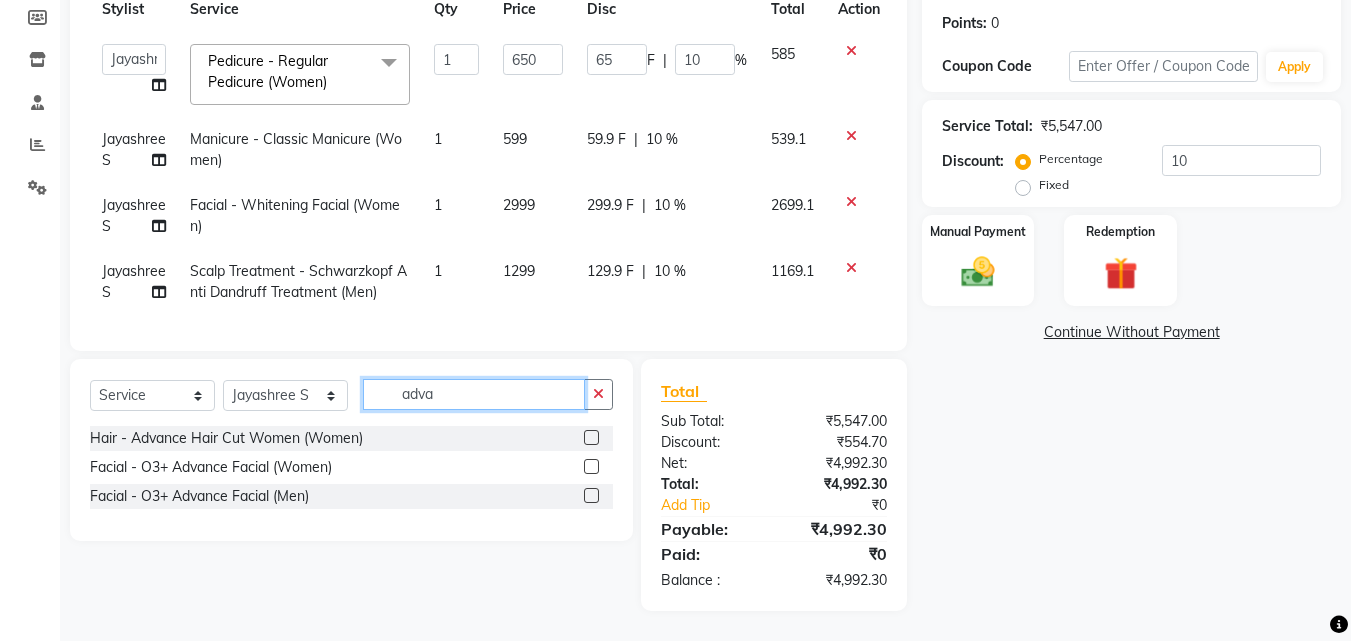 type on "adva" 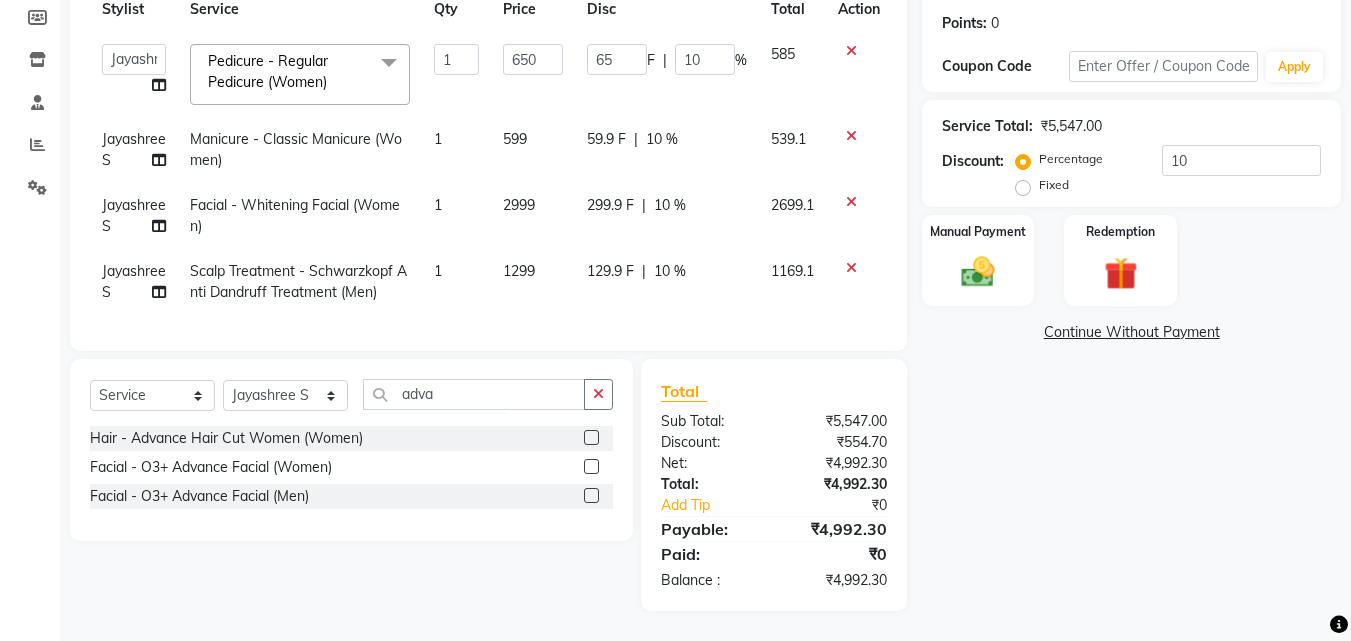 click 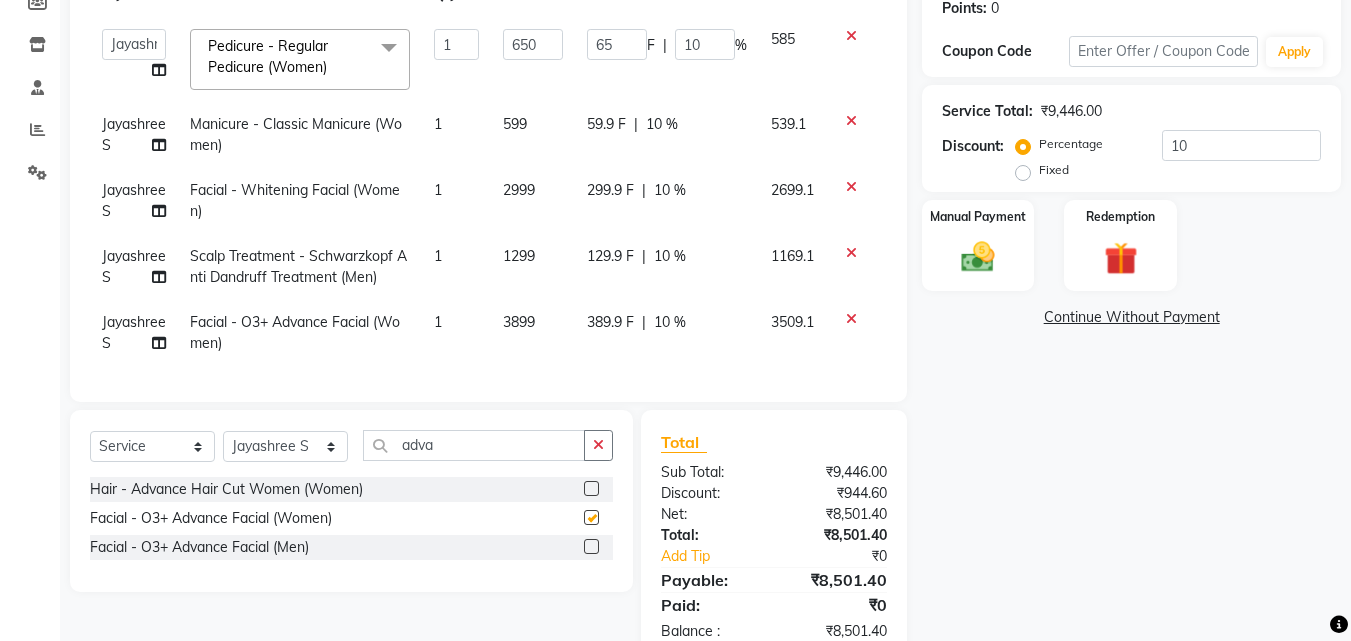 checkbox on "false" 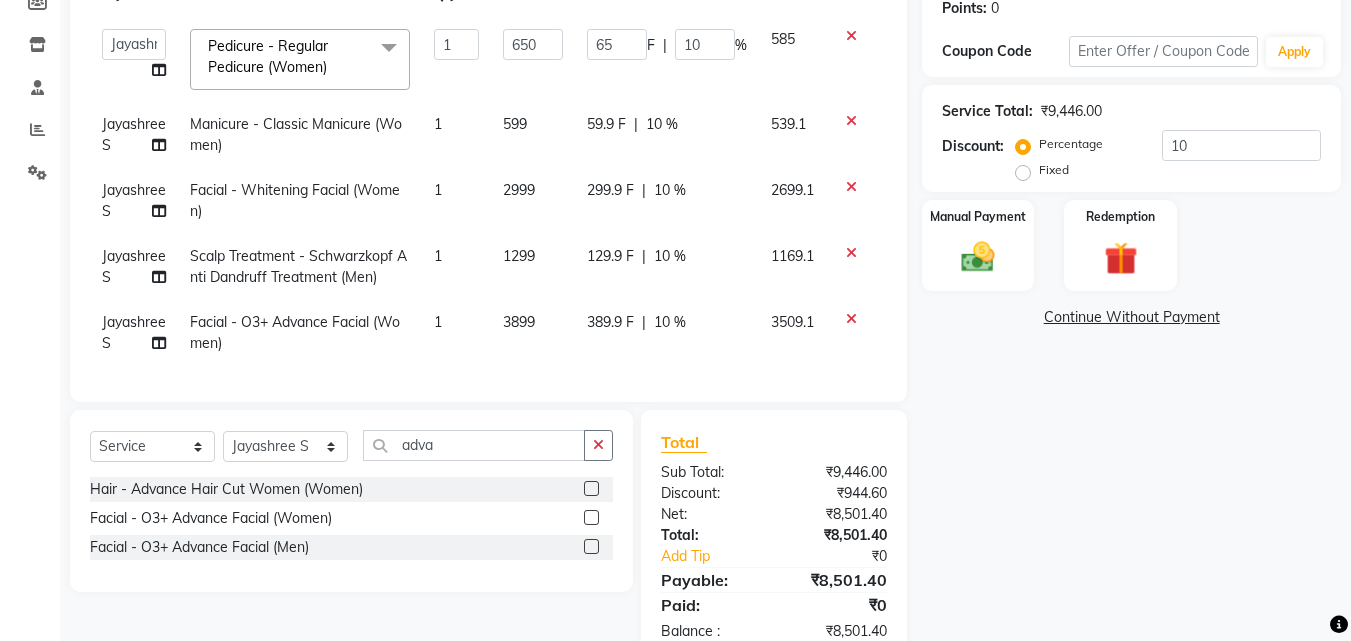 click 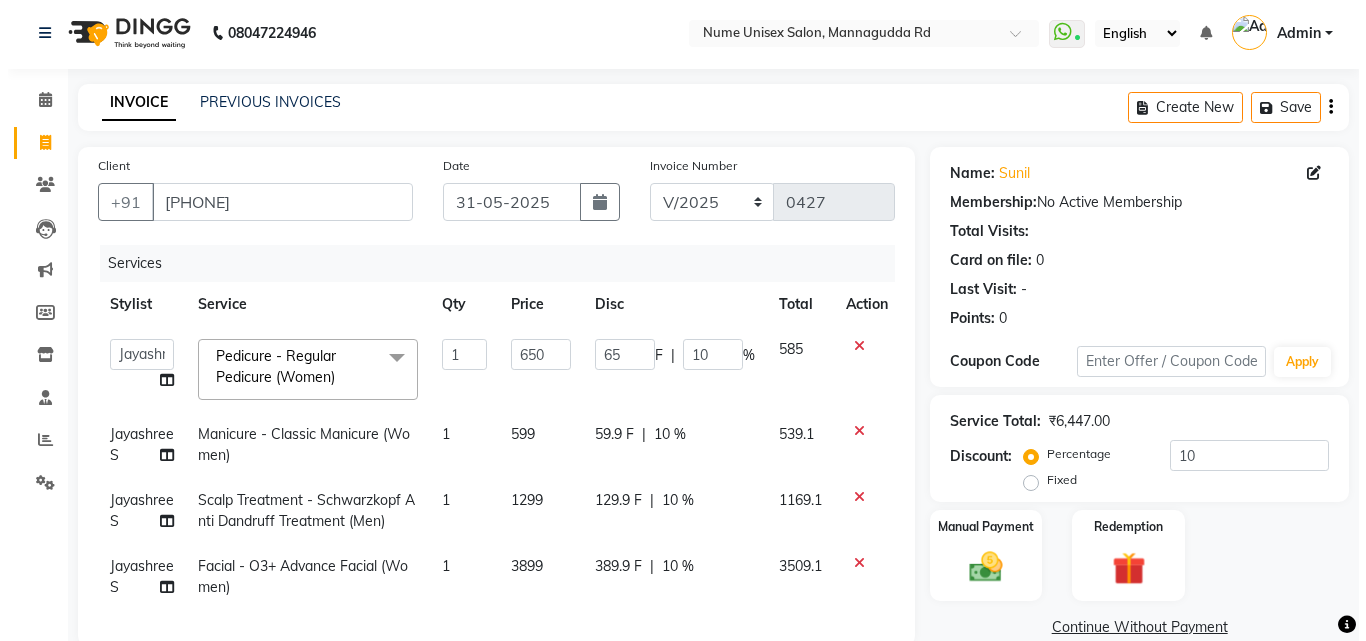 scroll, scrollTop: 0, scrollLeft: 0, axis: both 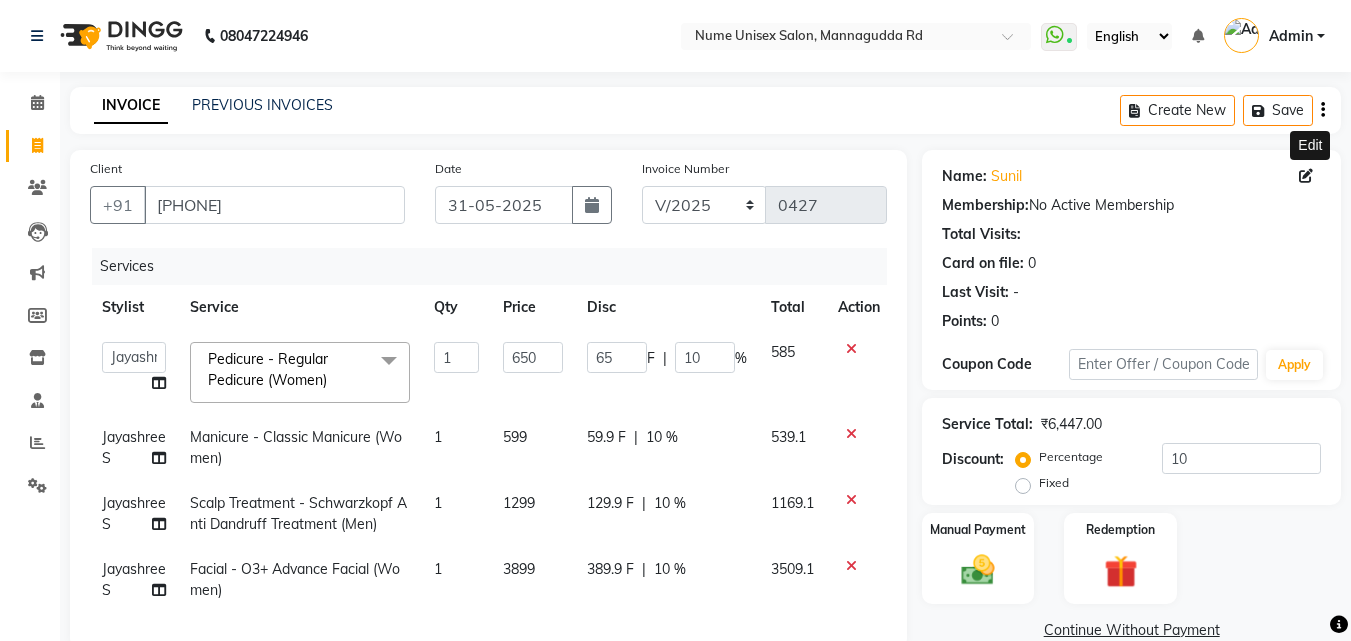 click 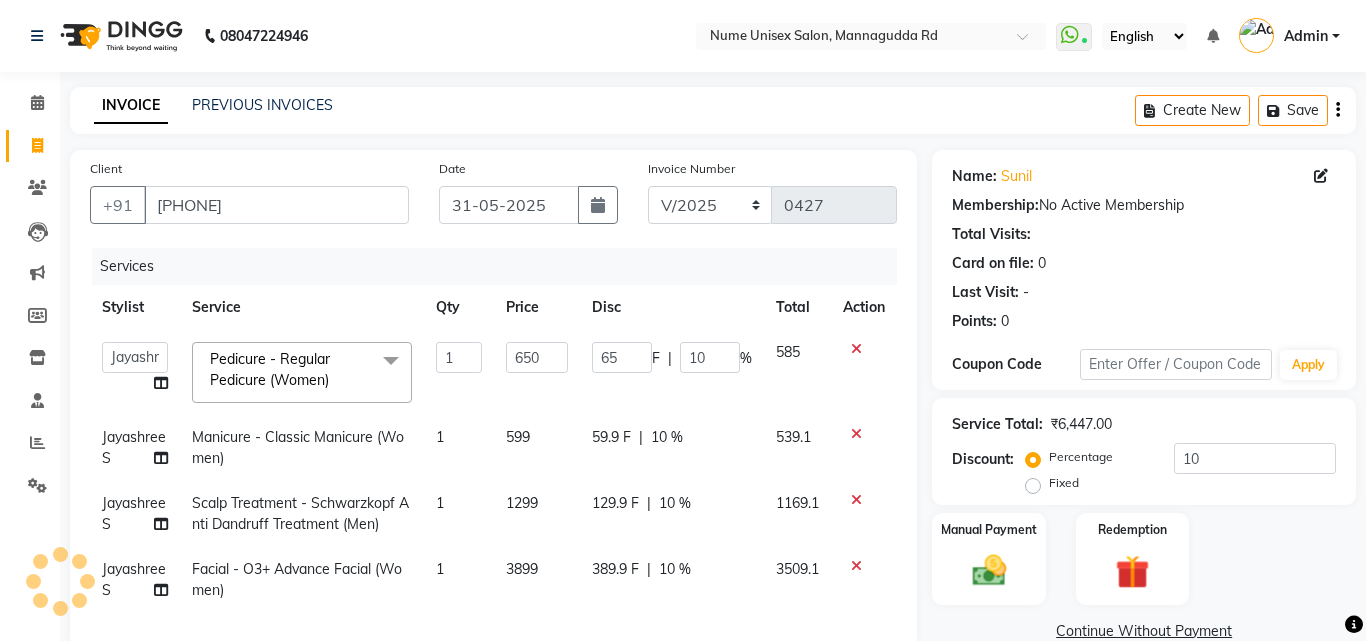 select on "male" 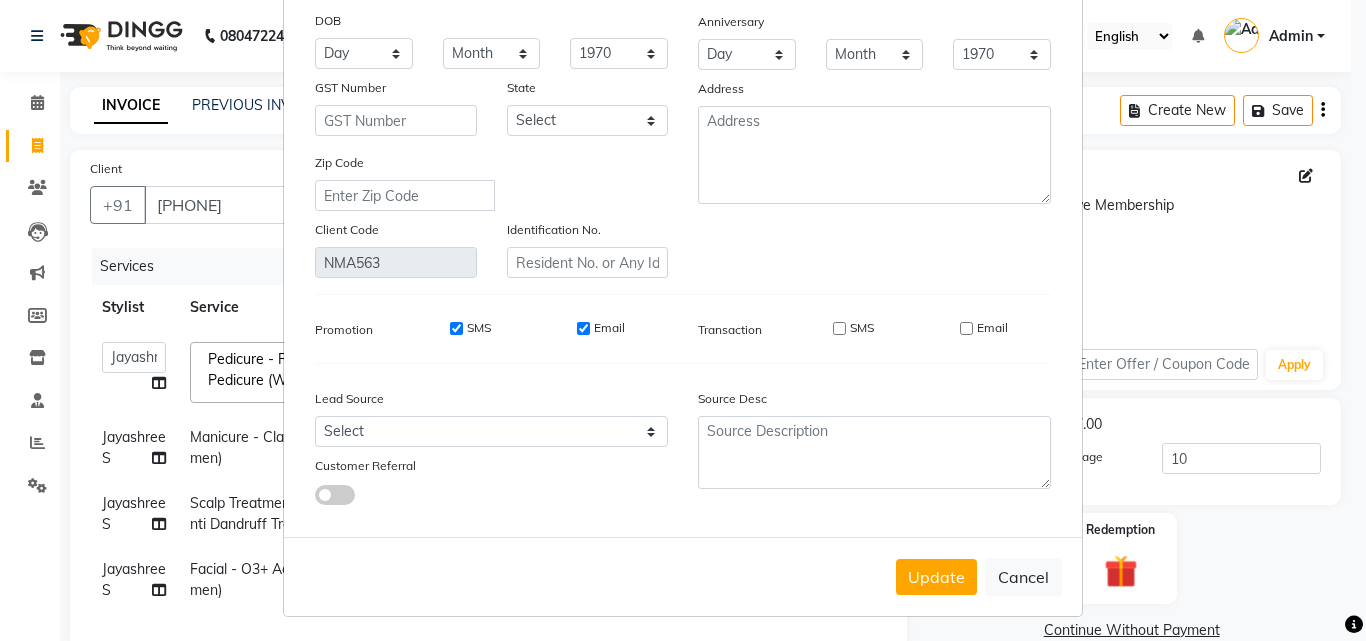 scroll, scrollTop: 246, scrollLeft: 0, axis: vertical 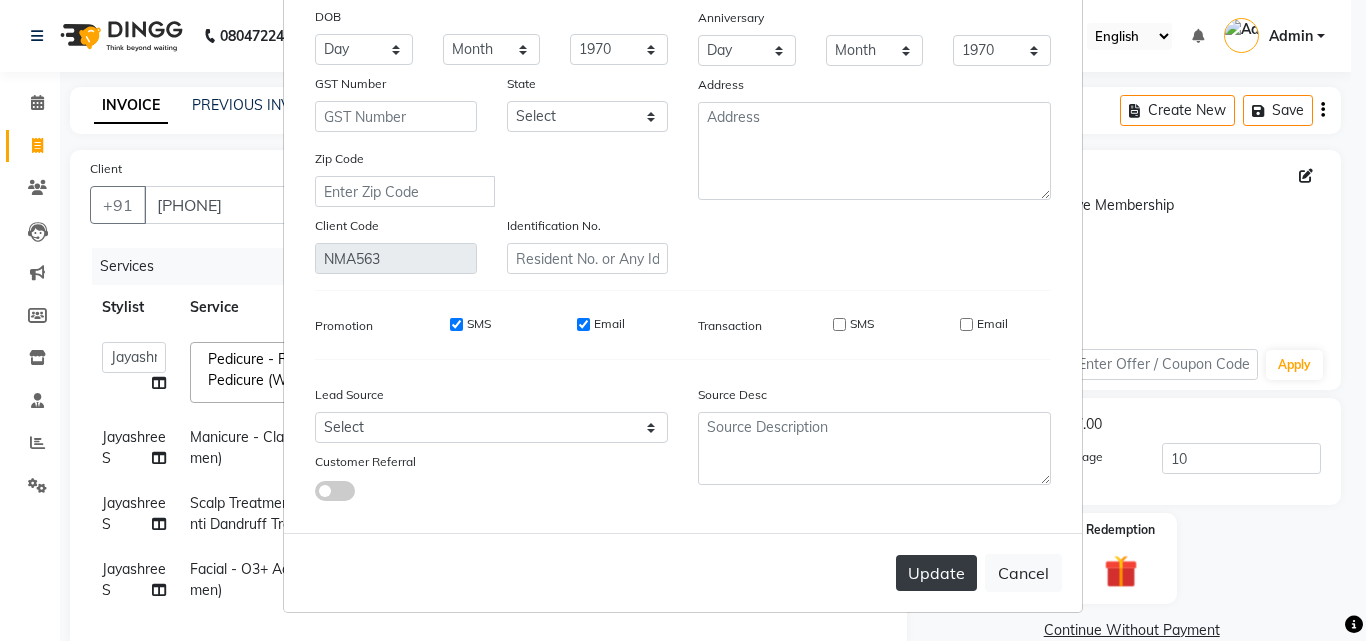 click on "Update" at bounding box center (936, 573) 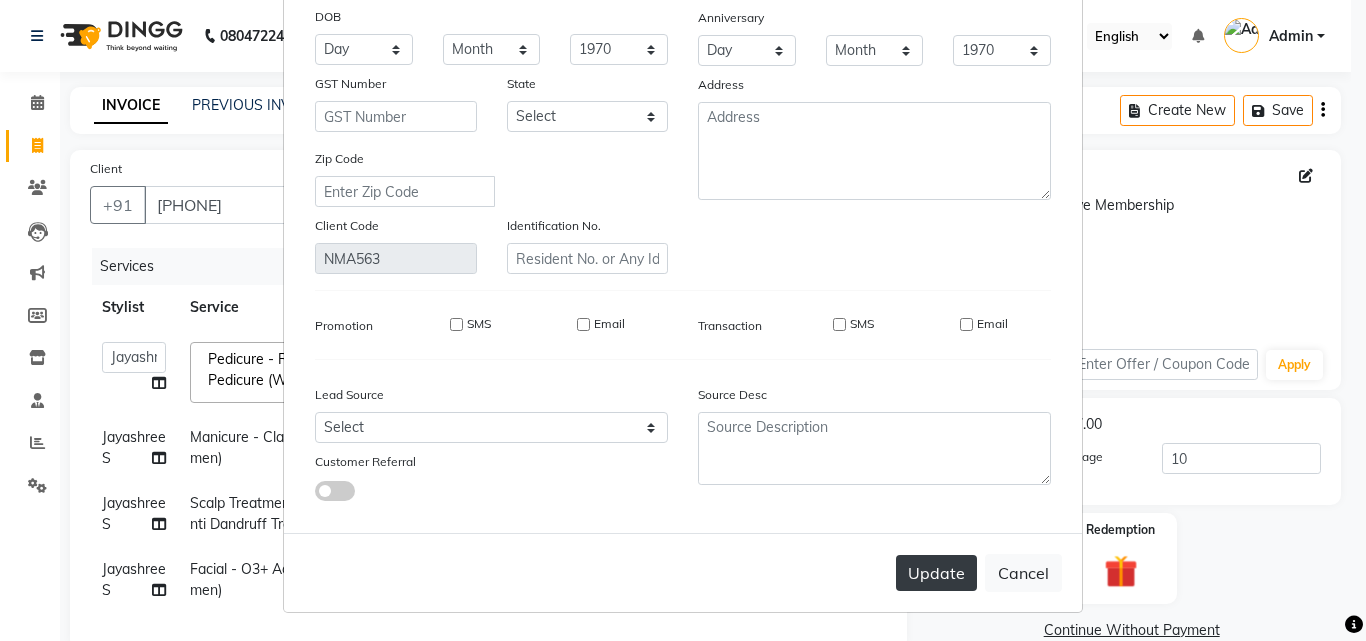 type 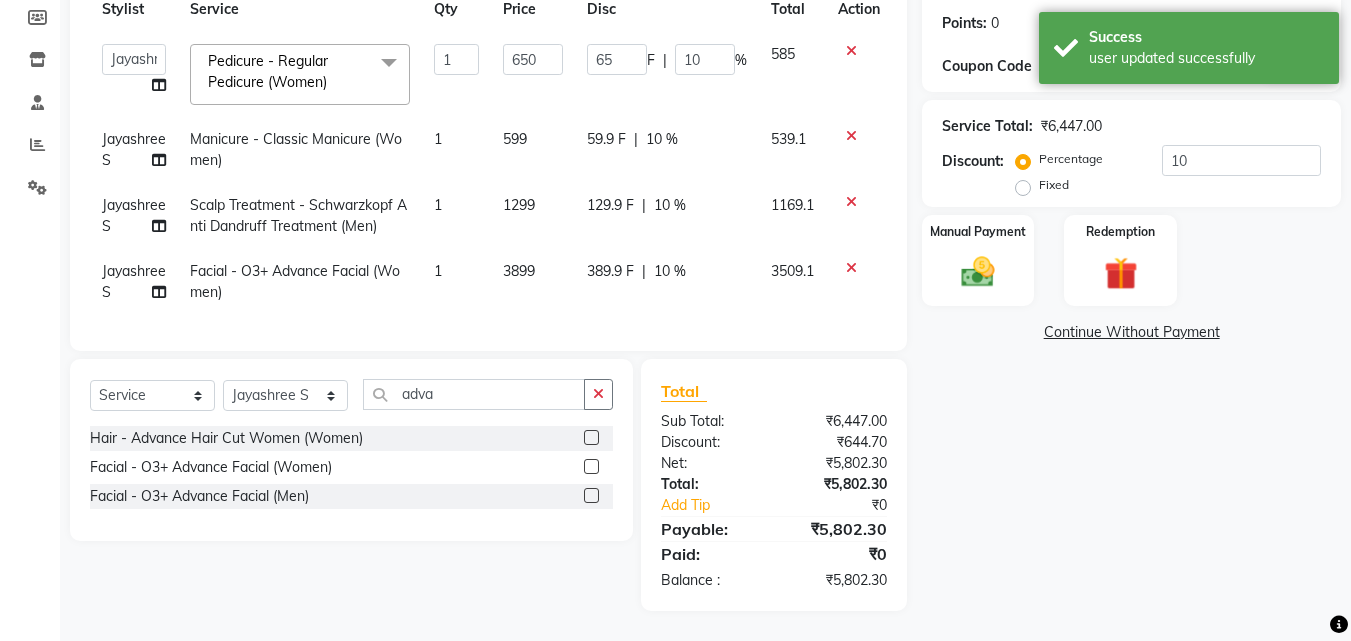 scroll, scrollTop: 313, scrollLeft: 0, axis: vertical 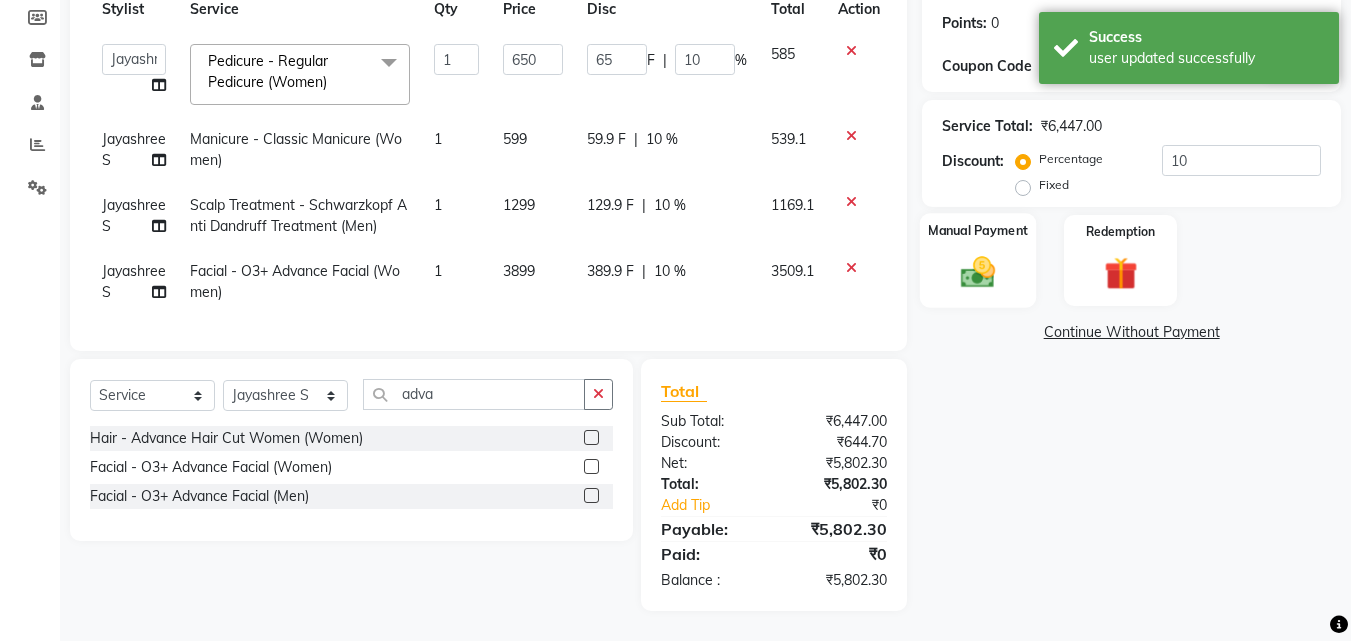 click 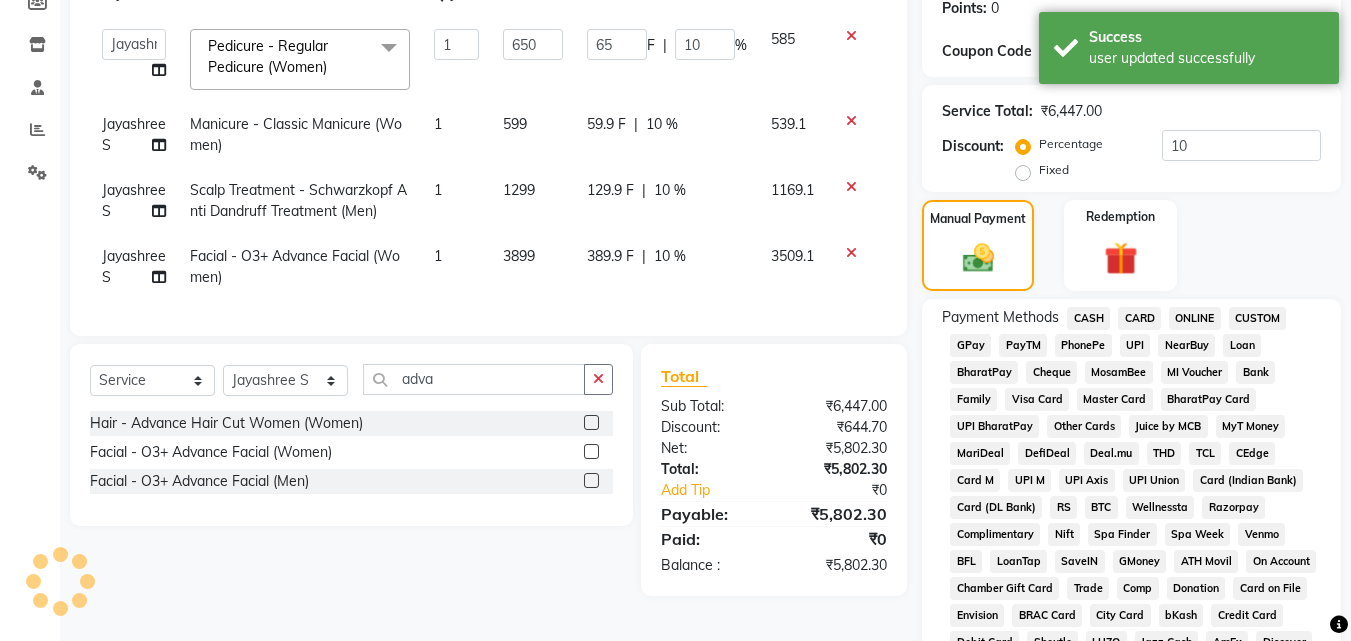 click on "CARD" 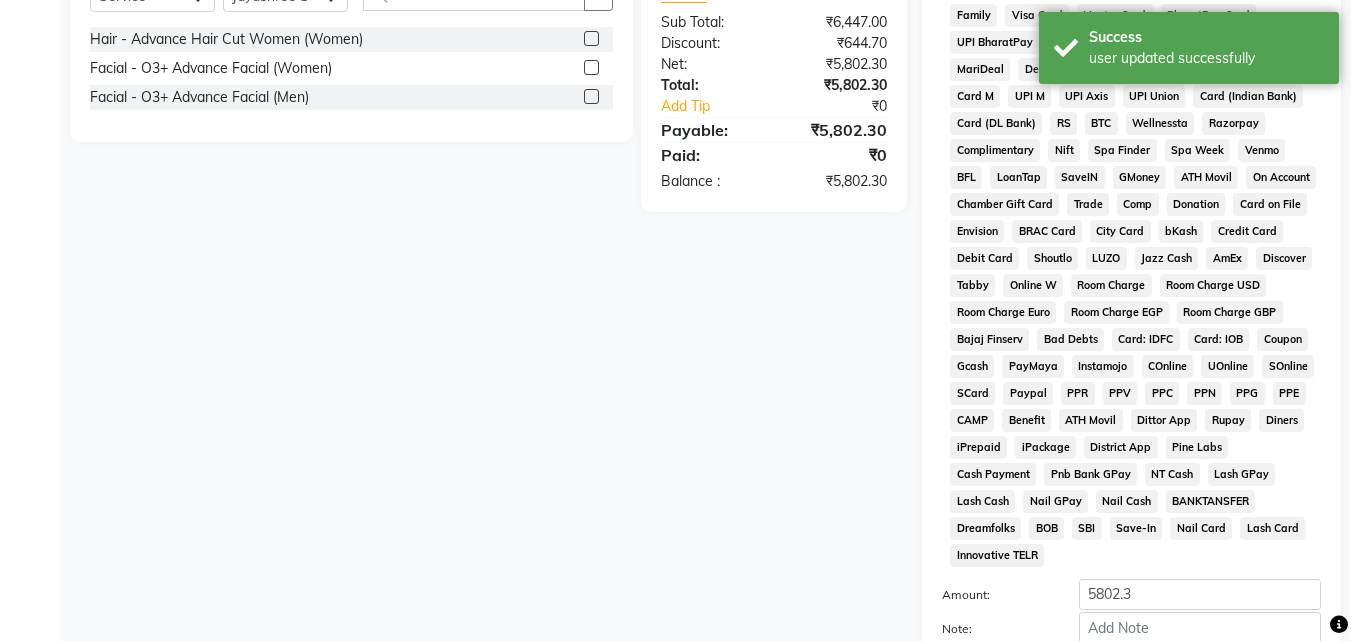 scroll, scrollTop: 861, scrollLeft: 0, axis: vertical 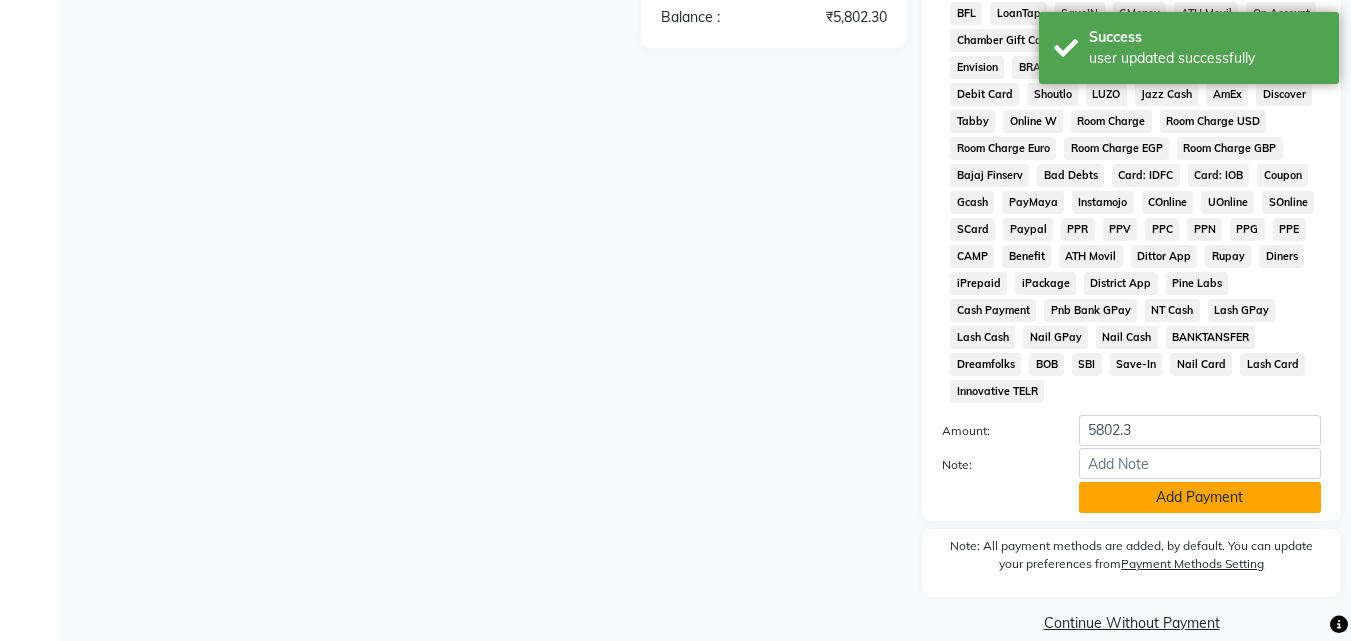 click on "Add Payment" 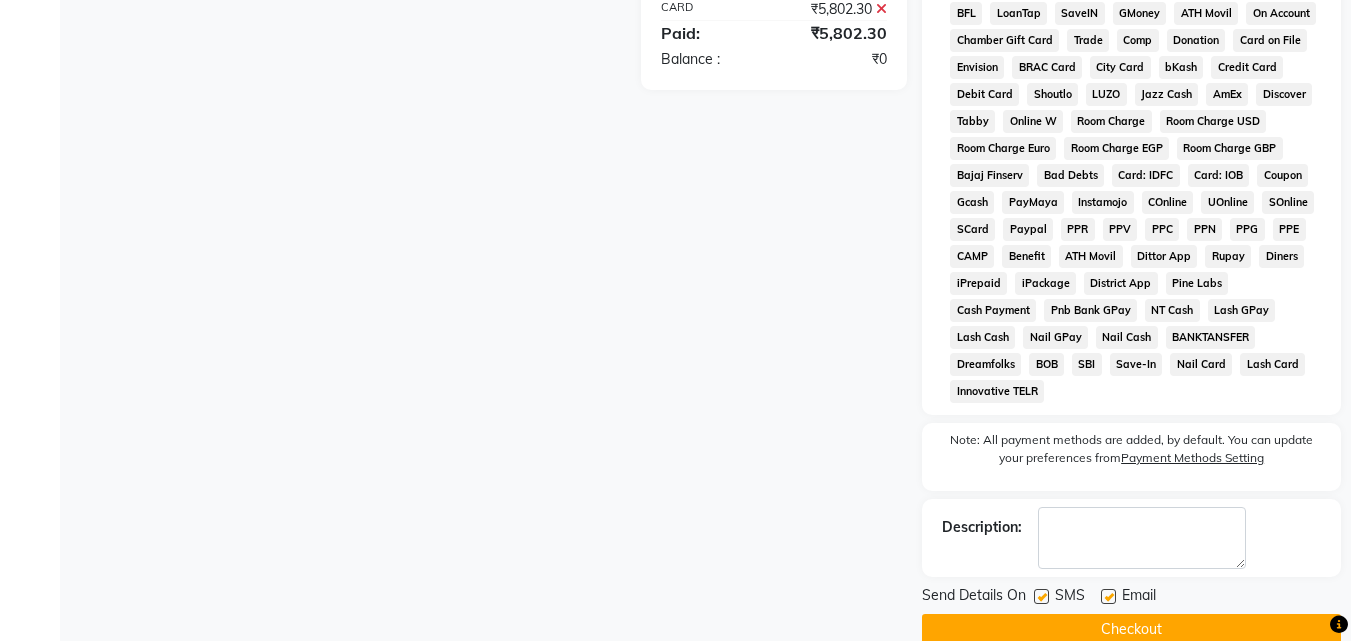 click 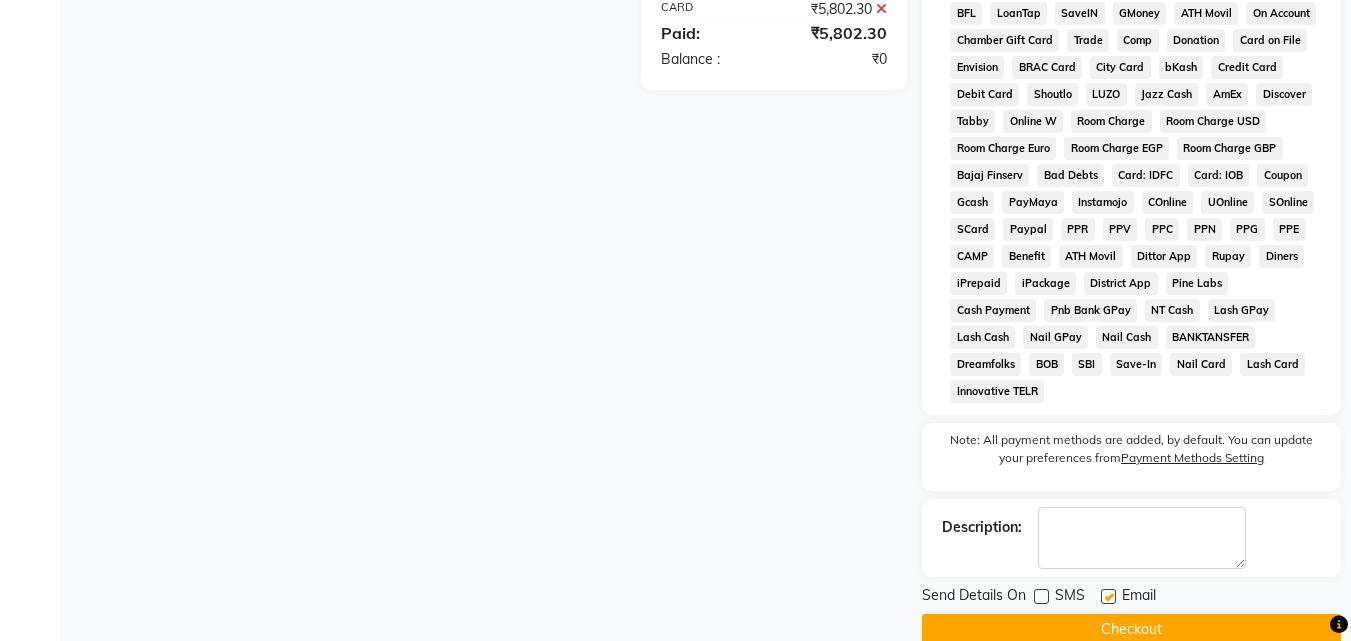 click 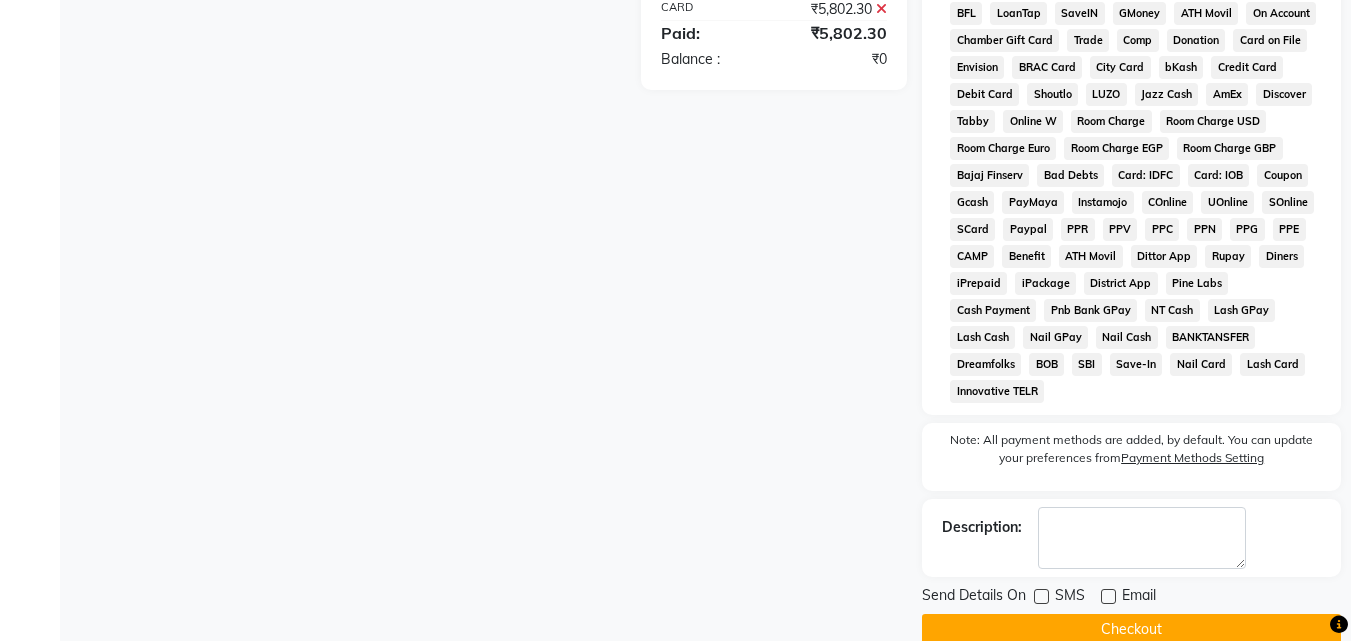 click on "Checkout" 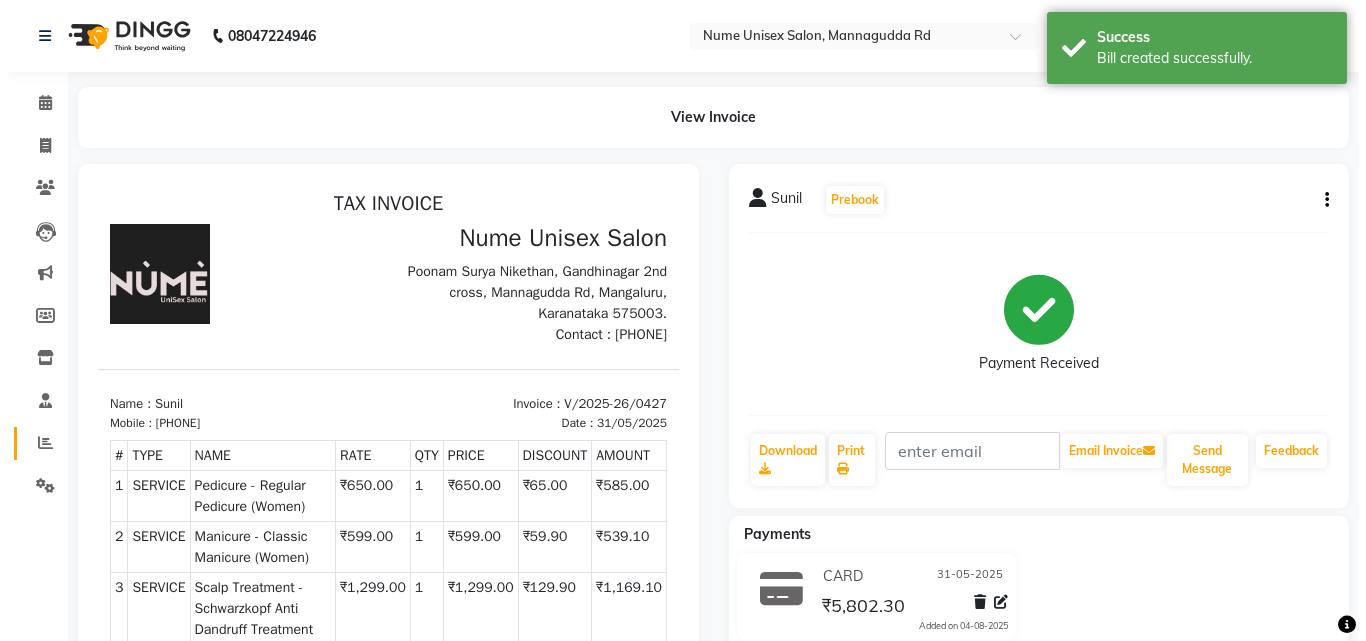 scroll, scrollTop: 0, scrollLeft: 0, axis: both 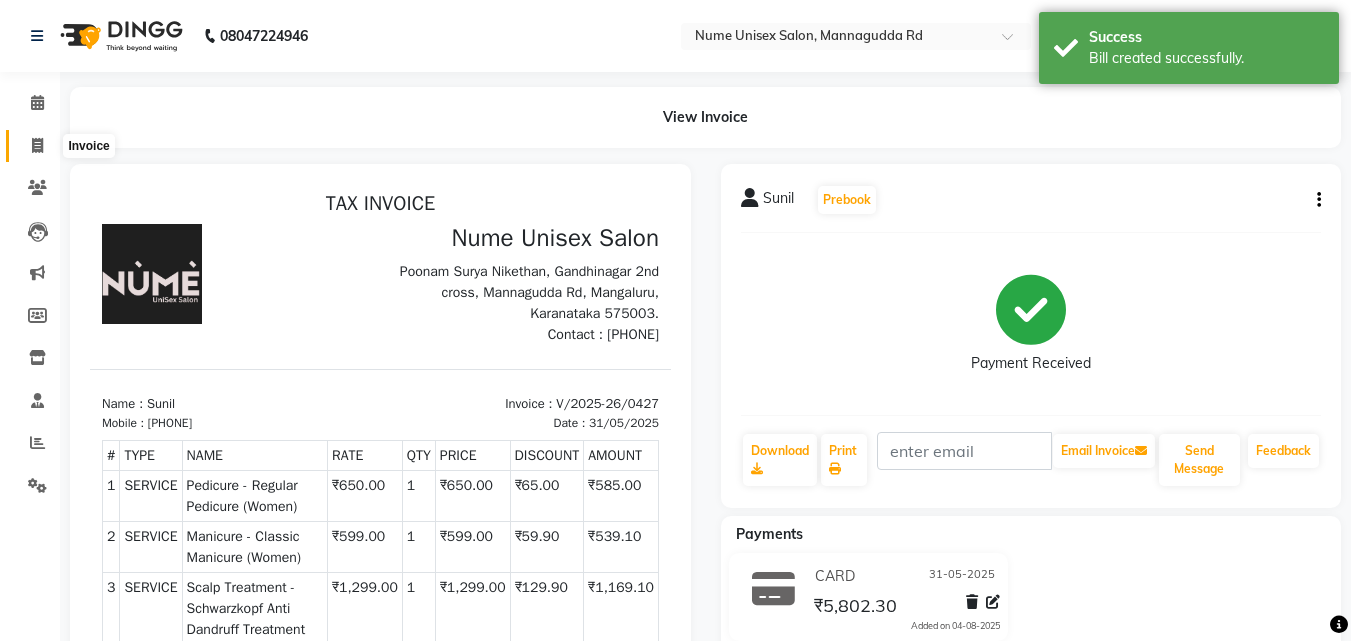 click 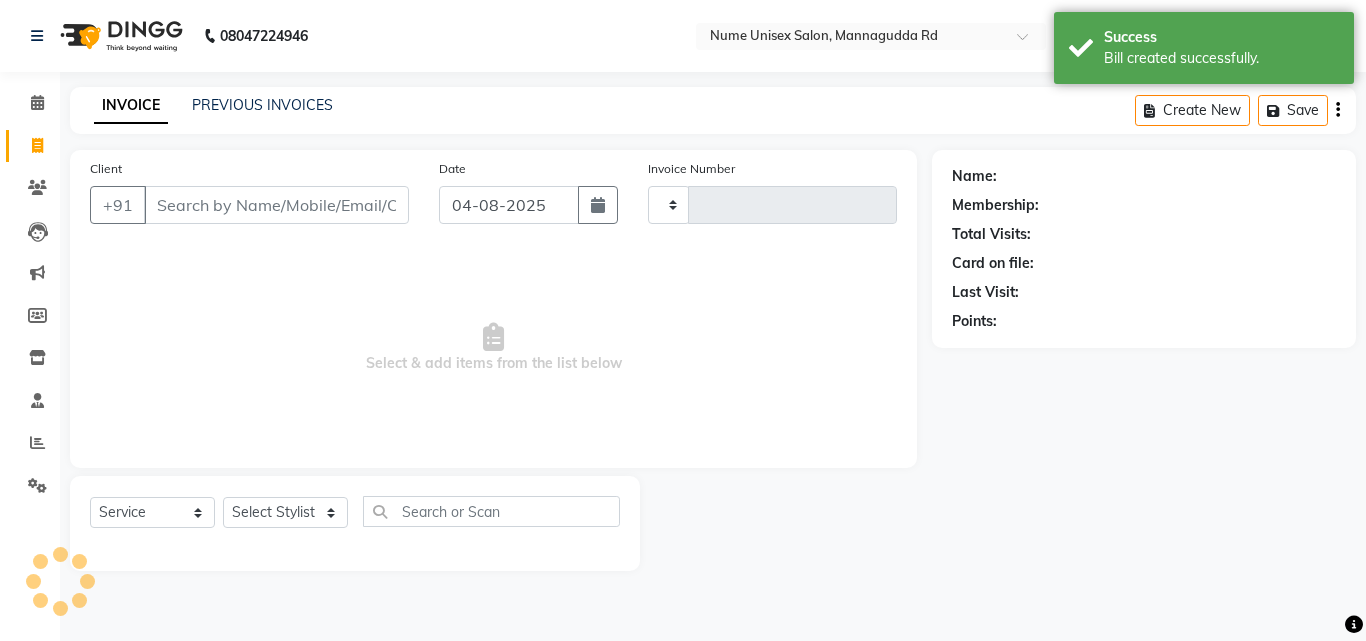 type on "0428" 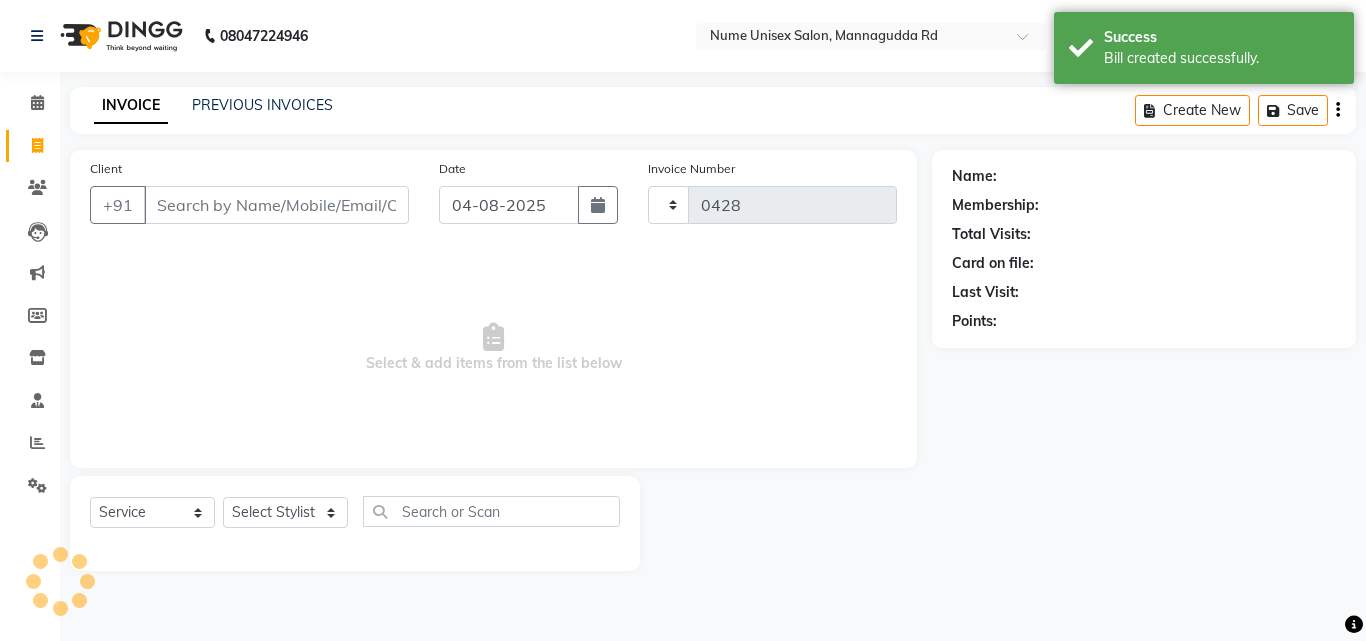 select on "7047" 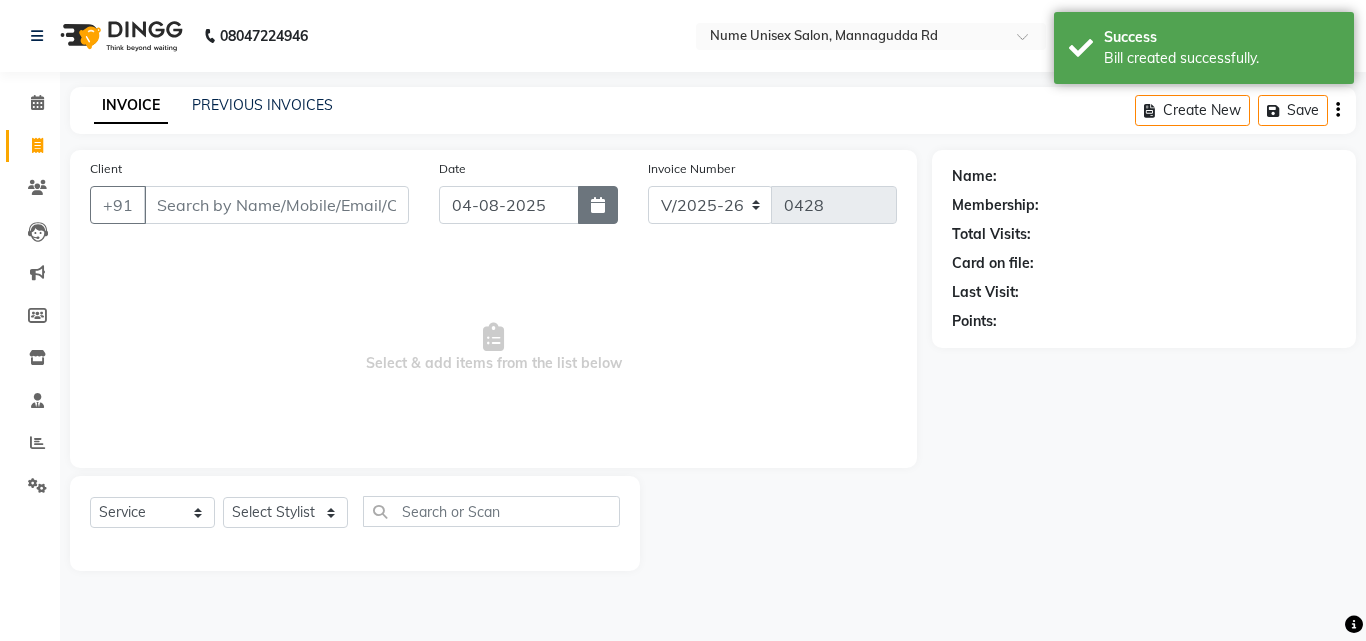 click 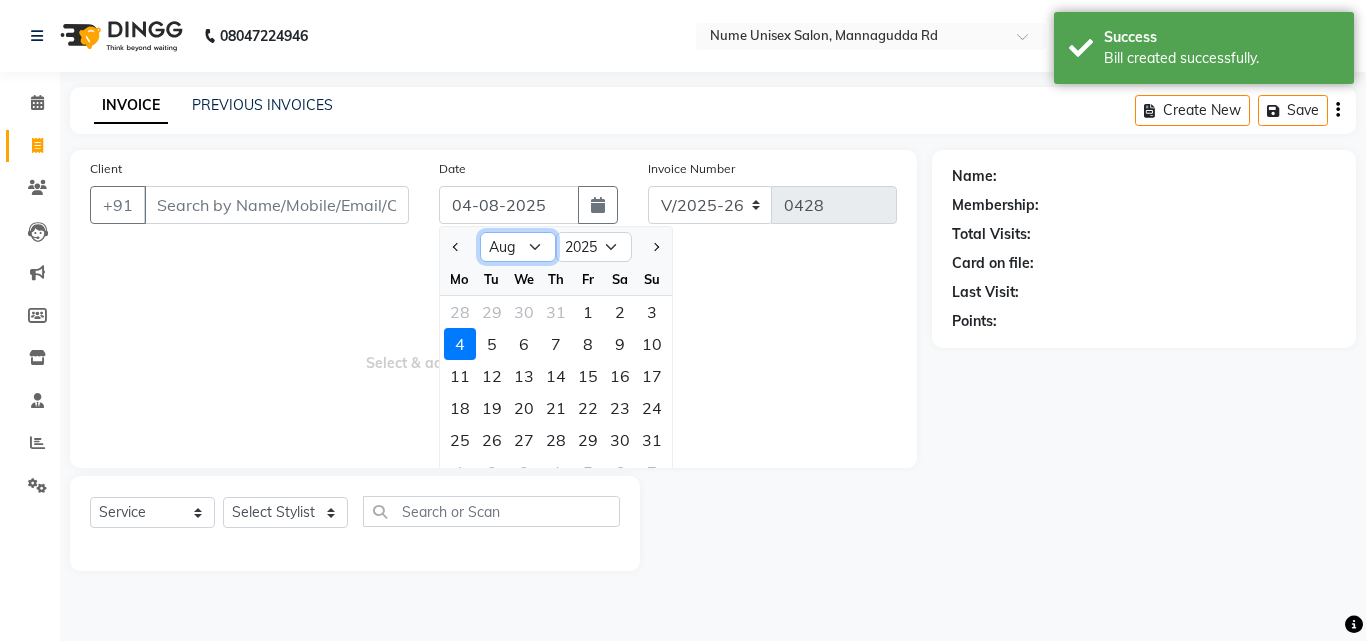click on "Jan Feb Mar Apr May Jun Jul Aug Sep Oct Nov Dec" 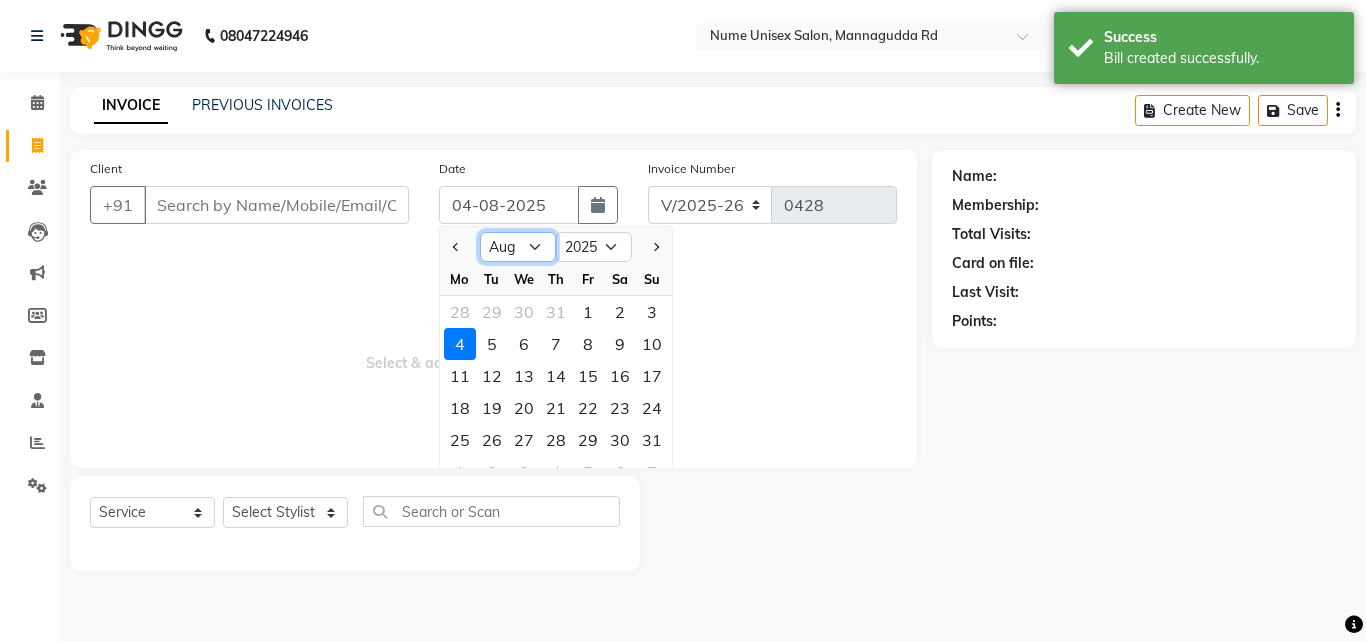 select on "5" 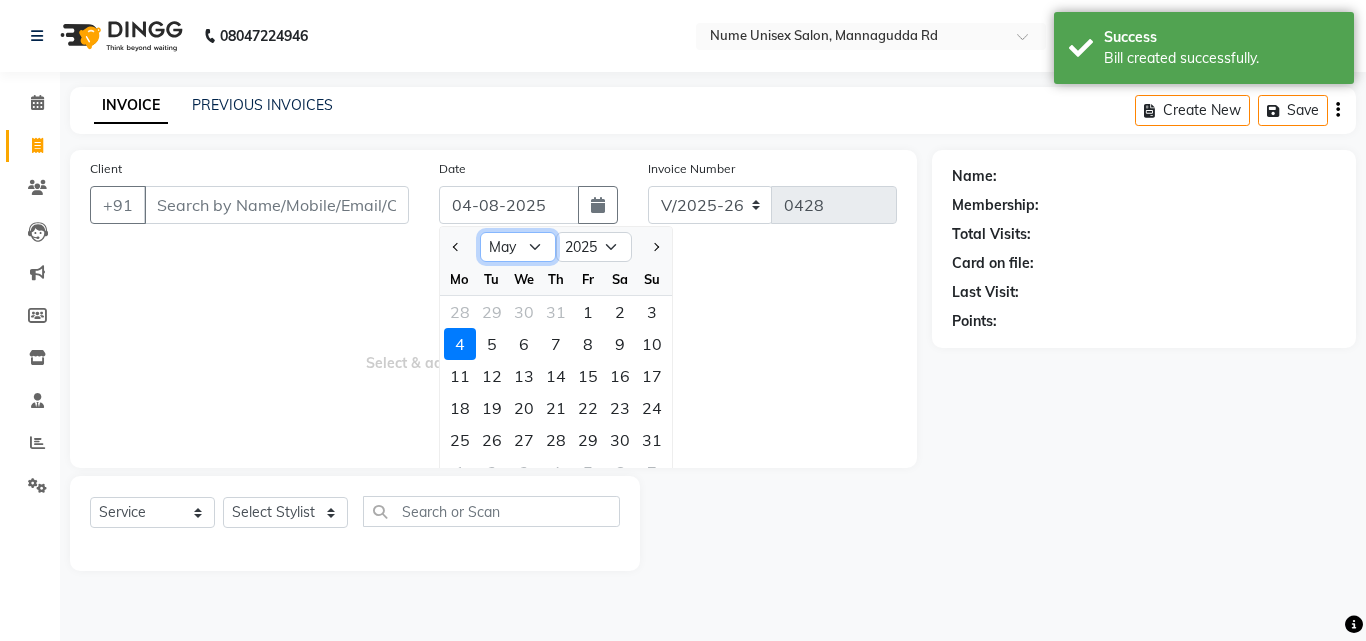 click on "Jan Feb Mar Apr May Jun Jul Aug Sep Oct Nov Dec" 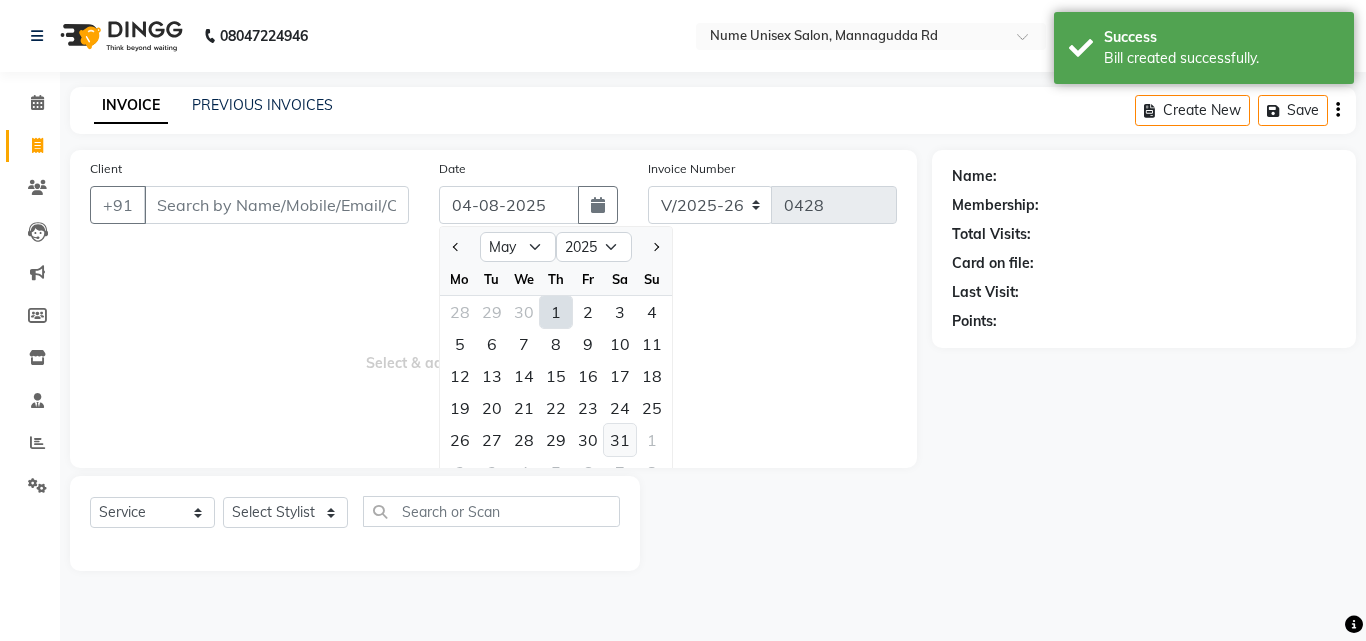 click on "31" 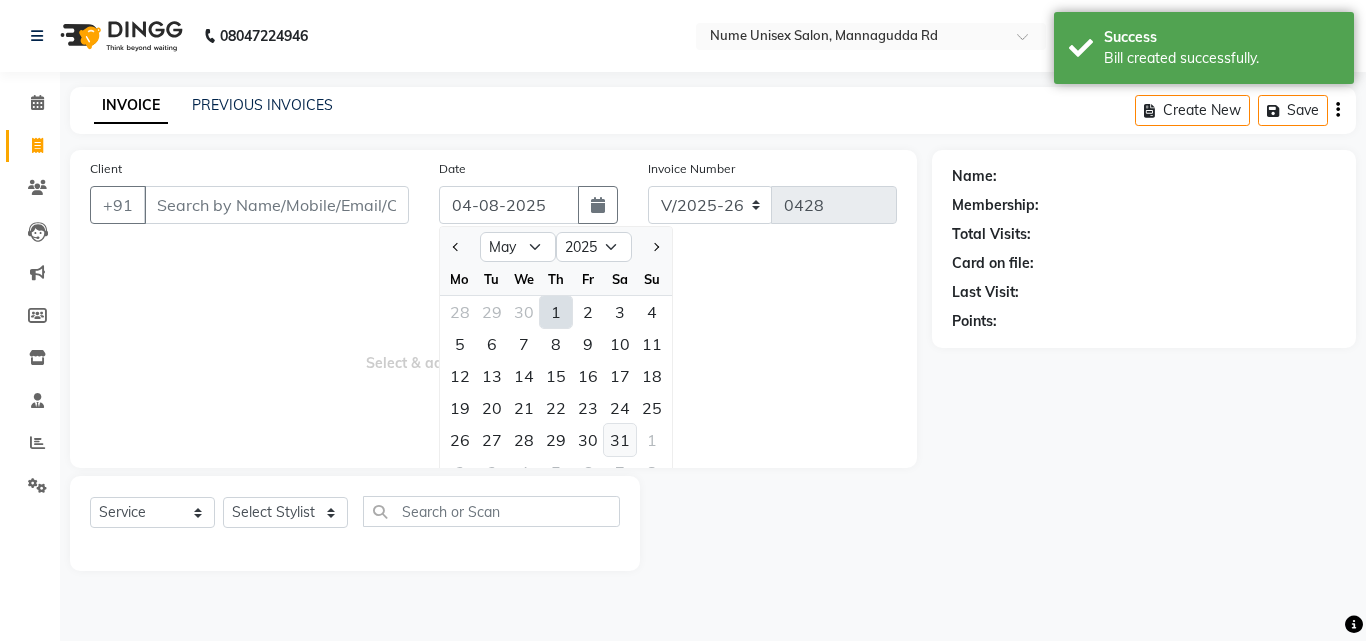 type on "31-05-2025" 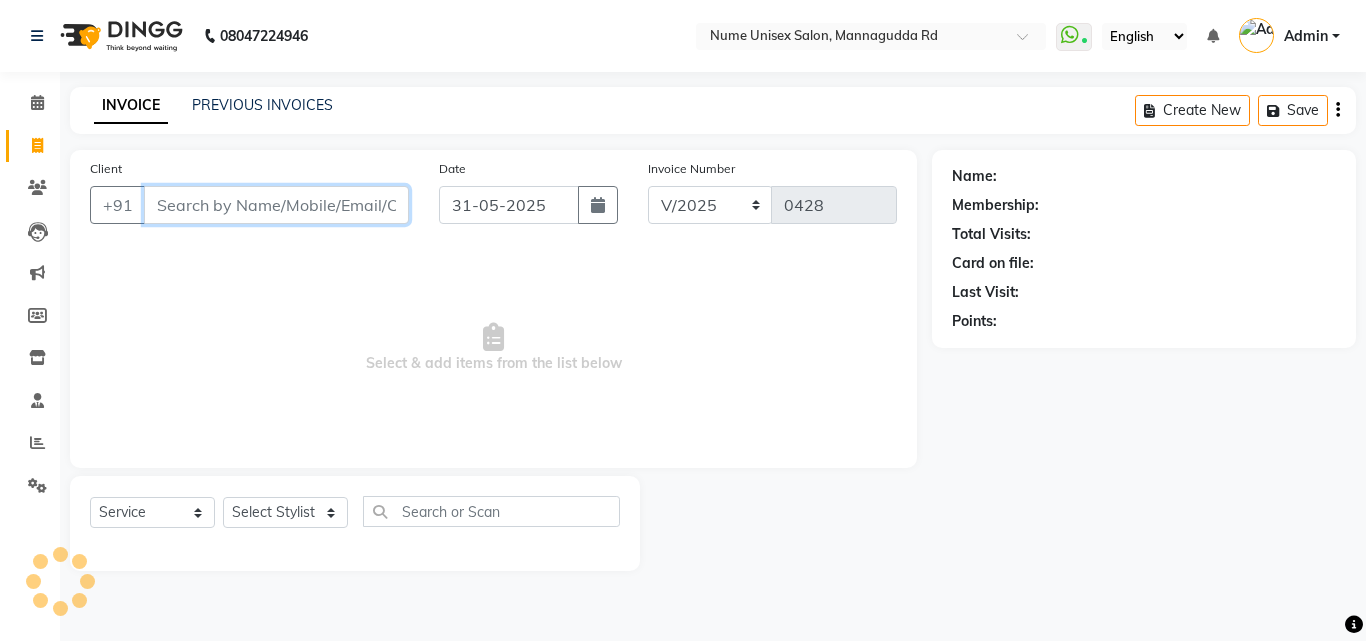click on "Client" at bounding box center [276, 205] 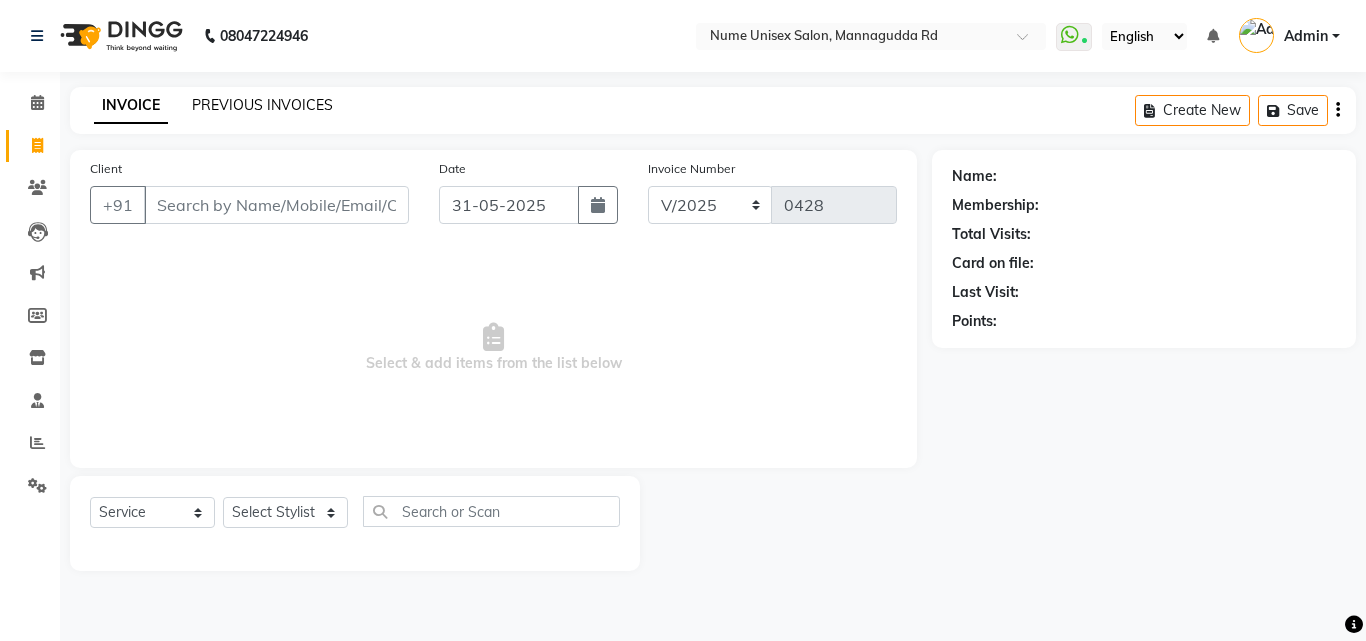click on "PREVIOUS INVOICES" 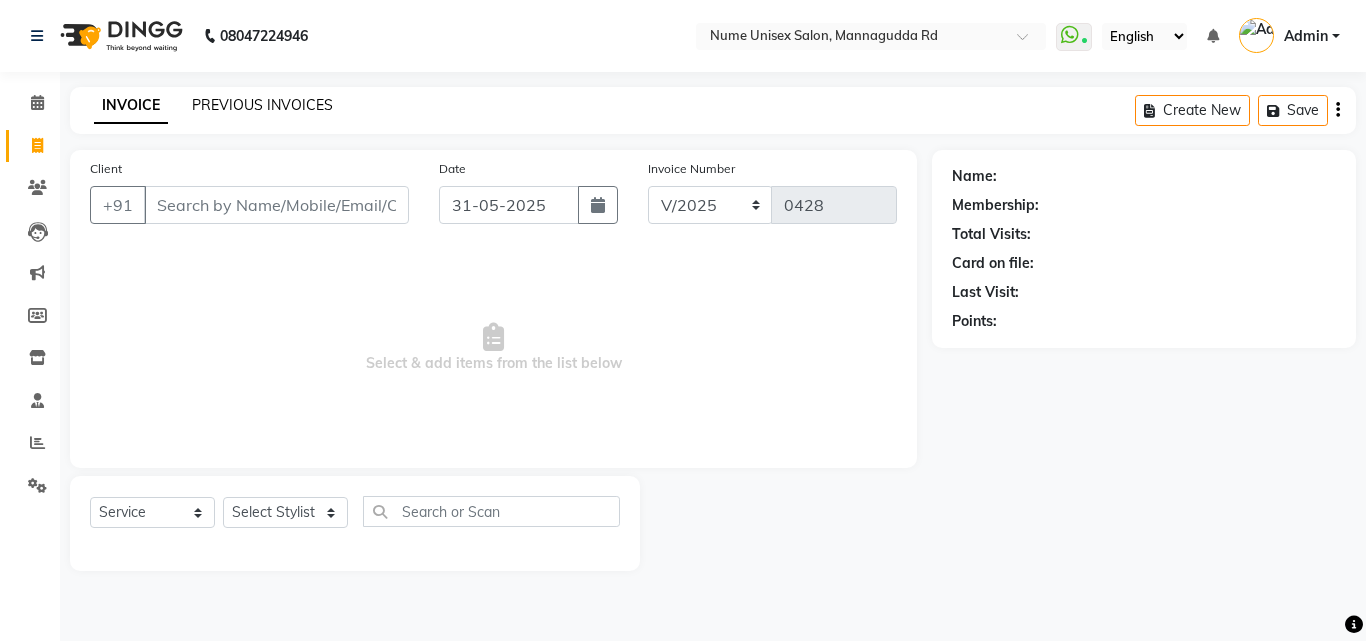 click on "PREVIOUS INVOICES" 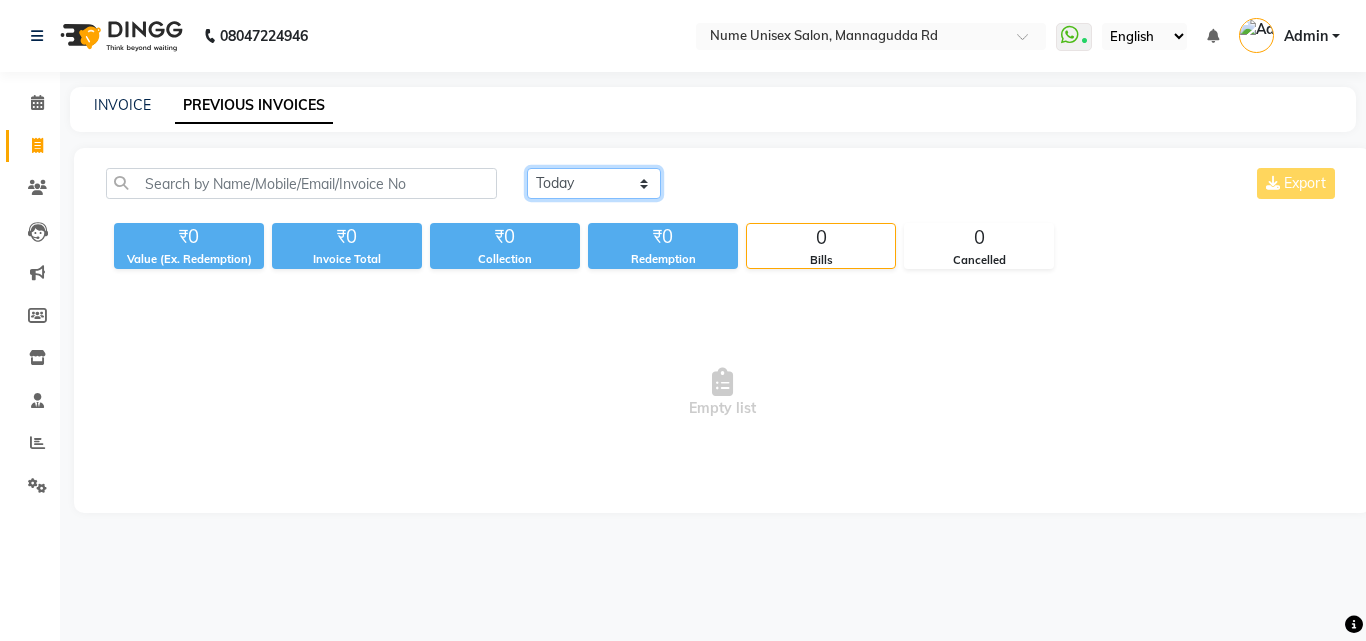 click on "Today Yesterday Custom Range" 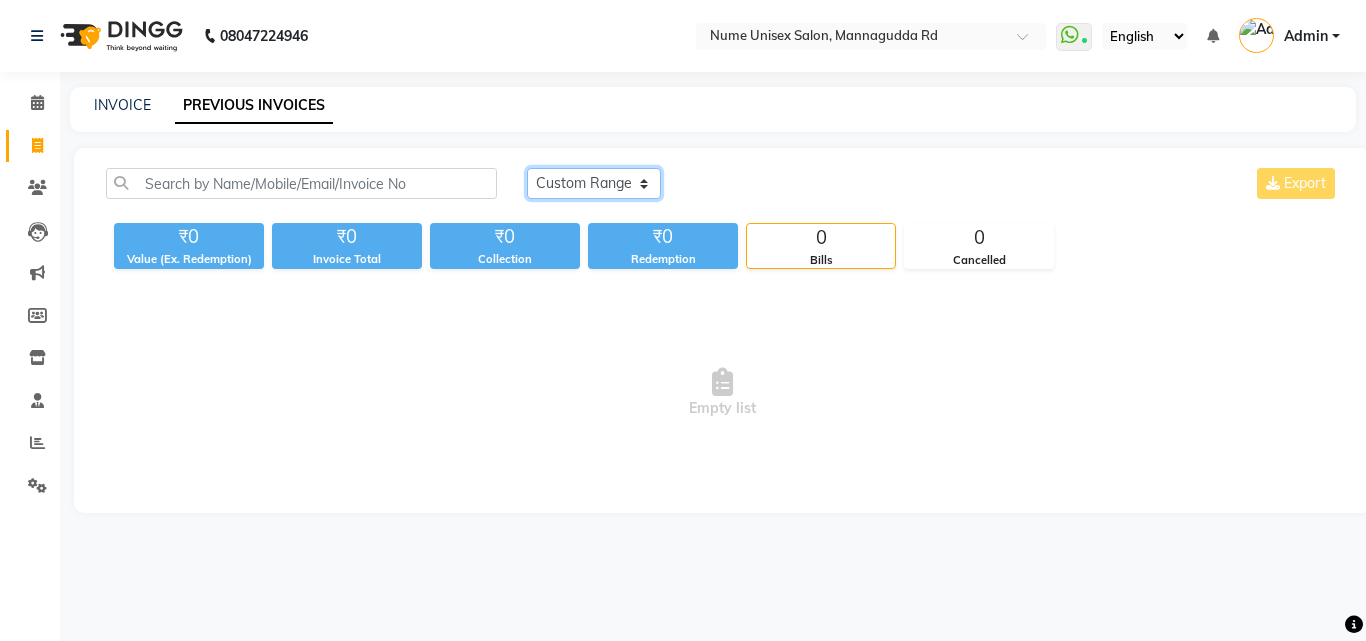 click on "Today Yesterday Custom Range" 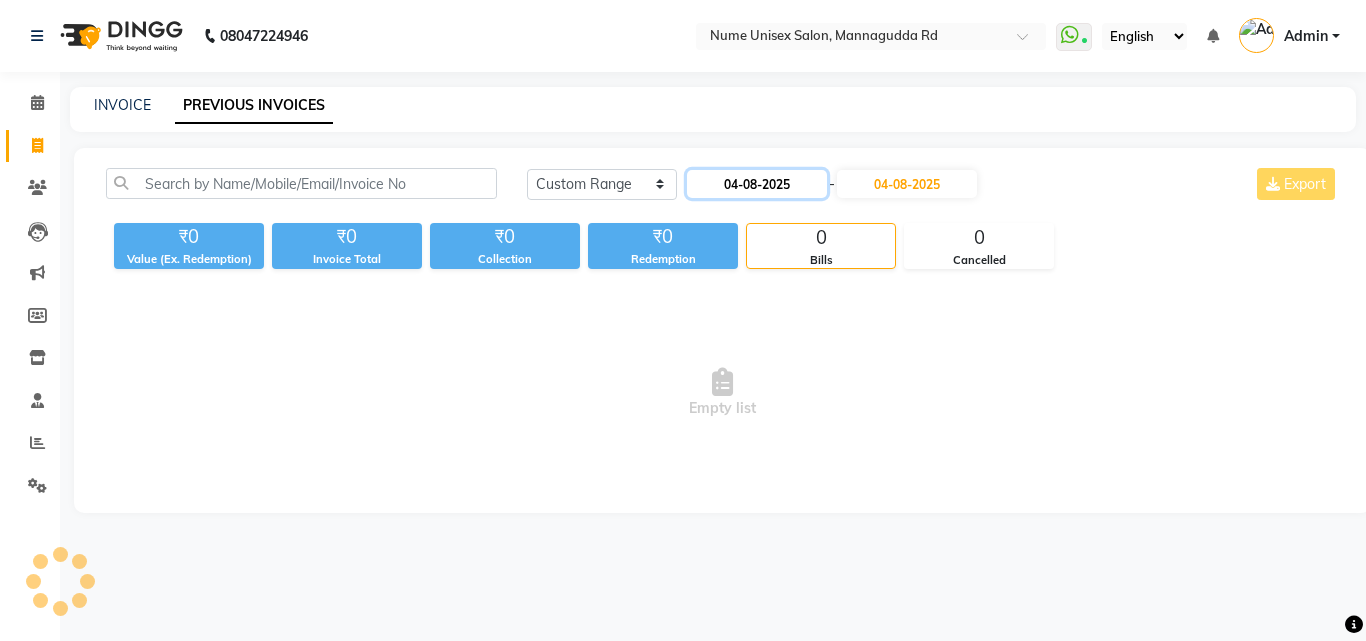 click on "04-08-2025" 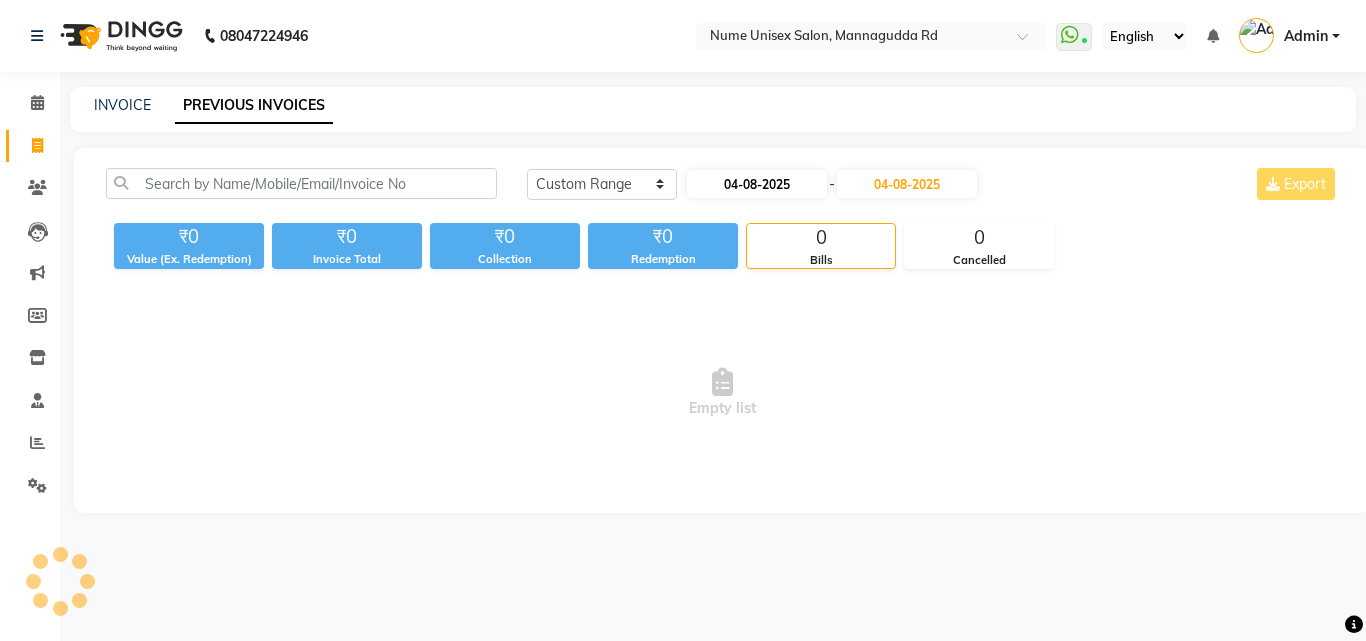 select on "8" 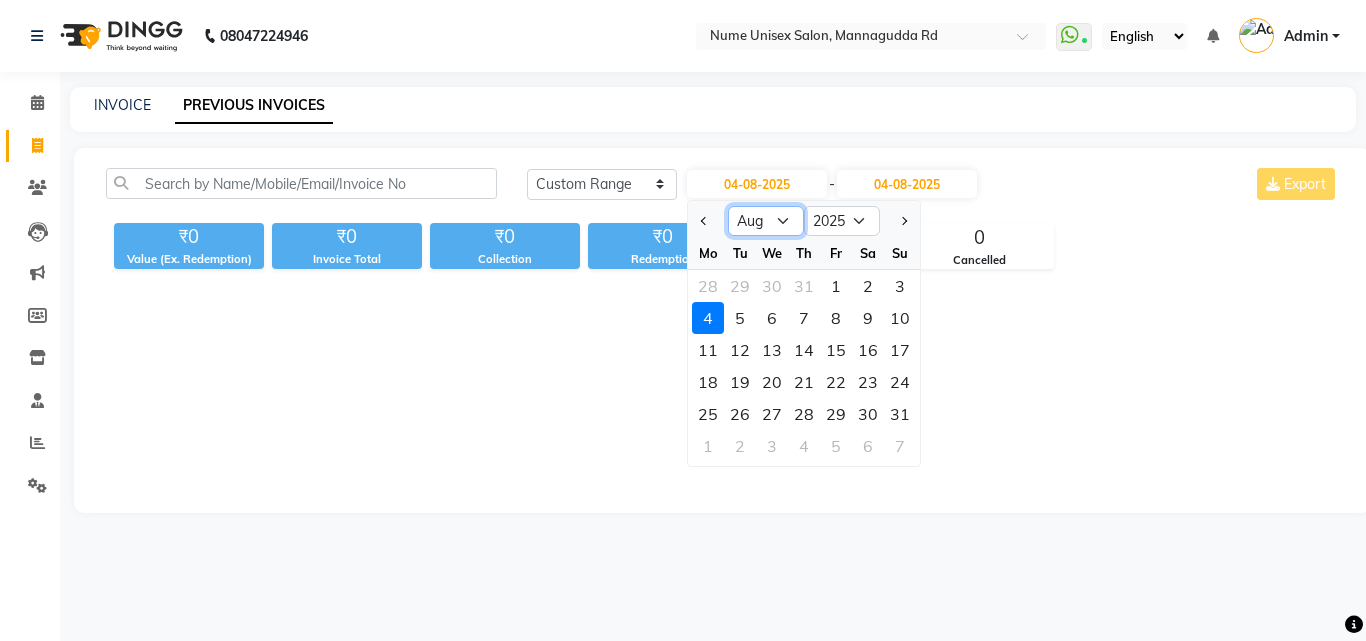 click on "Jan Feb Mar Apr May Jun Jul Aug Sep Oct Nov Dec" 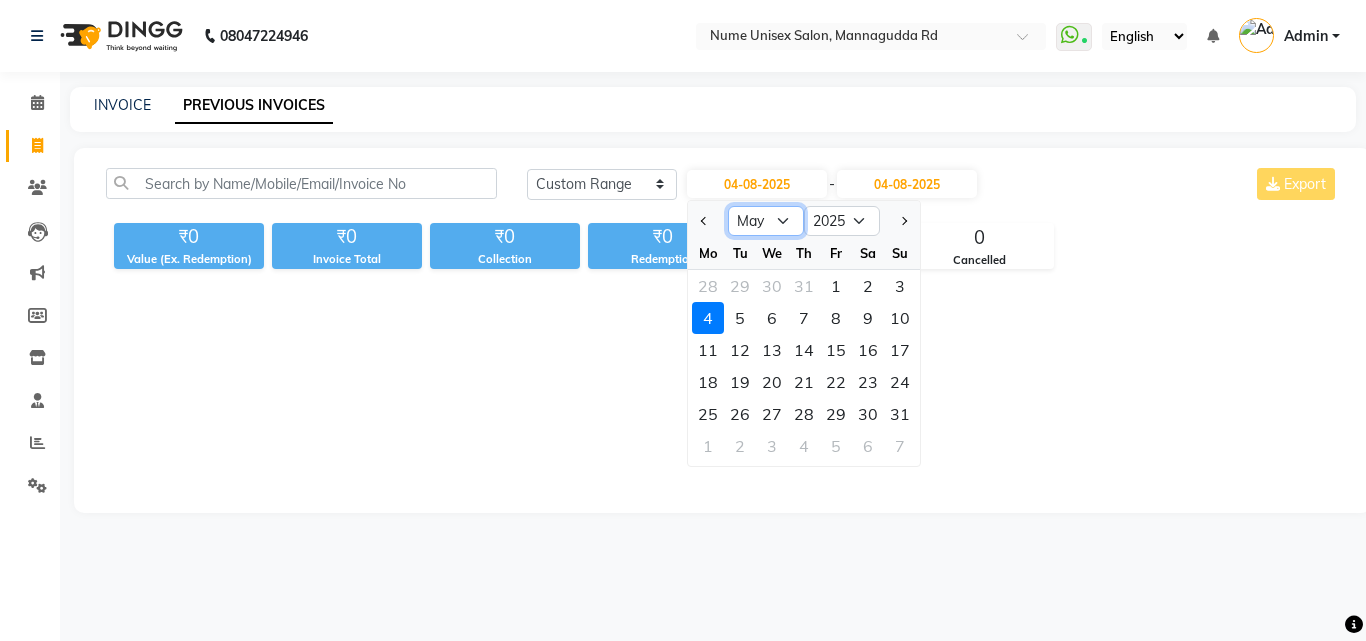 click on "Jan Feb Mar Apr May Jun Jul Aug Sep Oct Nov Dec" 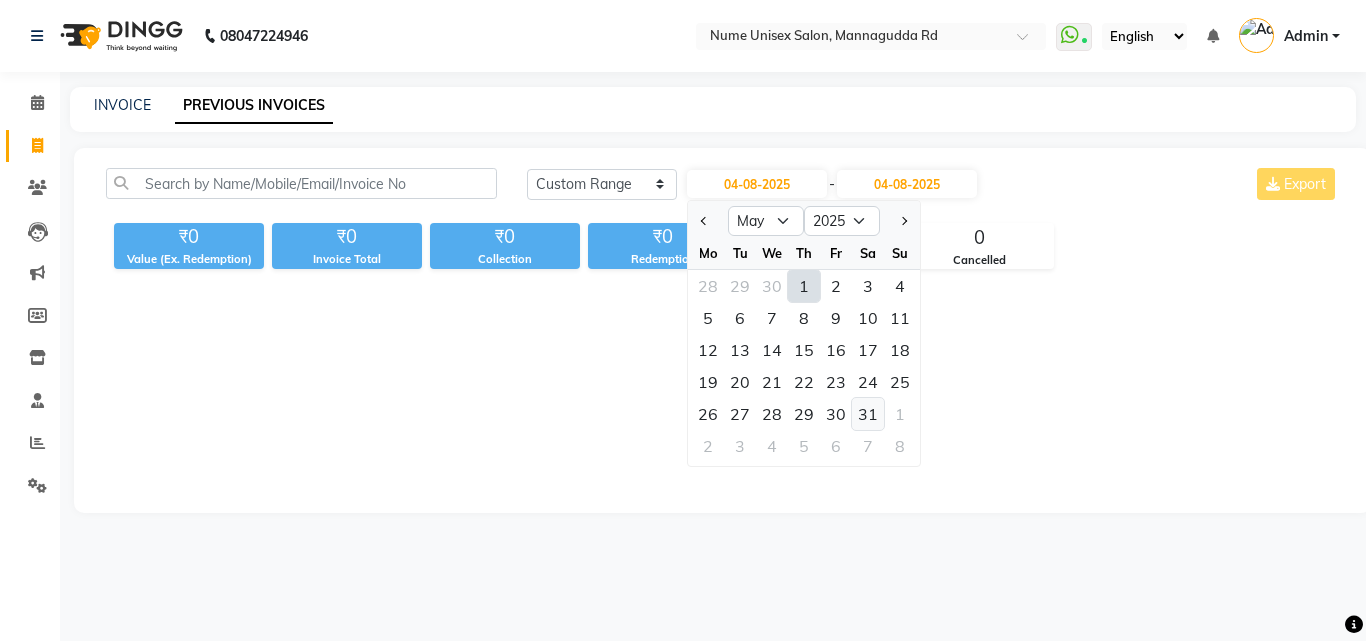 click on "31" 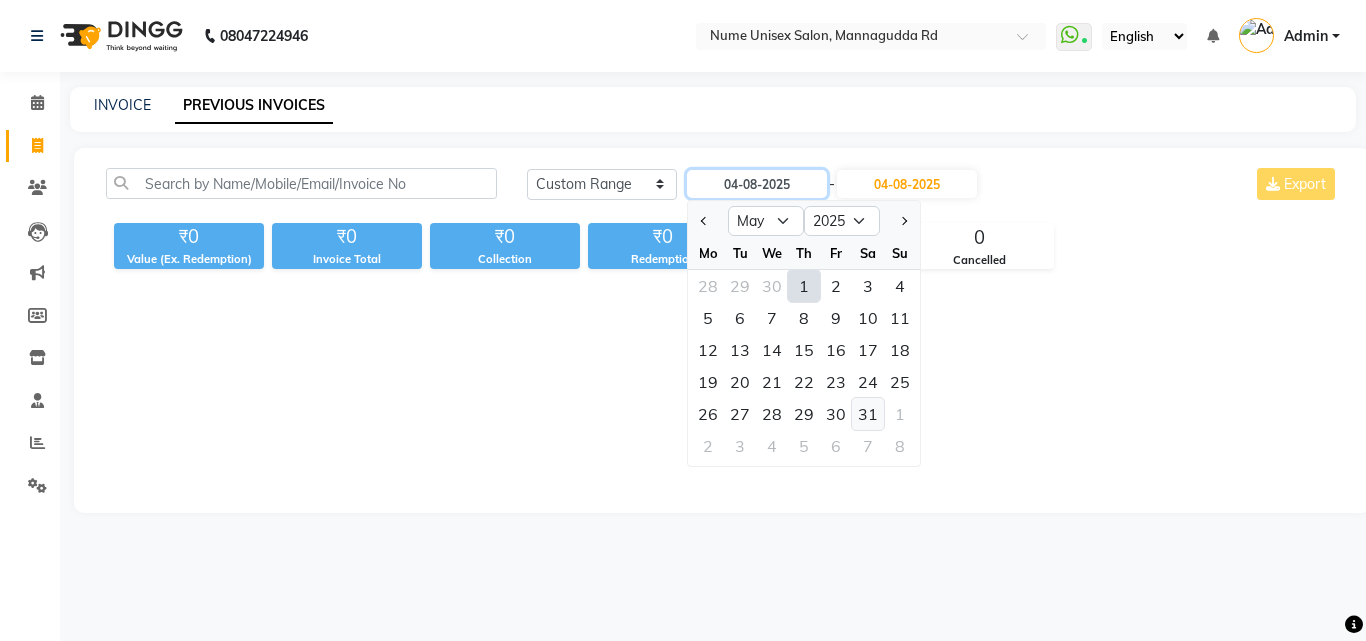 type on "31-05-2025" 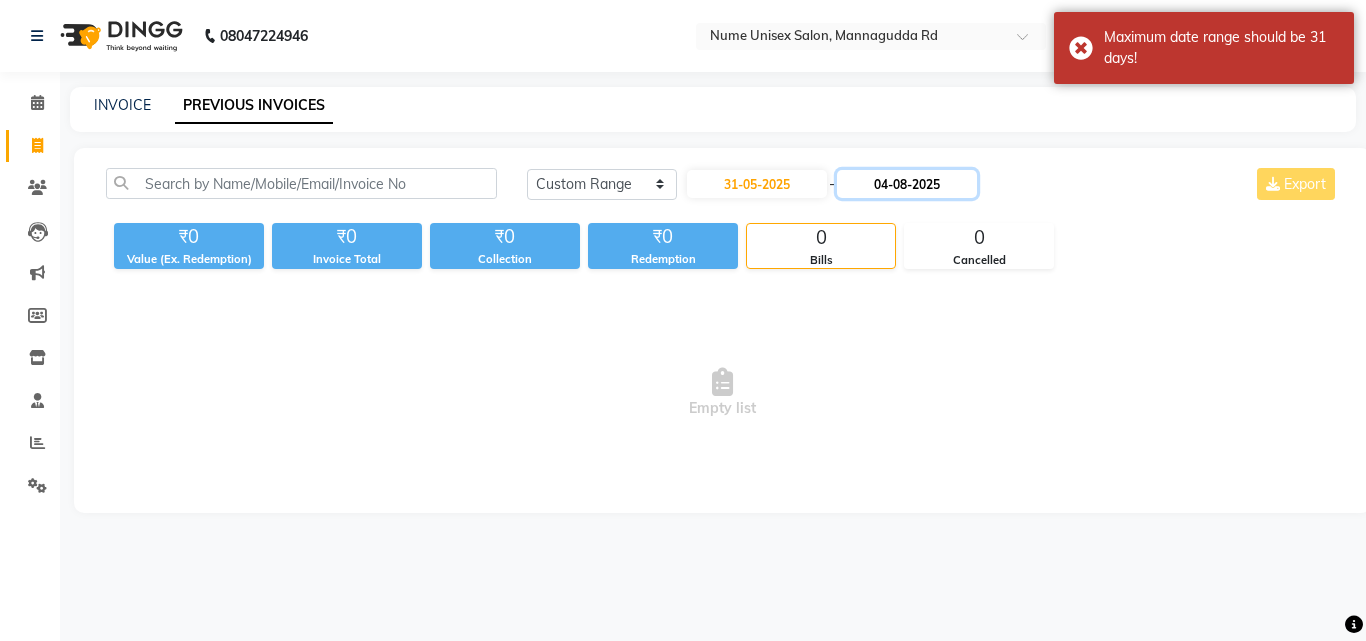 click on "04-08-2025" 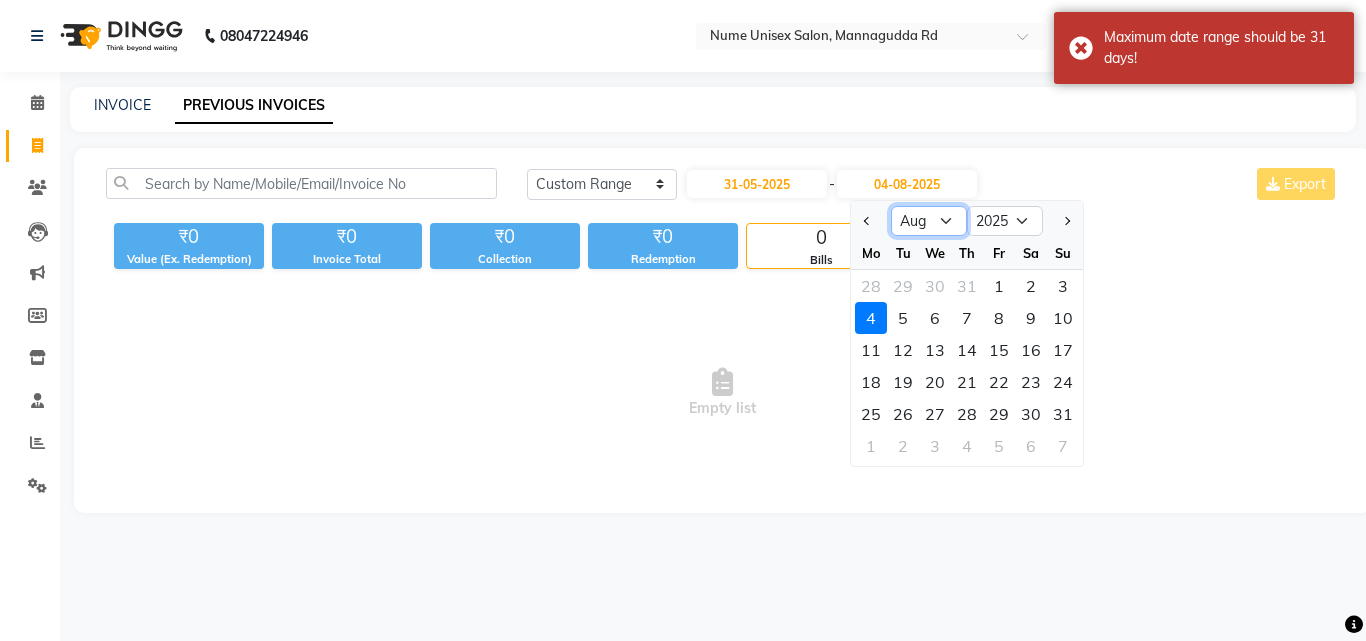 click on "May Jun Jul Aug Sep Oct Nov Dec" 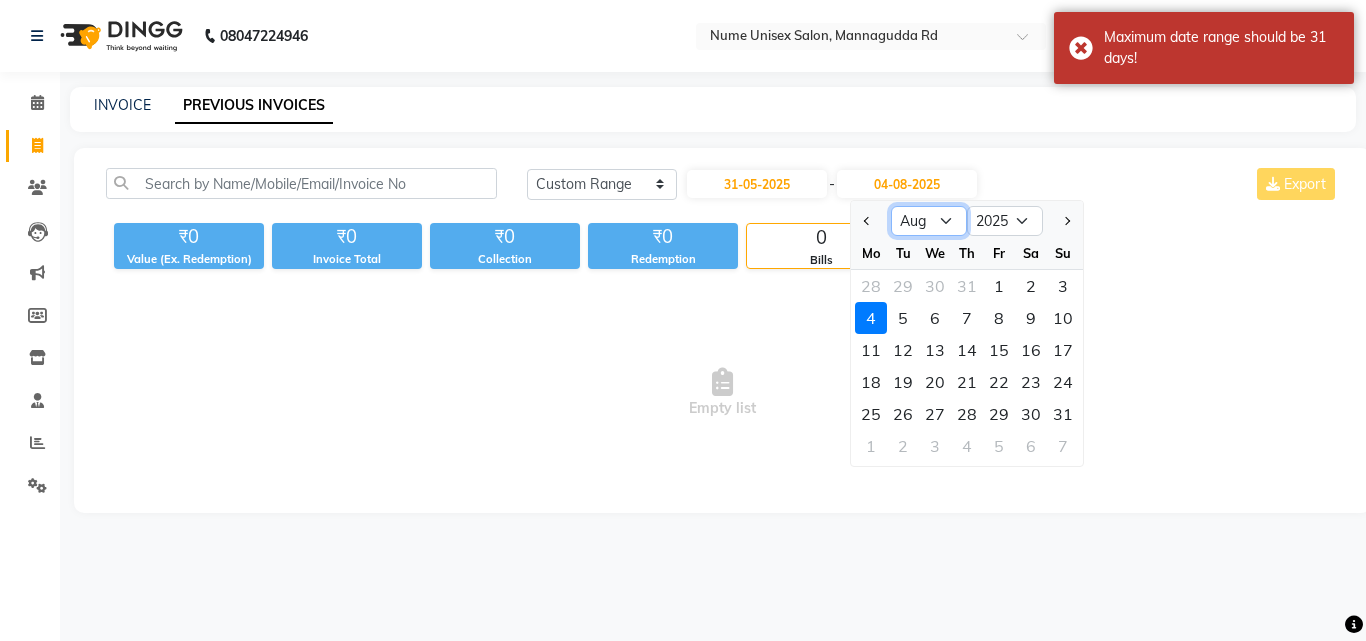 select on "5" 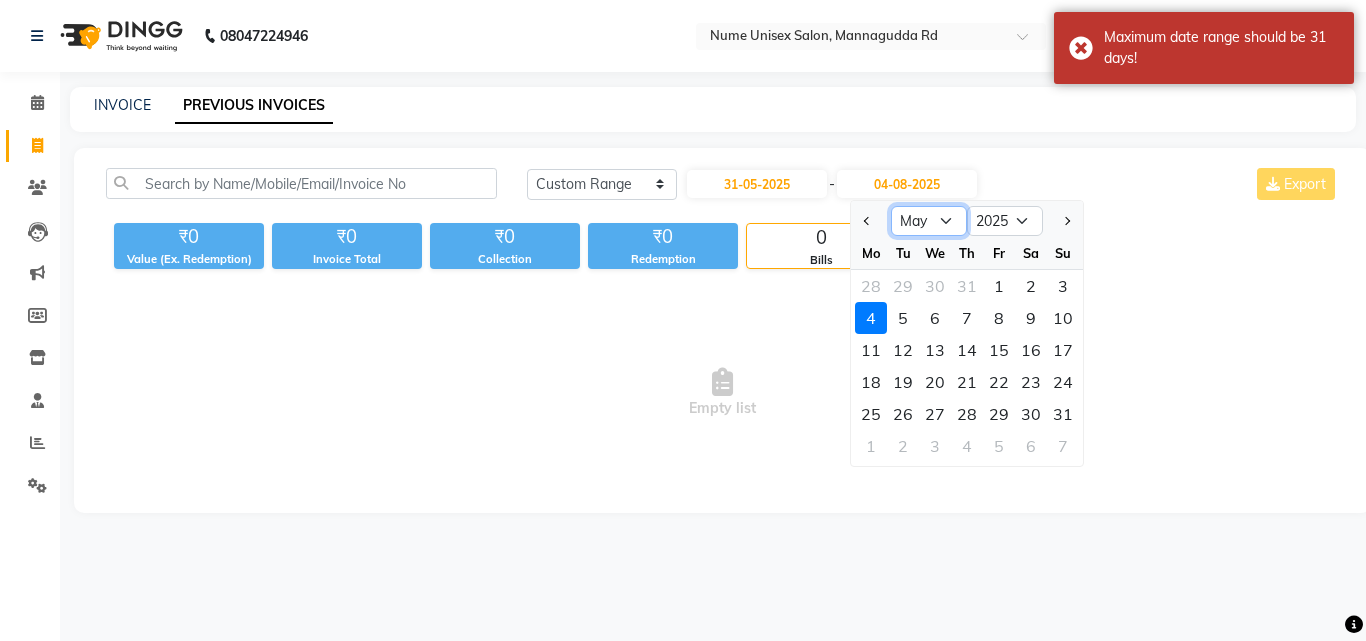 click on "May Jun Jul Aug Sep Oct Nov Dec" 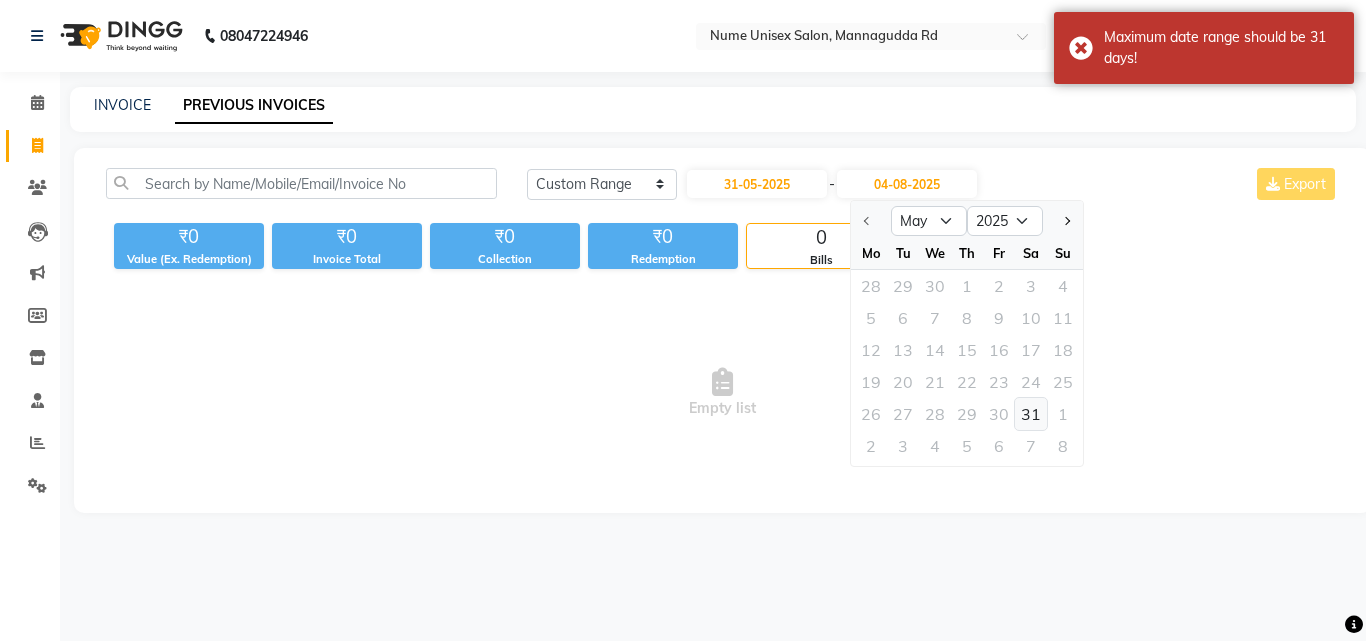 click on "31" 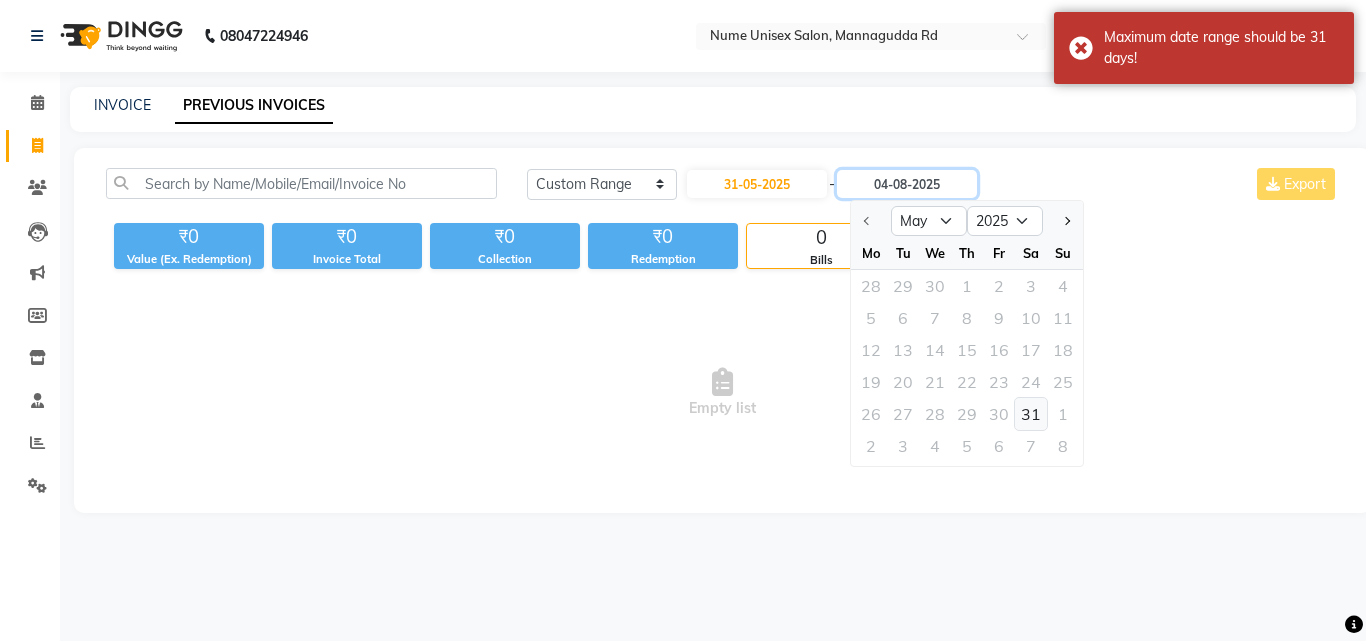 type on "31-05-2025" 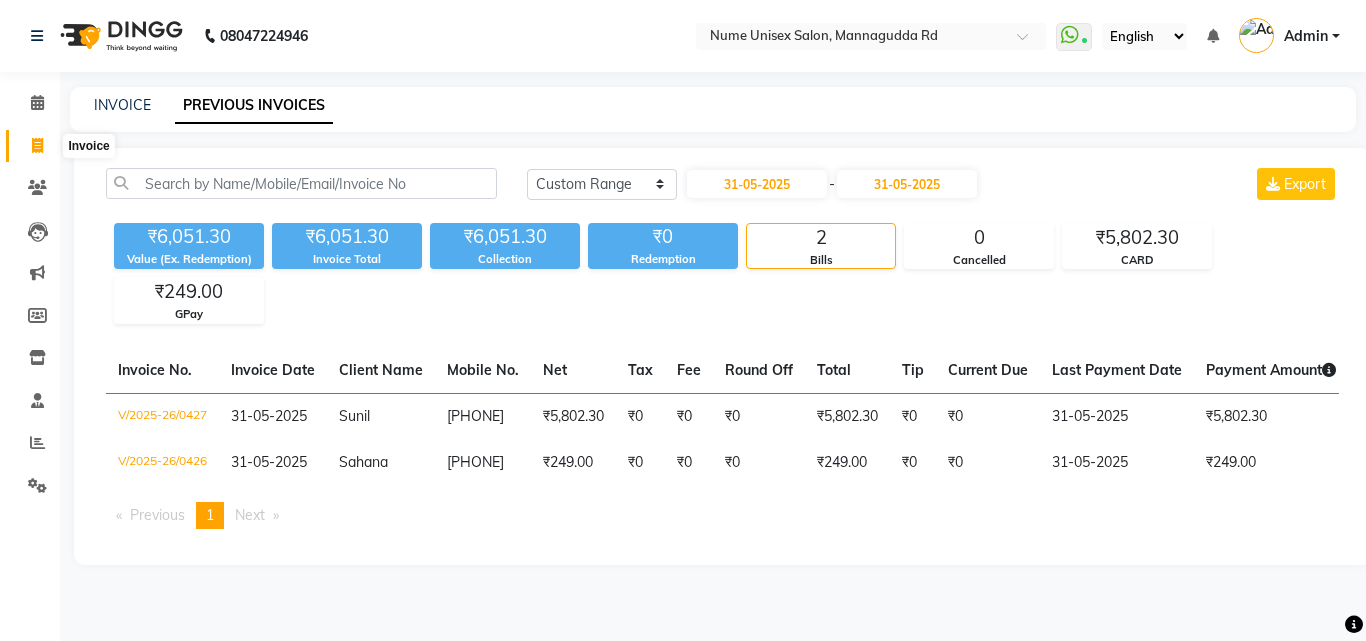 click 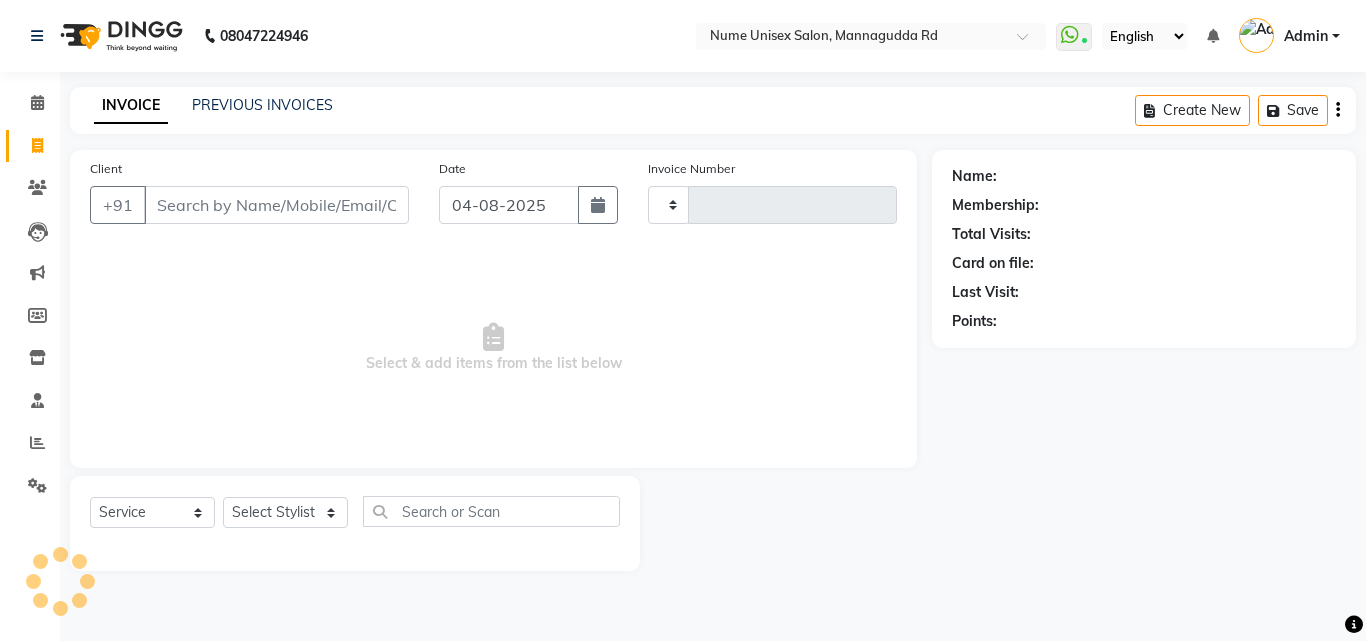 type on "0428" 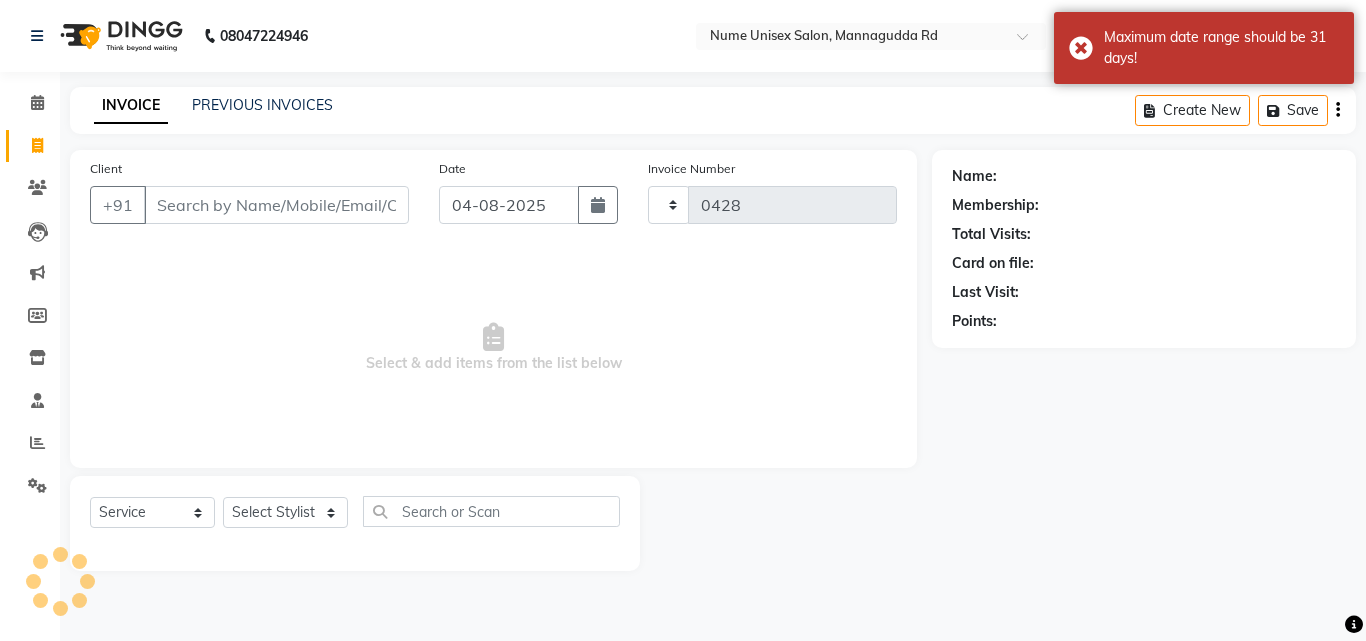 select on "7047" 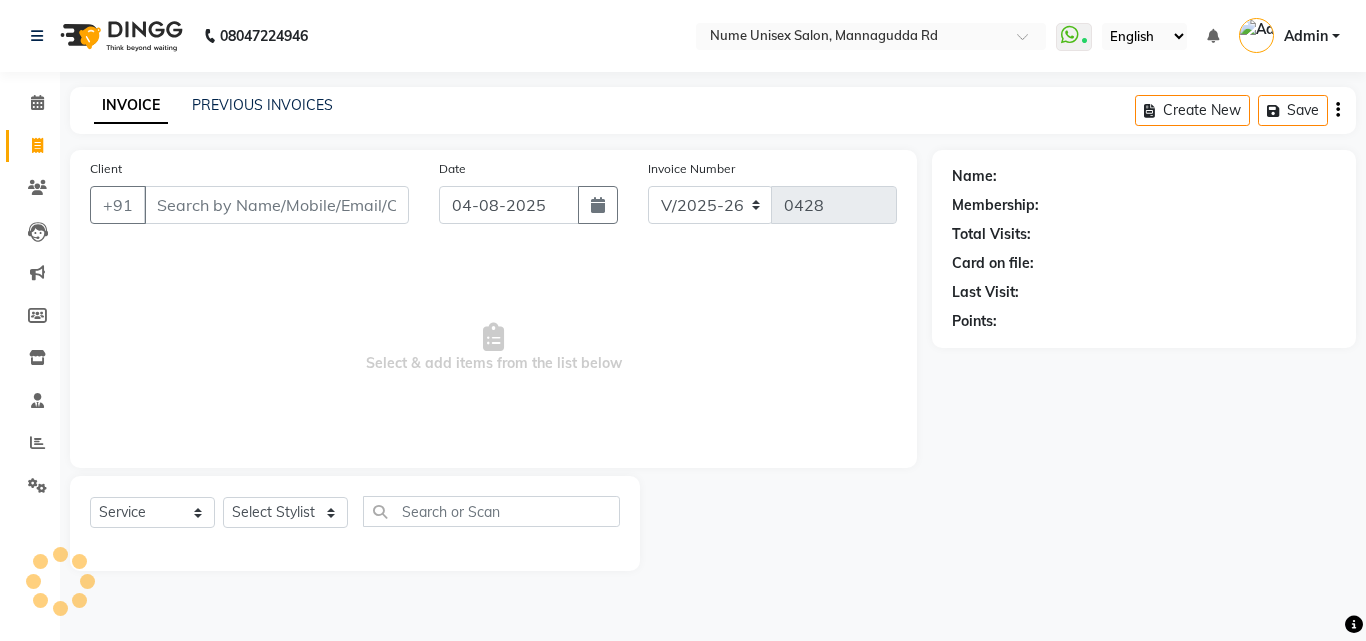 click on "Client" at bounding box center [276, 205] 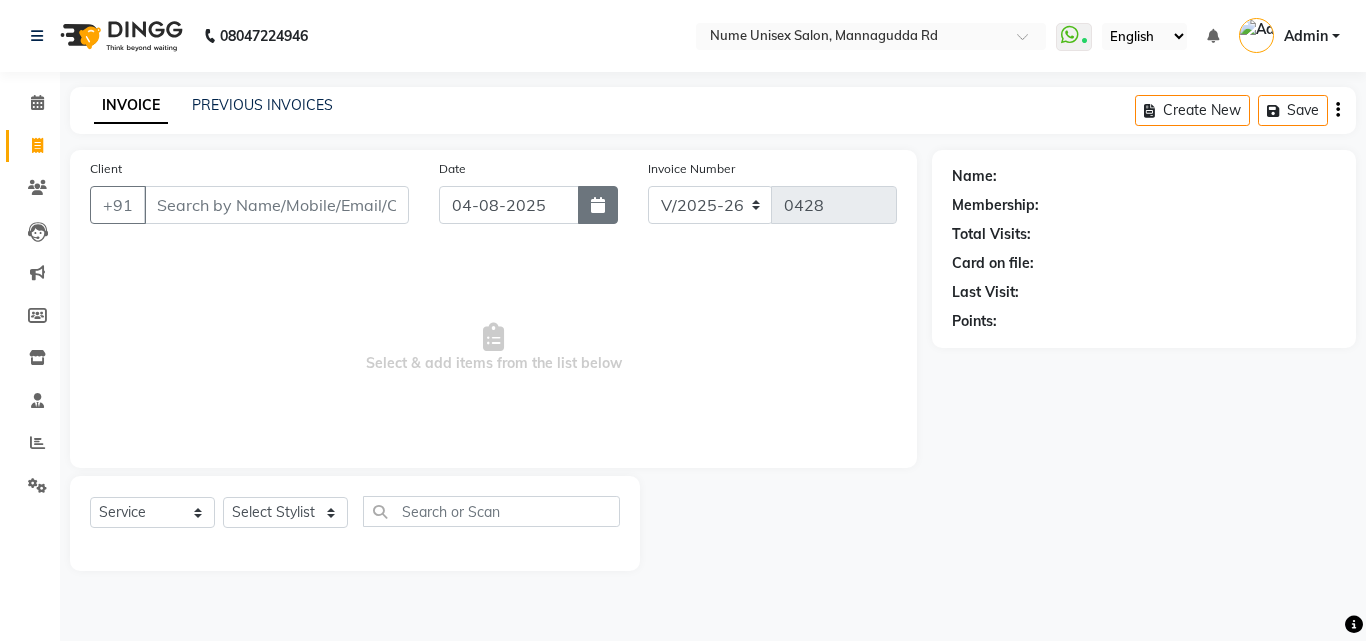 click 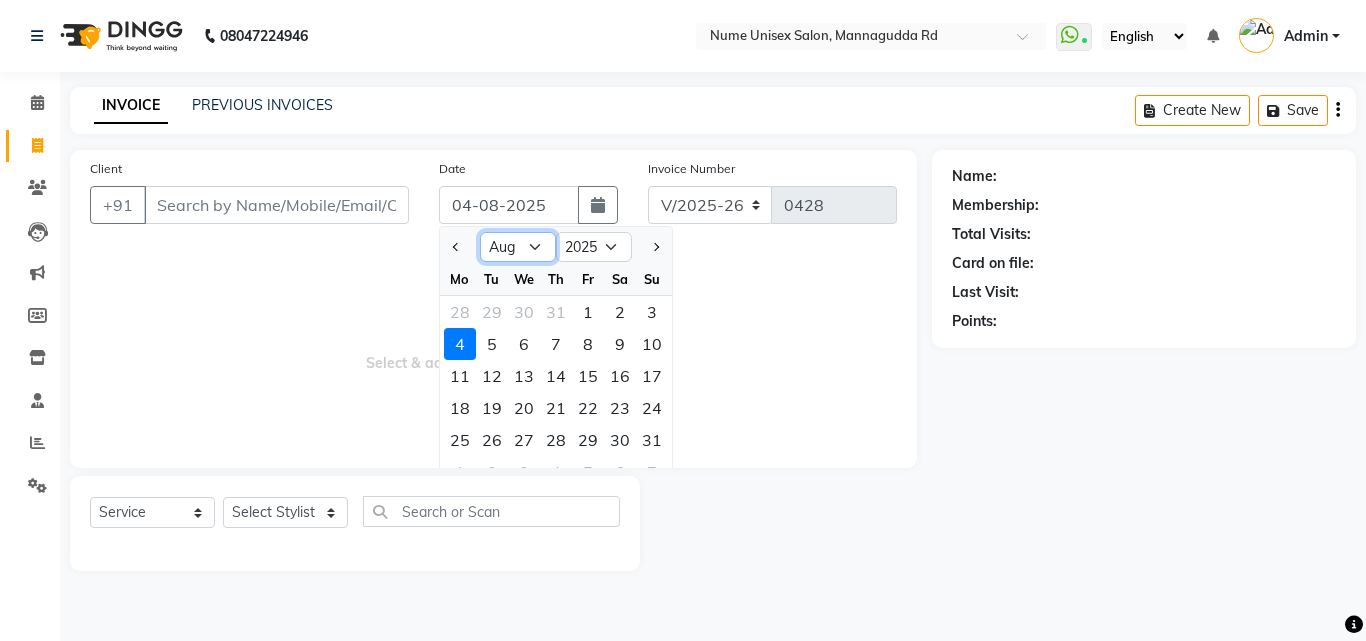 click on "Jan Feb Mar Apr May Jun Jul Aug Sep Oct Nov Dec" 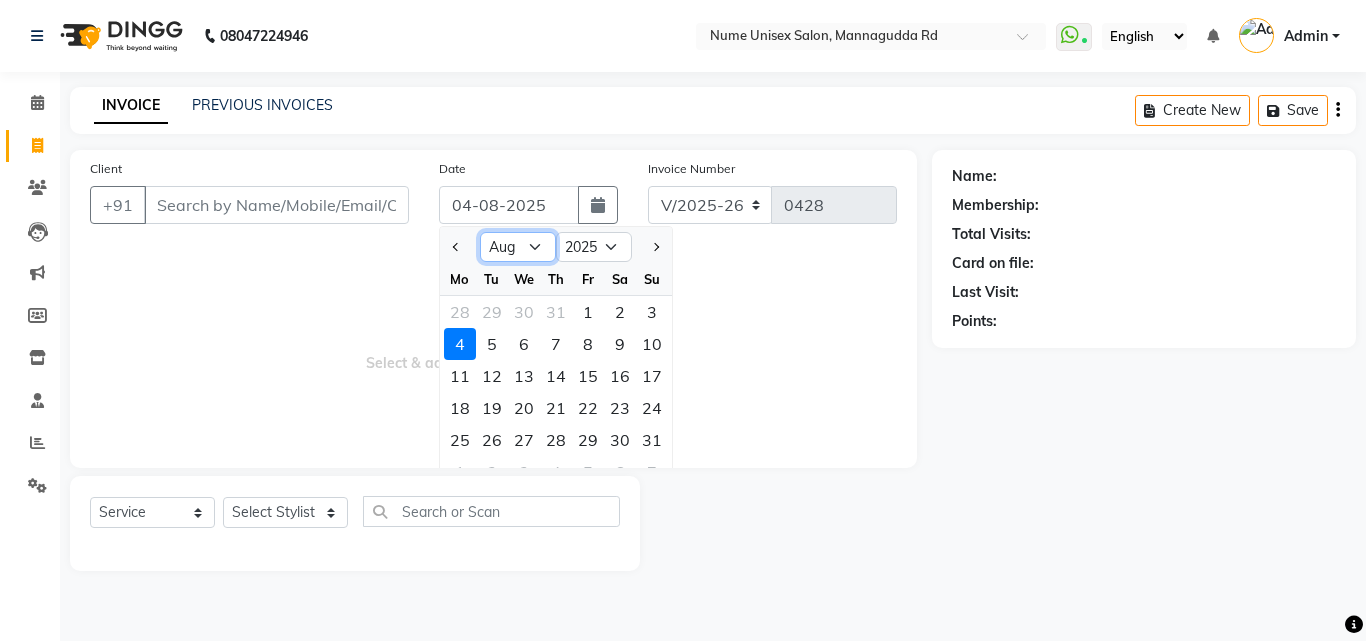 select on "5" 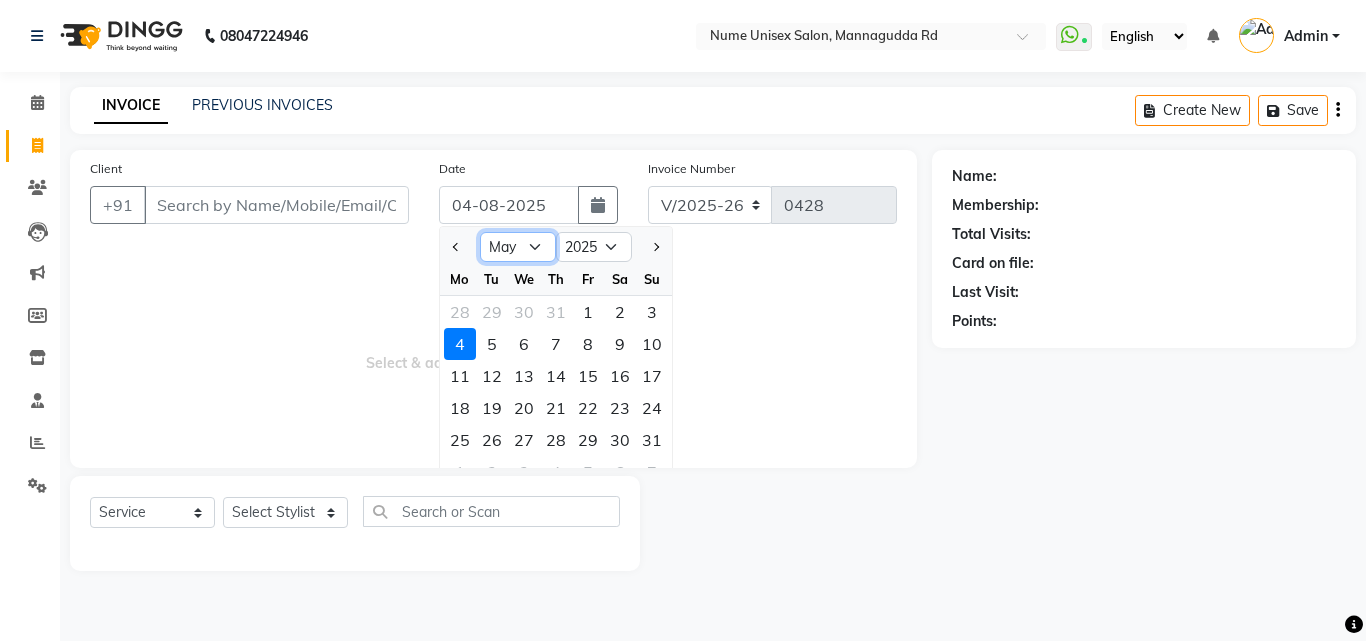 click on "Jan Feb Mar Apr May Jun Jul Aug Sep Oct Nov Dec" 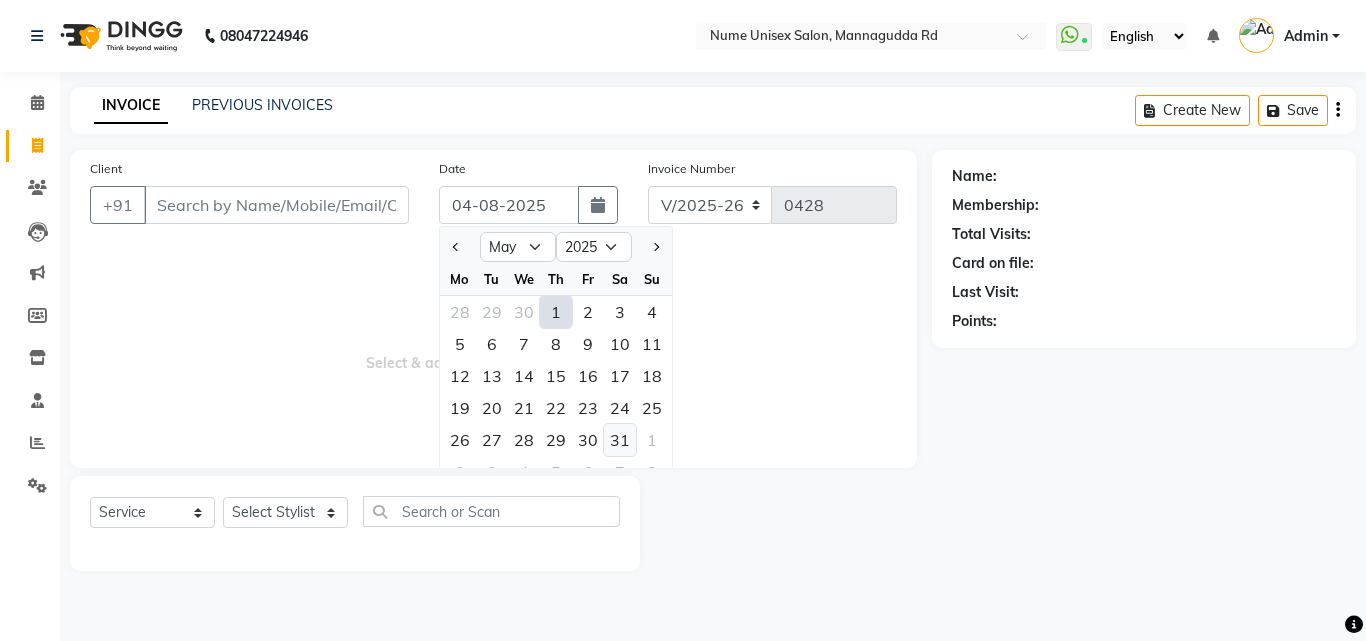 click on "31" 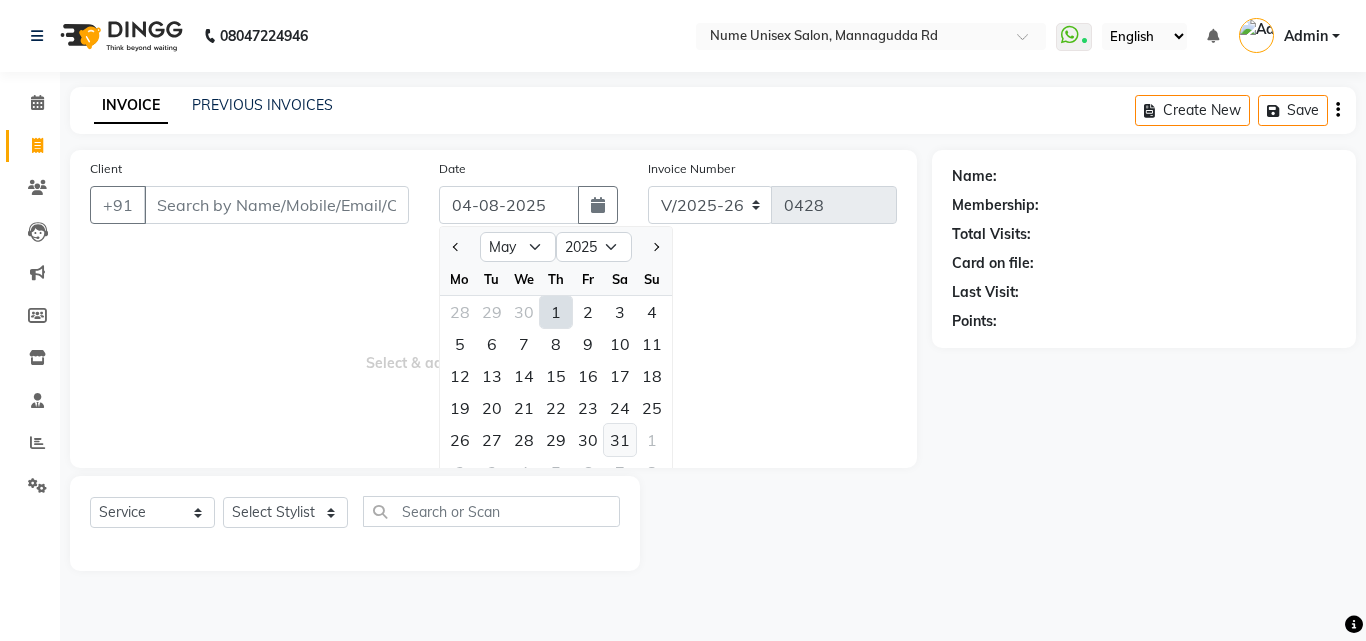 type on "31-05-2025" 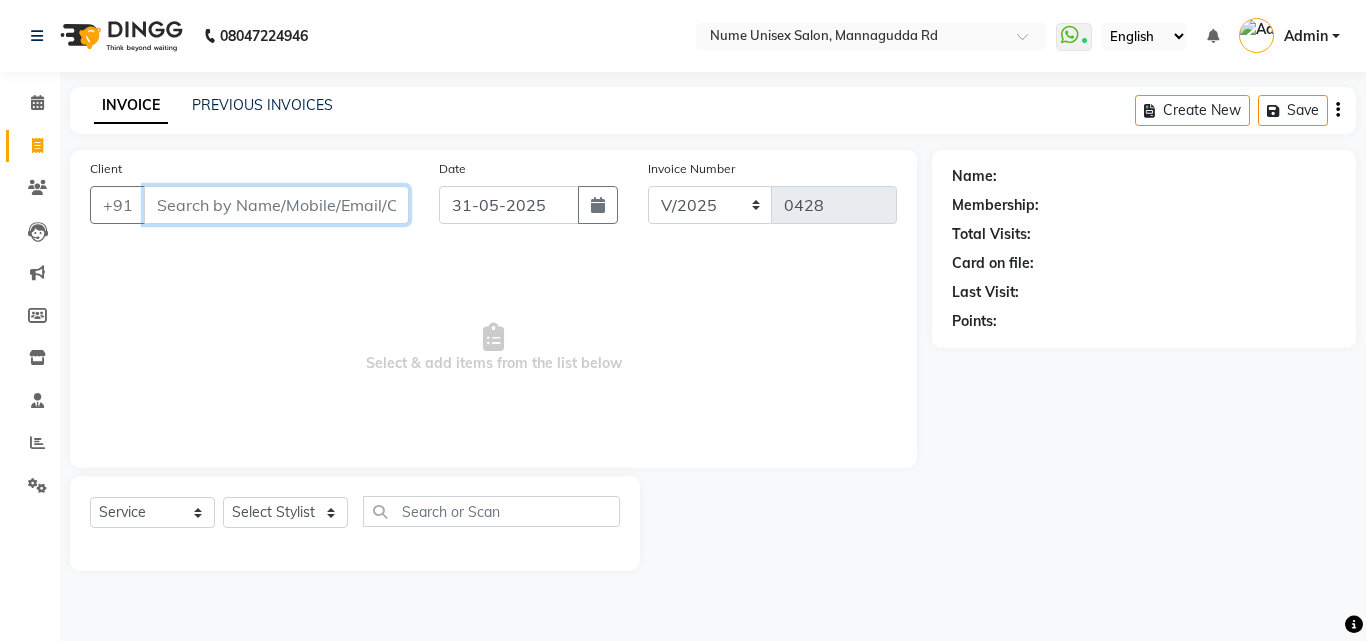click on "Client" at bounding box center [276, 205] 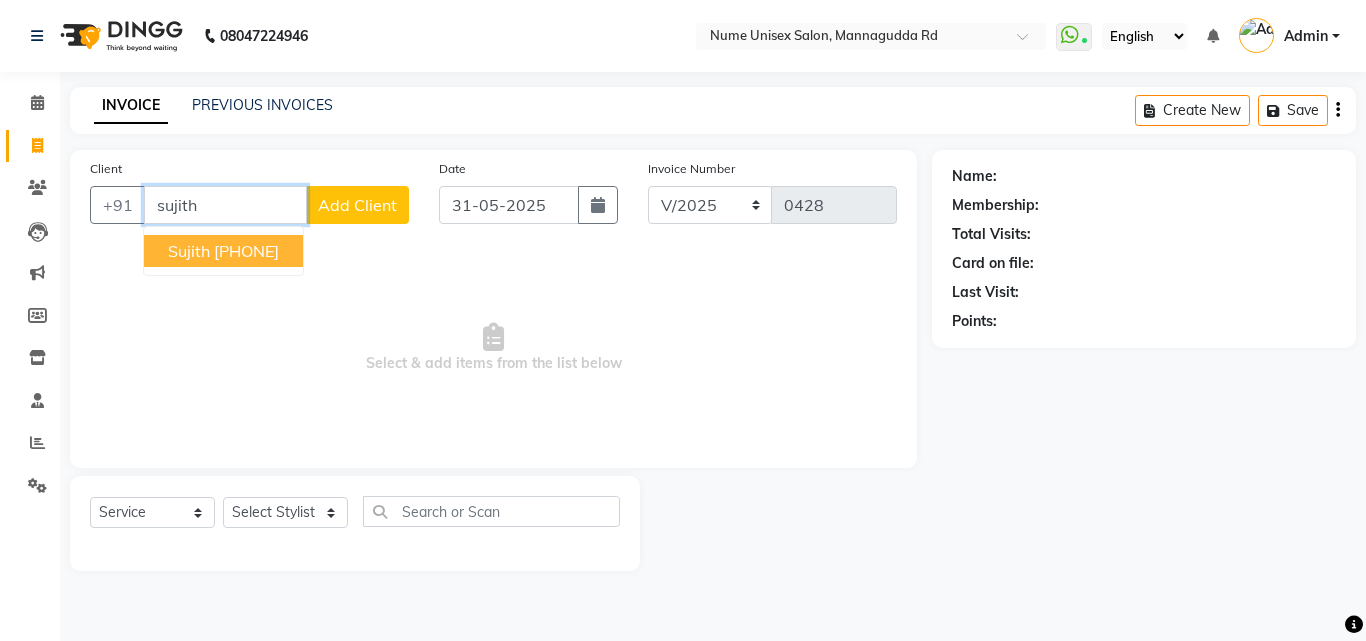 click on "[PHONE]" at bounding box center (246, 251) 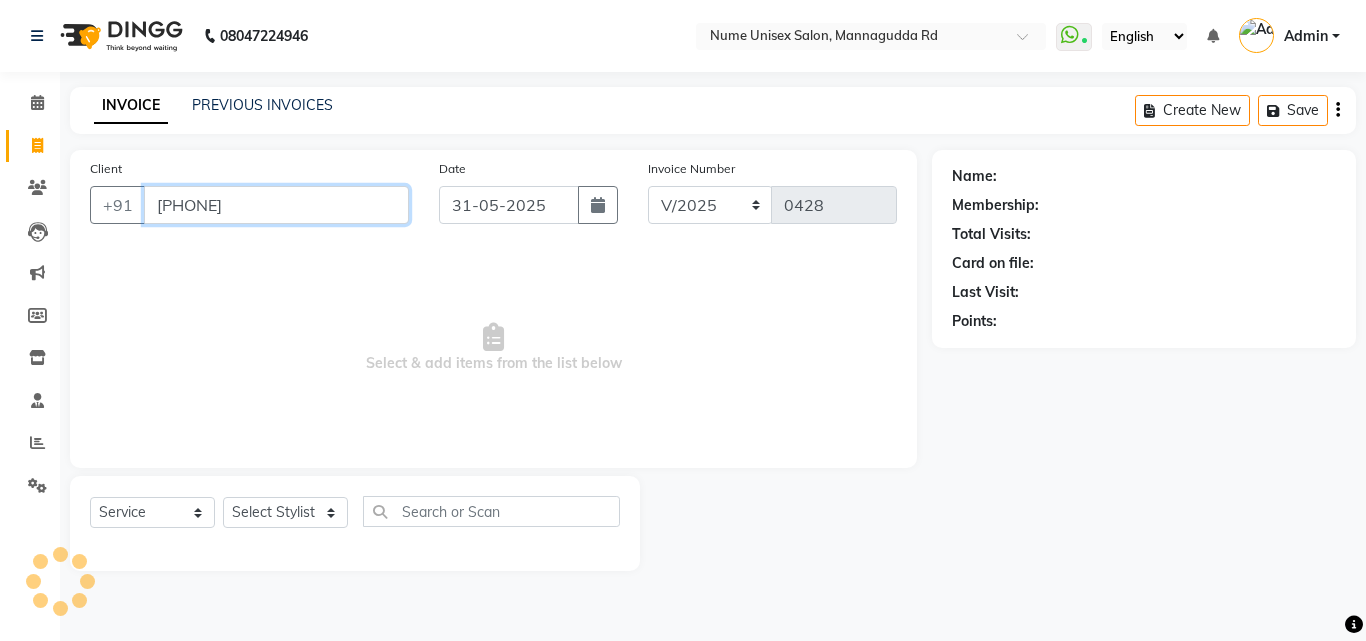 type on "[PHONE]" 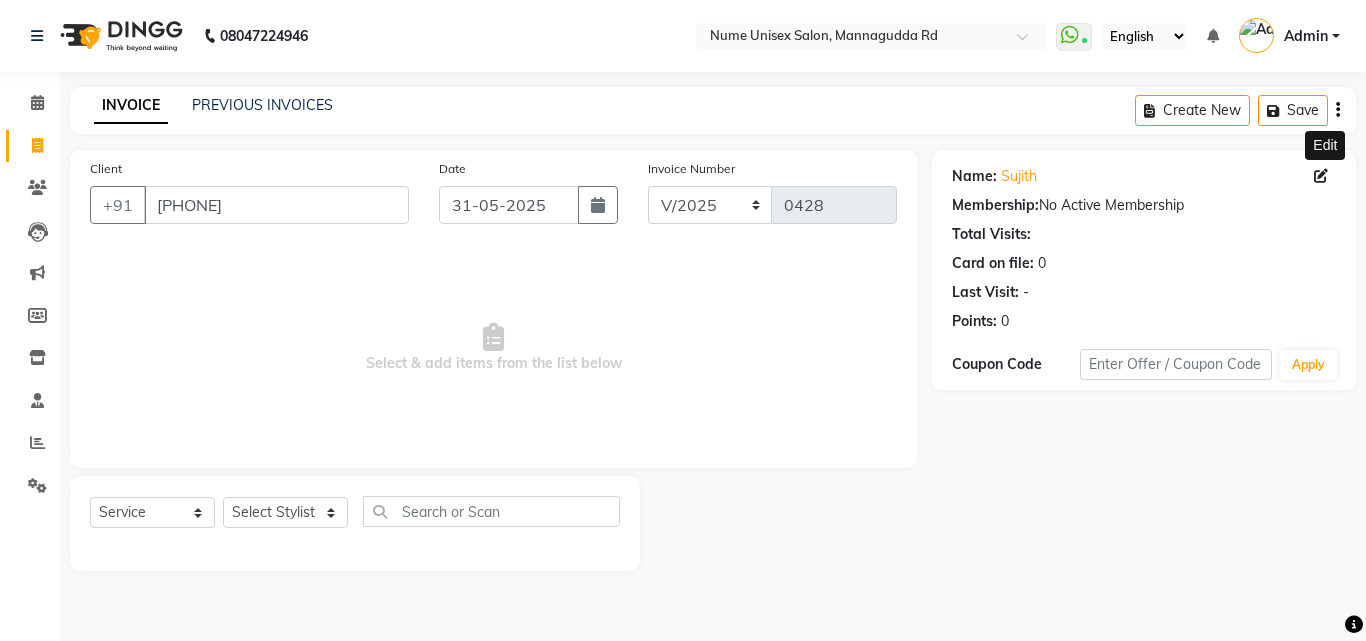 click 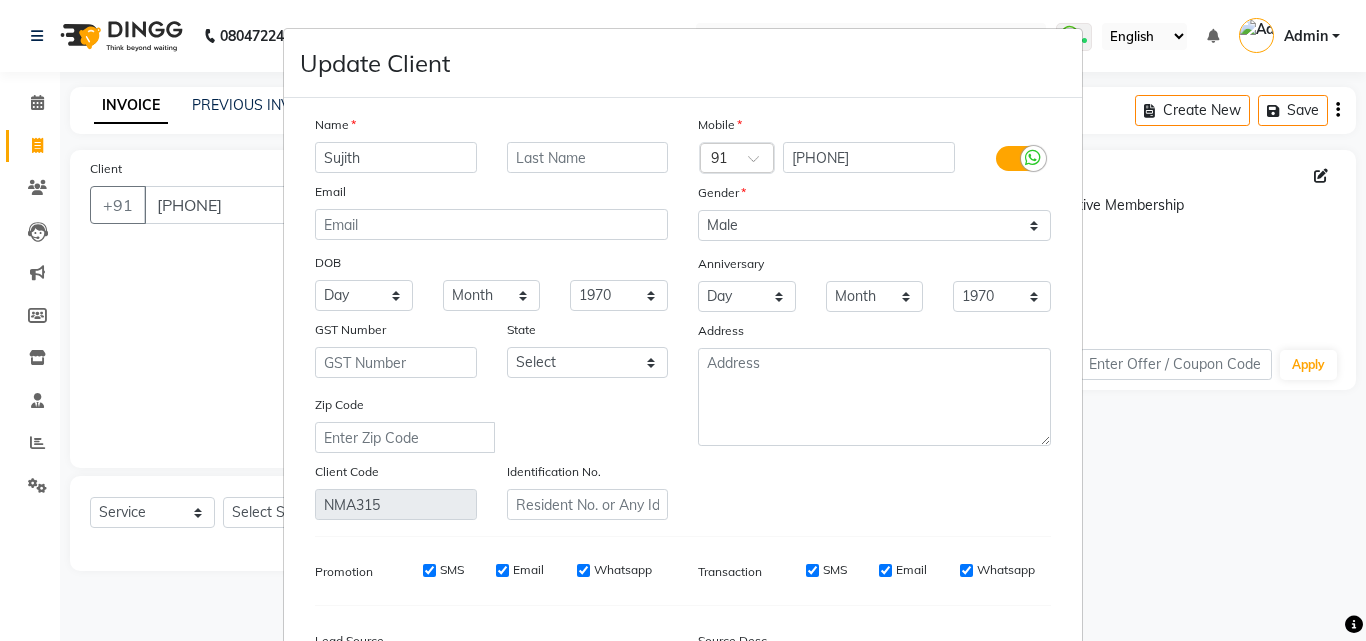 click at bounding box center (1018, 158) 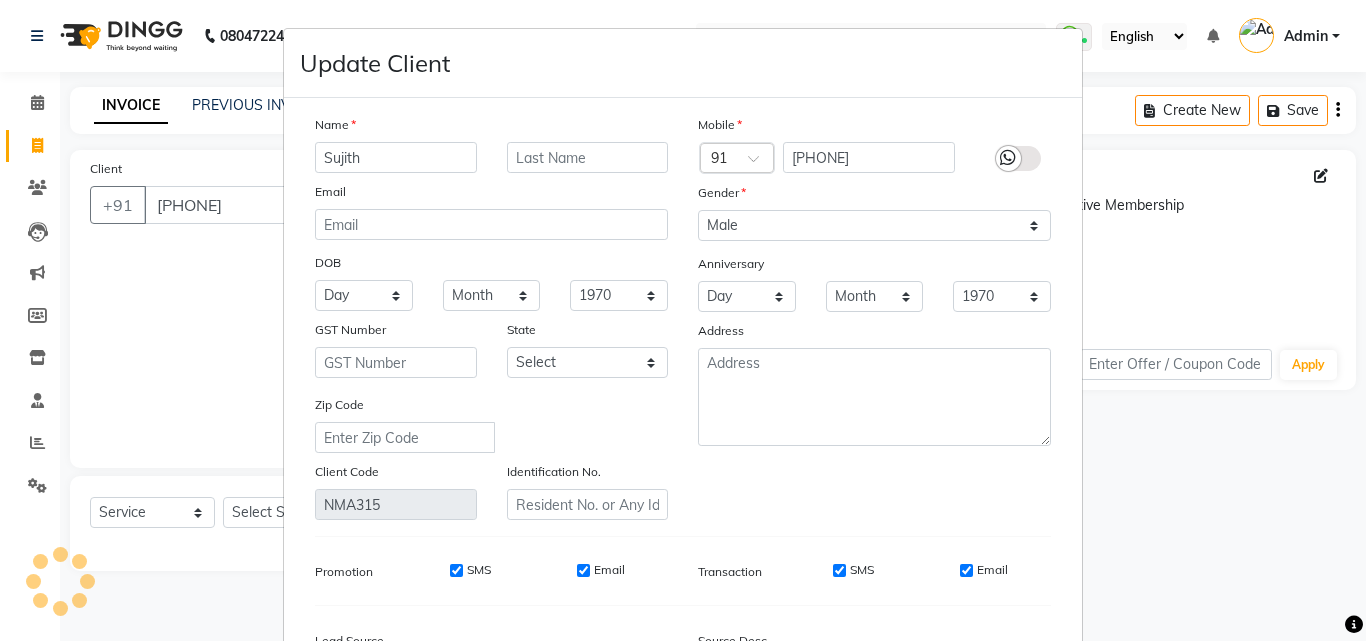 click on "SMS" at bounding box center (839, 570) 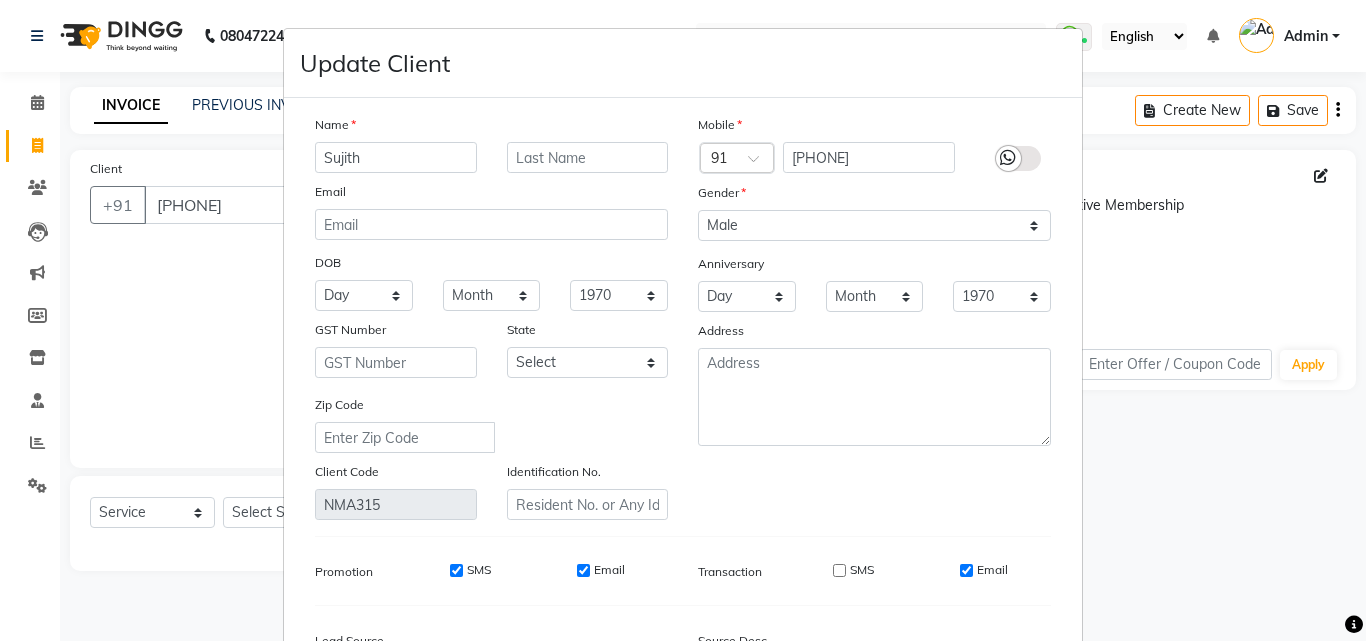 click on "Email" at bounding box center (966, 570) 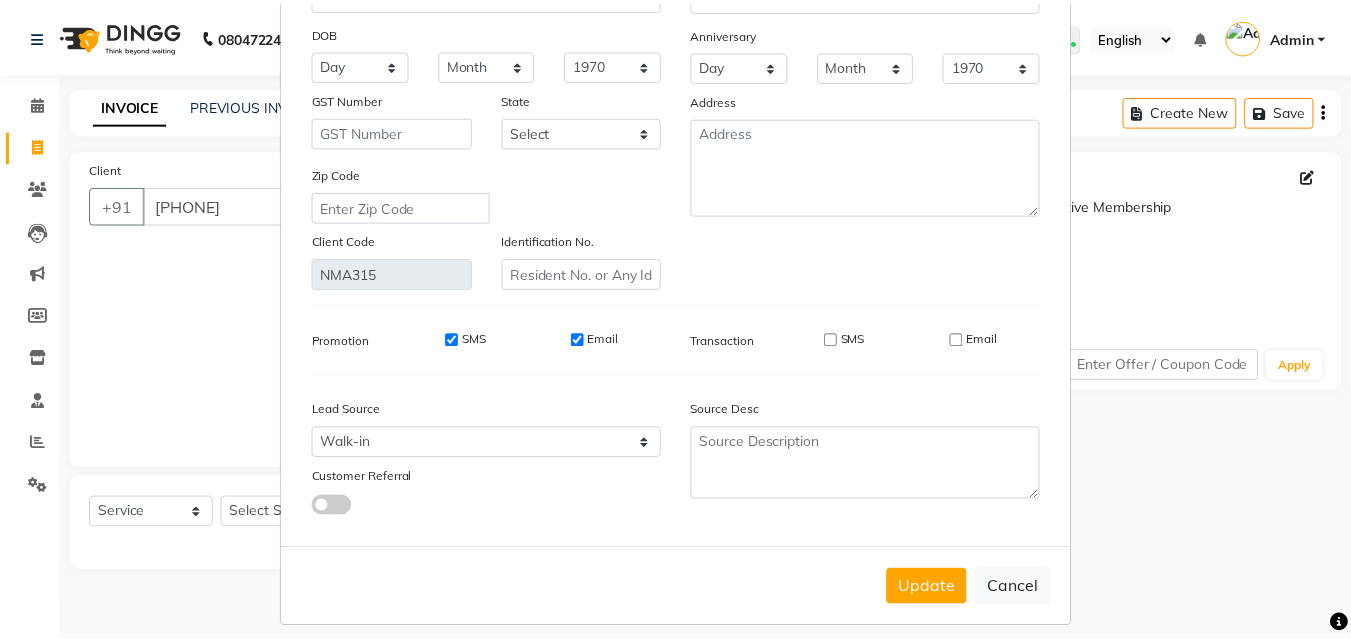 scroll, scrollTop: 246, scrollLeft: 0, axis: vertical 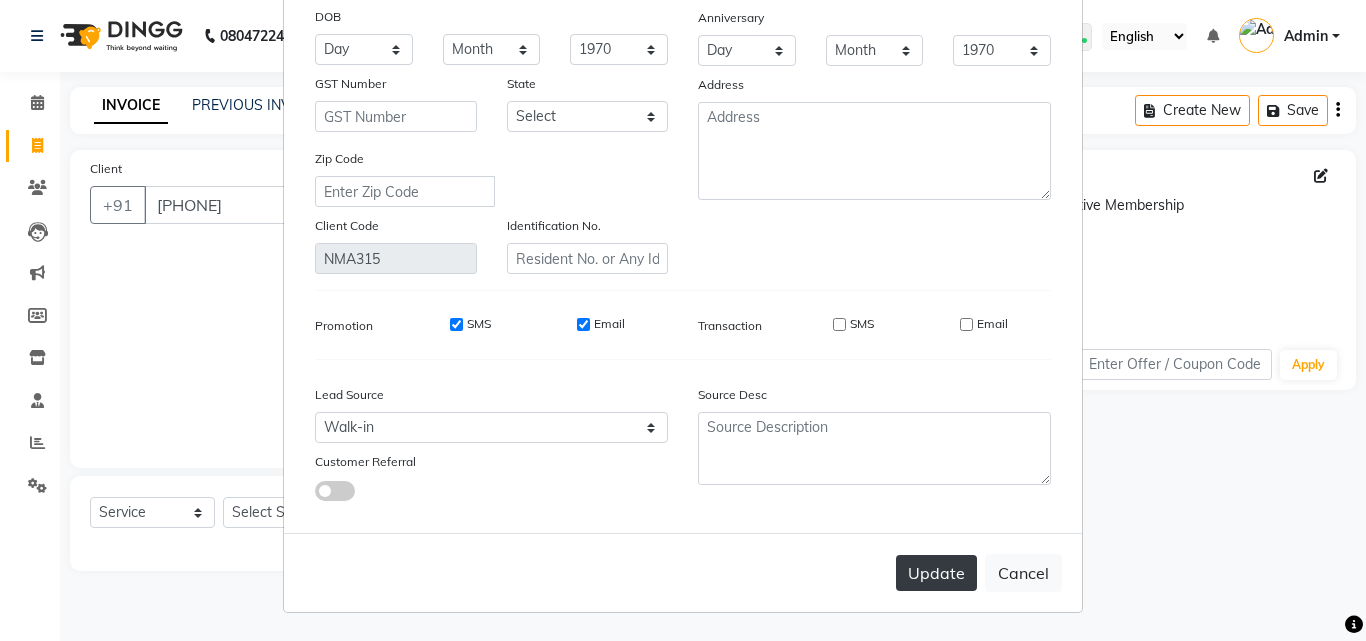 click on "Update" at bounding box center [936, 573] 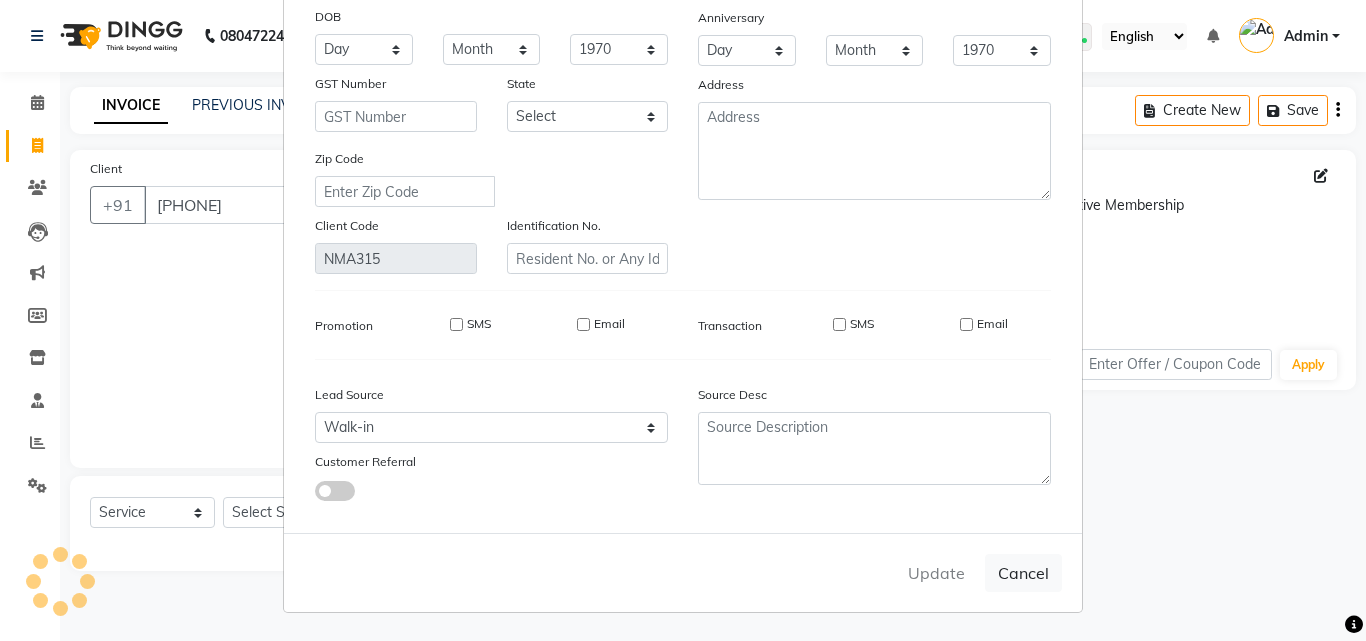 type 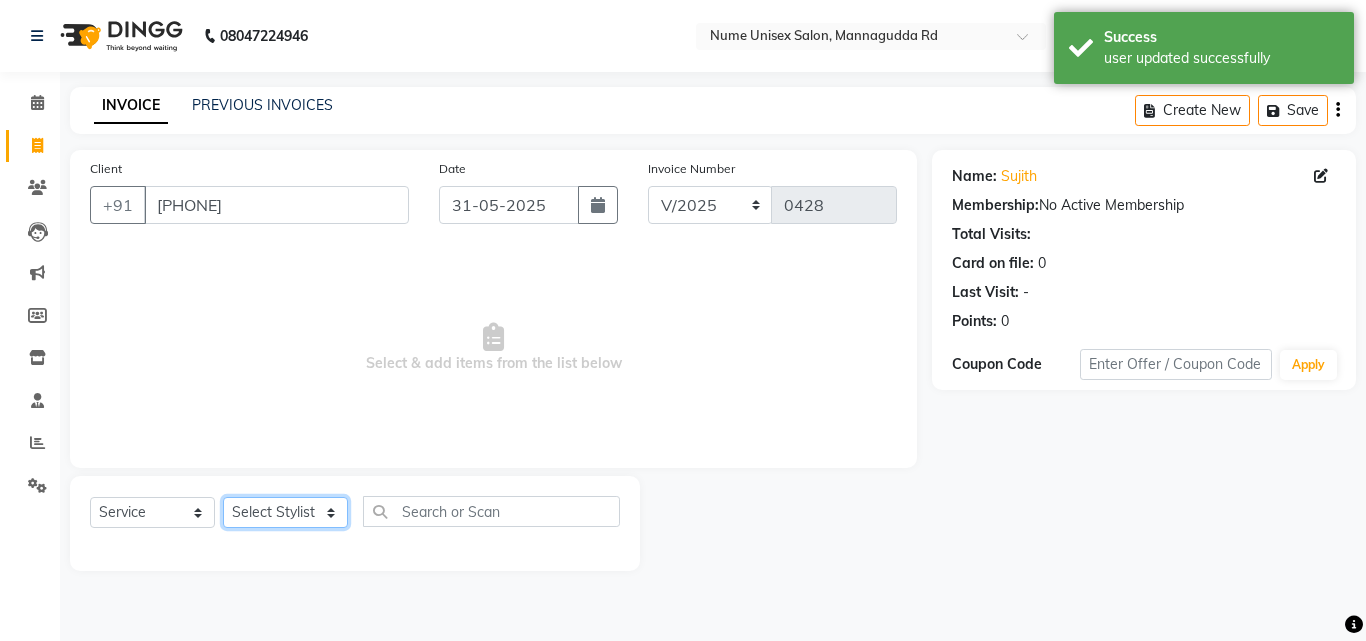 click on "Select Stylist Admin Arman Deepa Mangar Jayashree S Lisha Patel Mohd Muzahir Ali Preema Rashmi Shubha Devadiga Sony Priya Syaran" 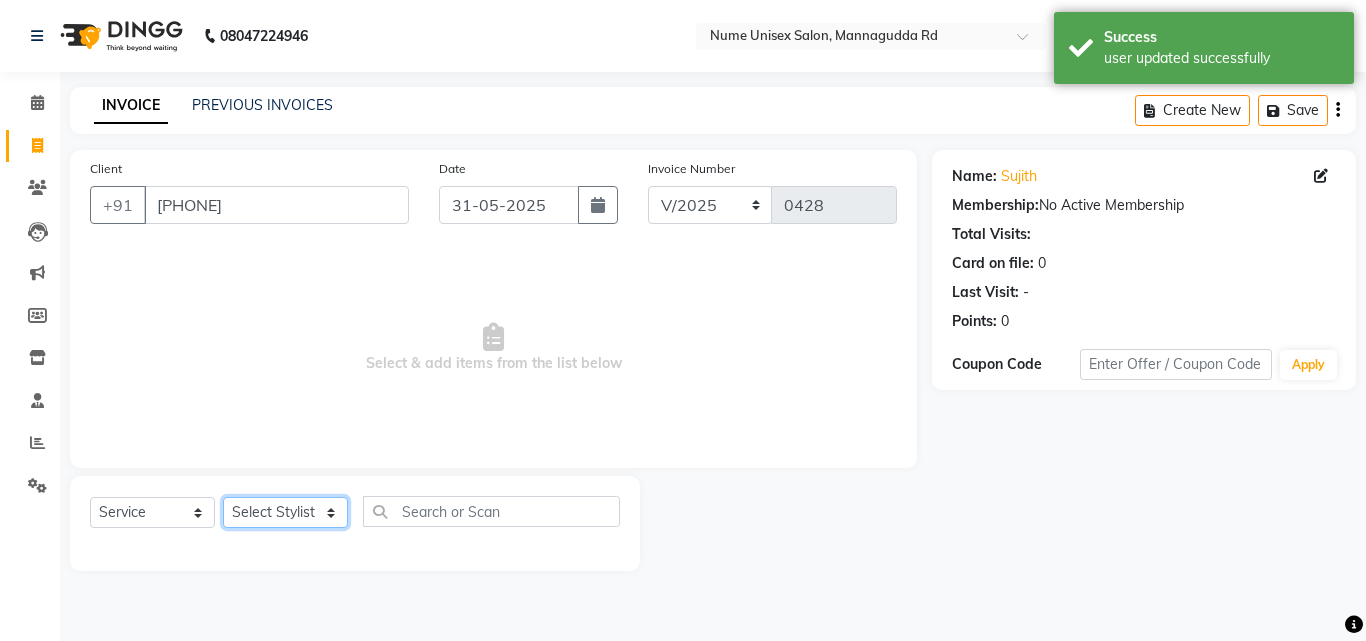 select on "61524" 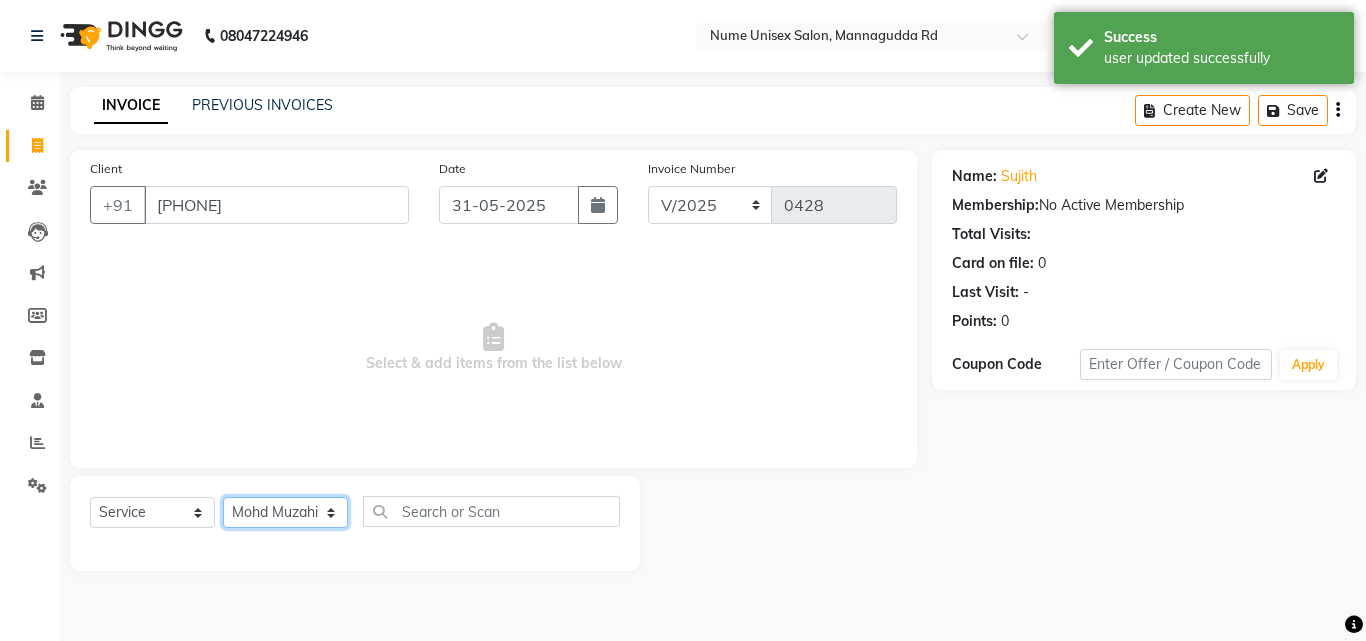 click on "Select Stylist Admin Arman Deepa Mangar Jayashree S Lisha Patel Mohd Muzahir Ali Preema Rashmi Shubha Devadiga Sony Priya Syaran" 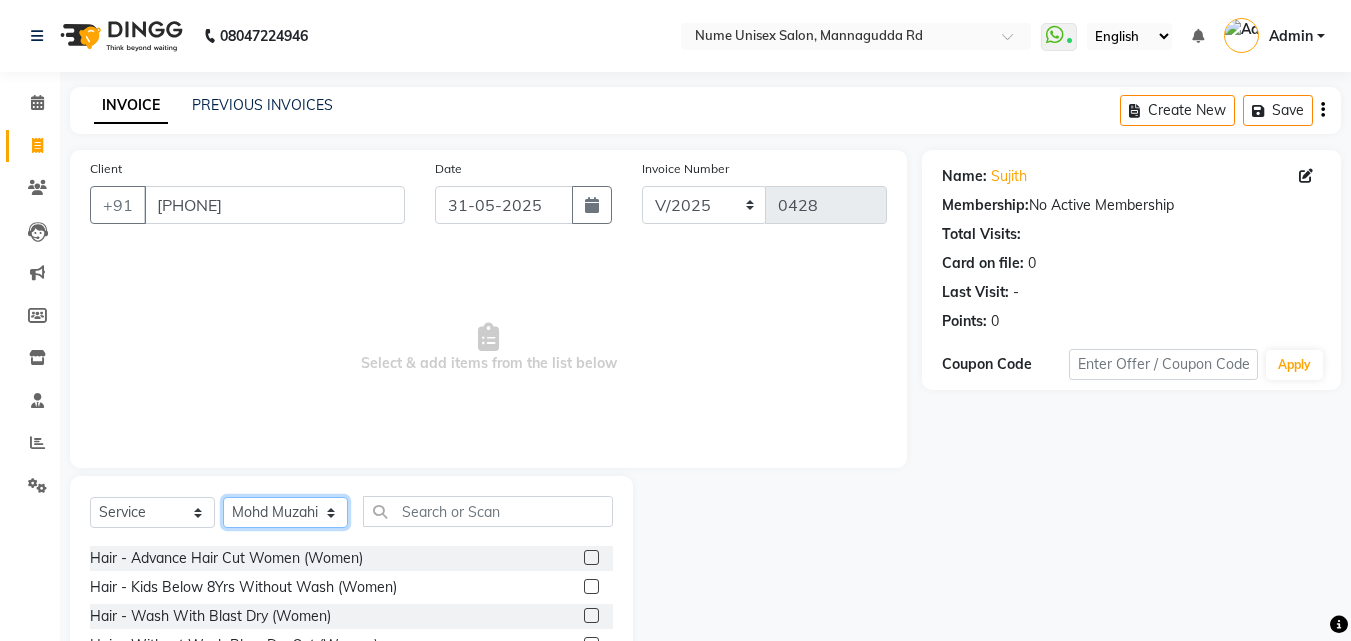 scroll, scrollTop: 100, scrollLeft: 0, axis: vertical 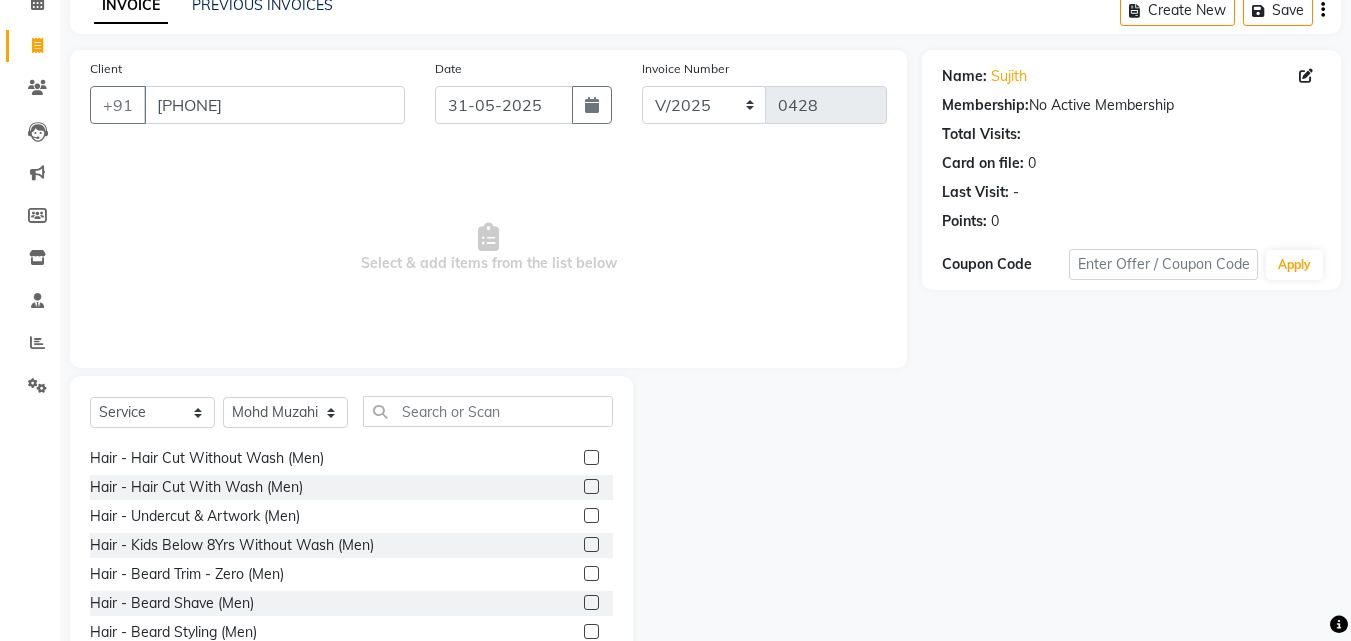 click 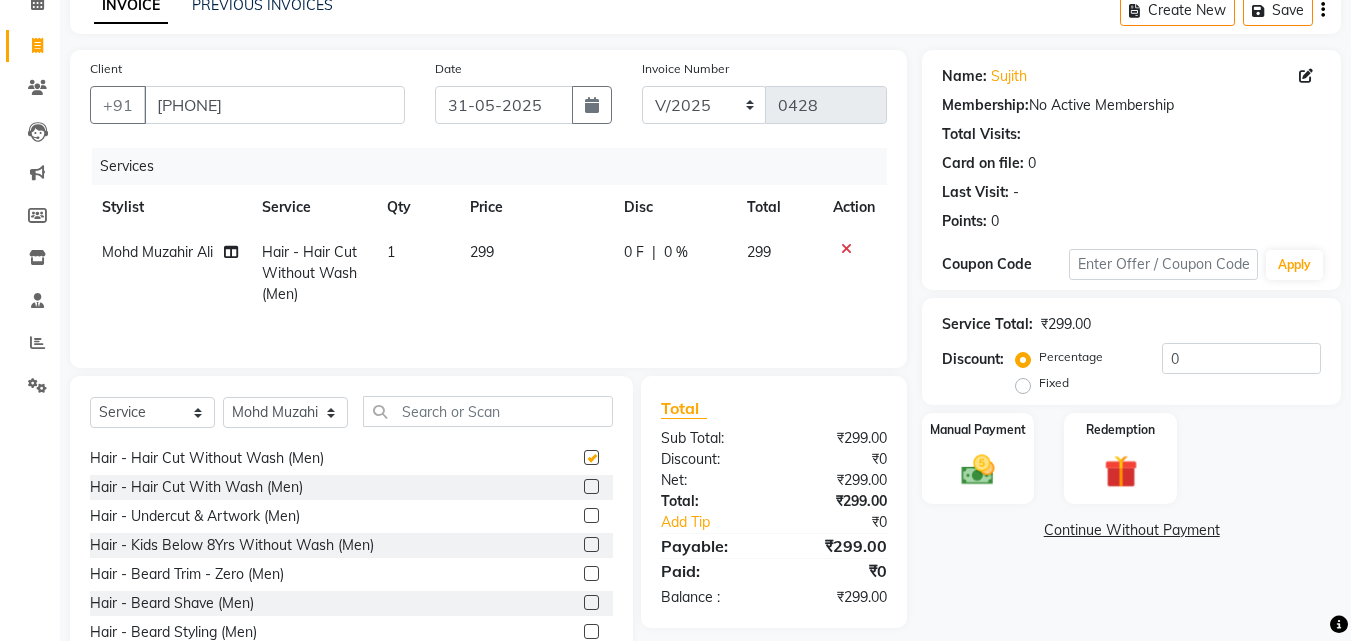 checkbox on "false" 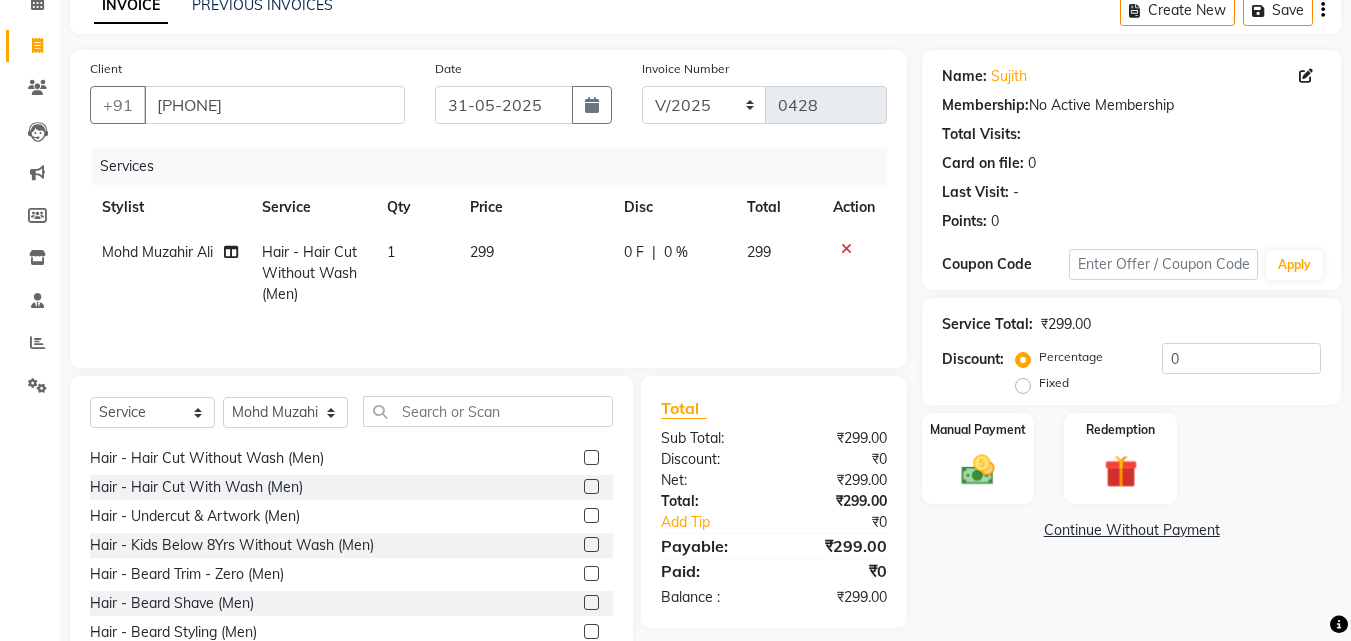 click 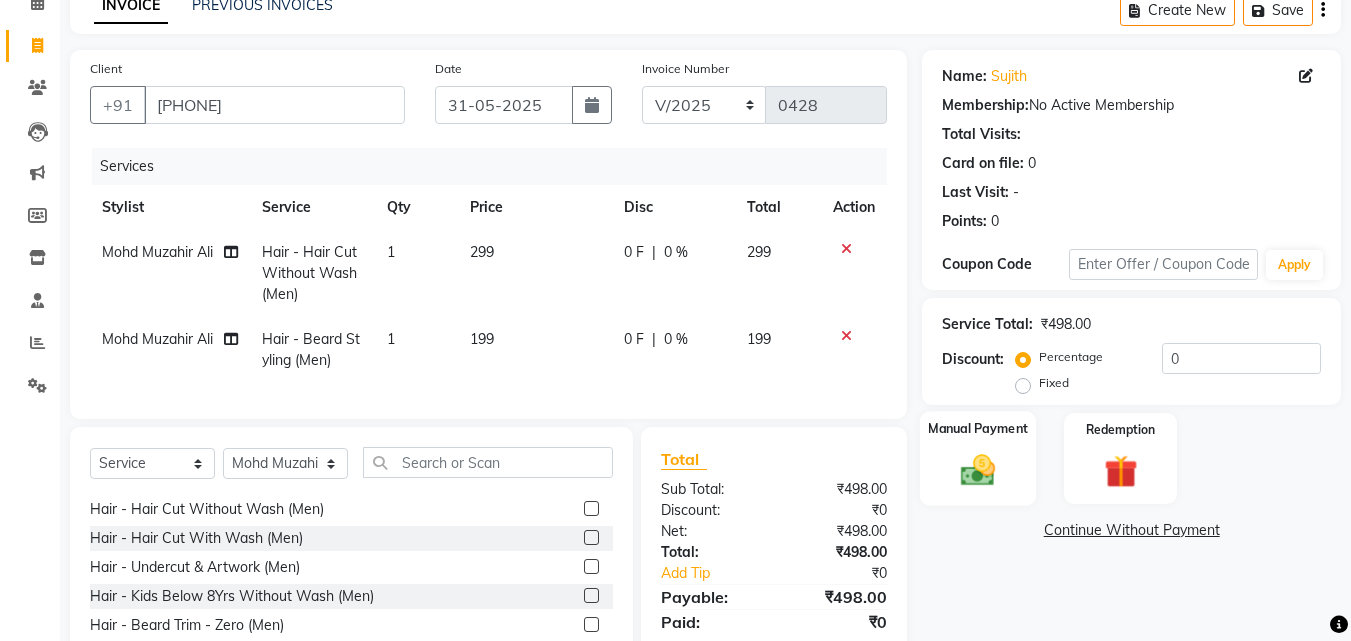 checkbox on "false" 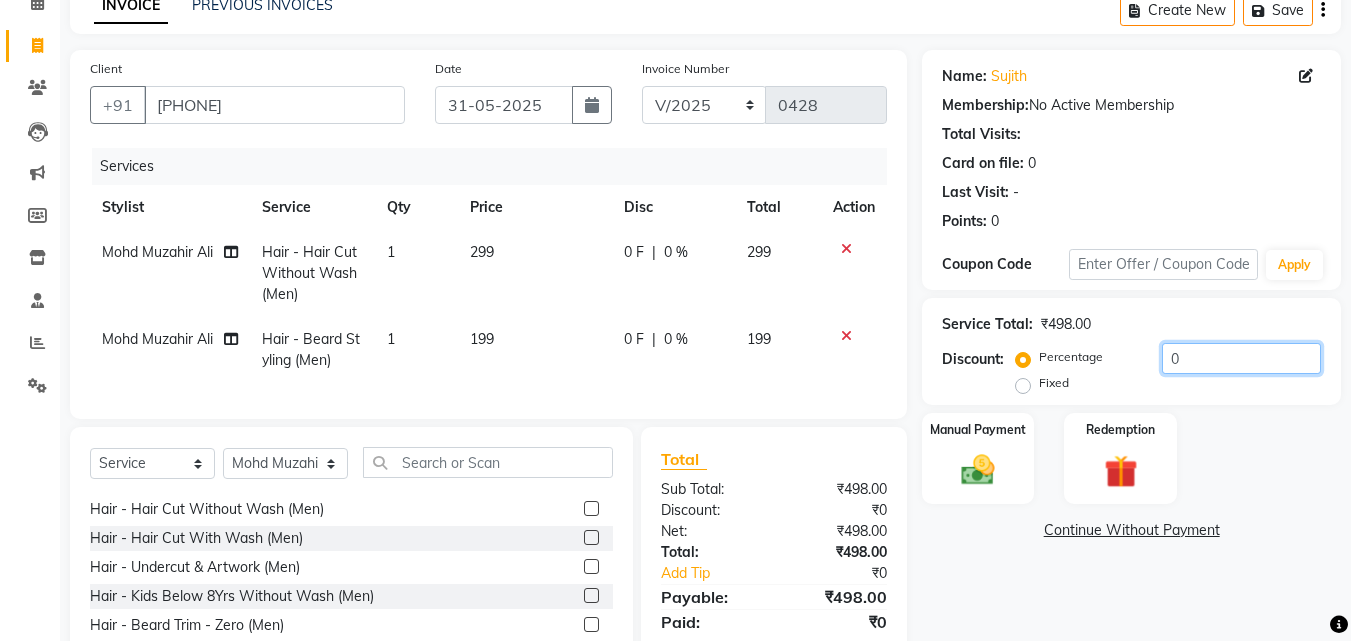 drag, startPoint x: 1198, startPoint y: 362, endPoint x: 1132, endPoint y: 372, distance: 66.75328 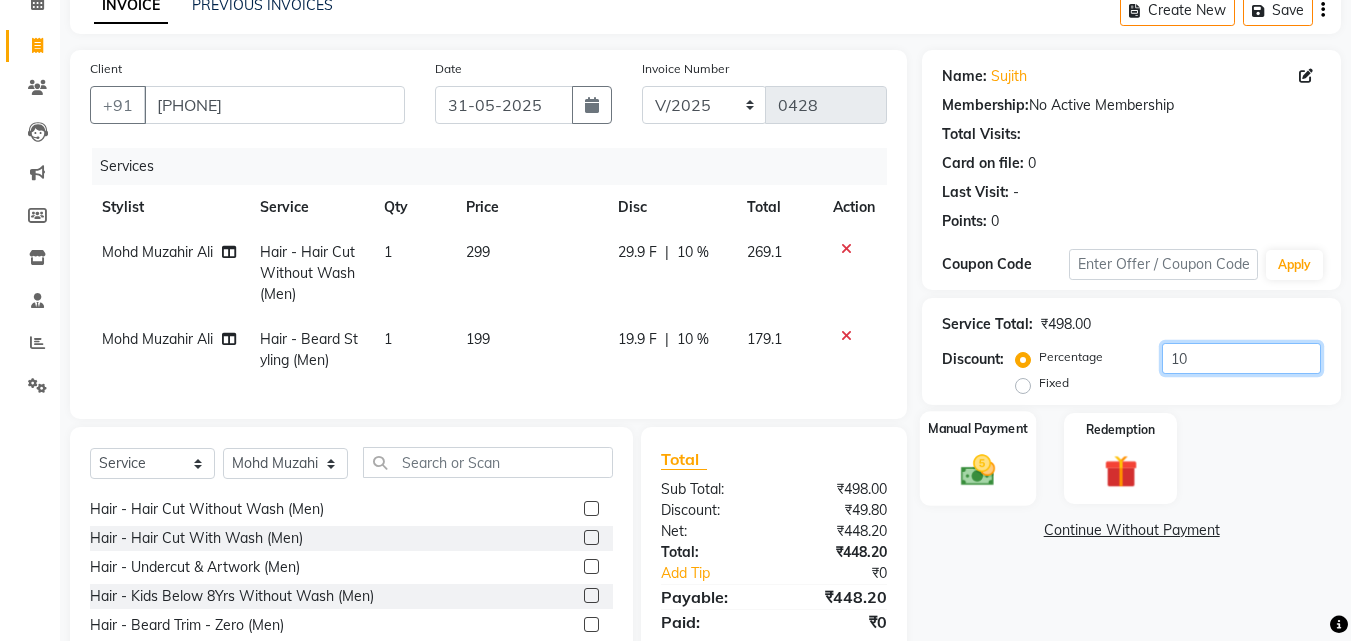 type on "10" 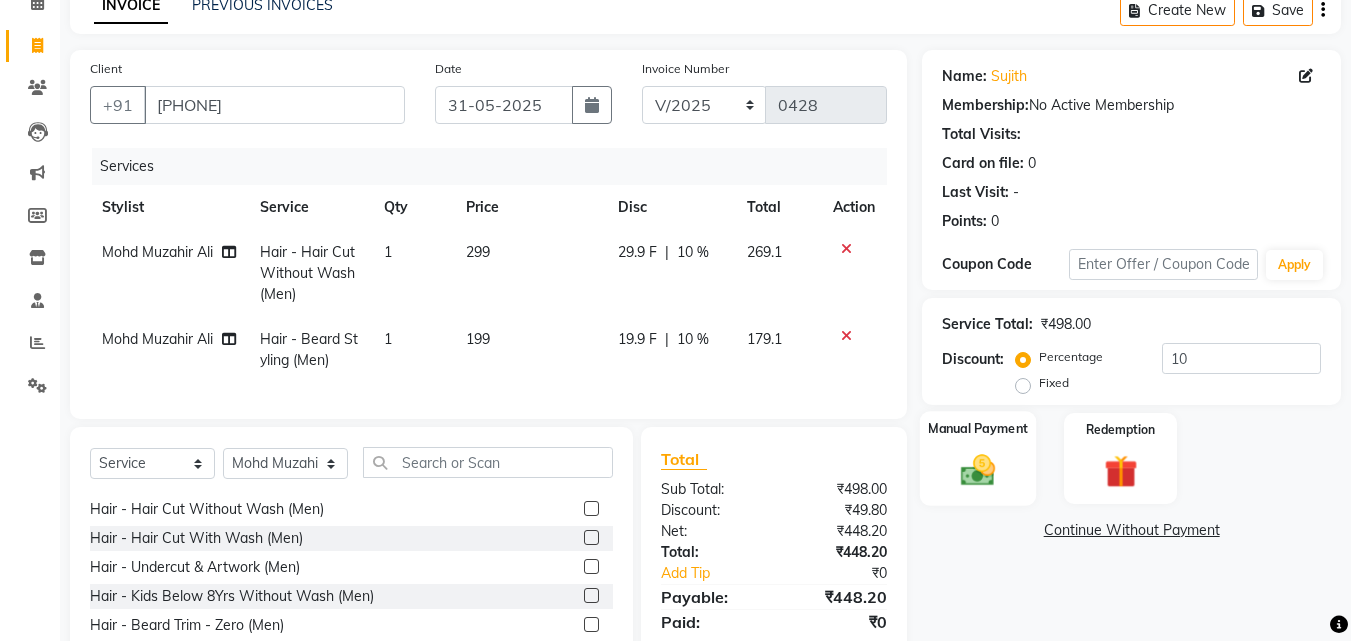 click on "Manual Payment" 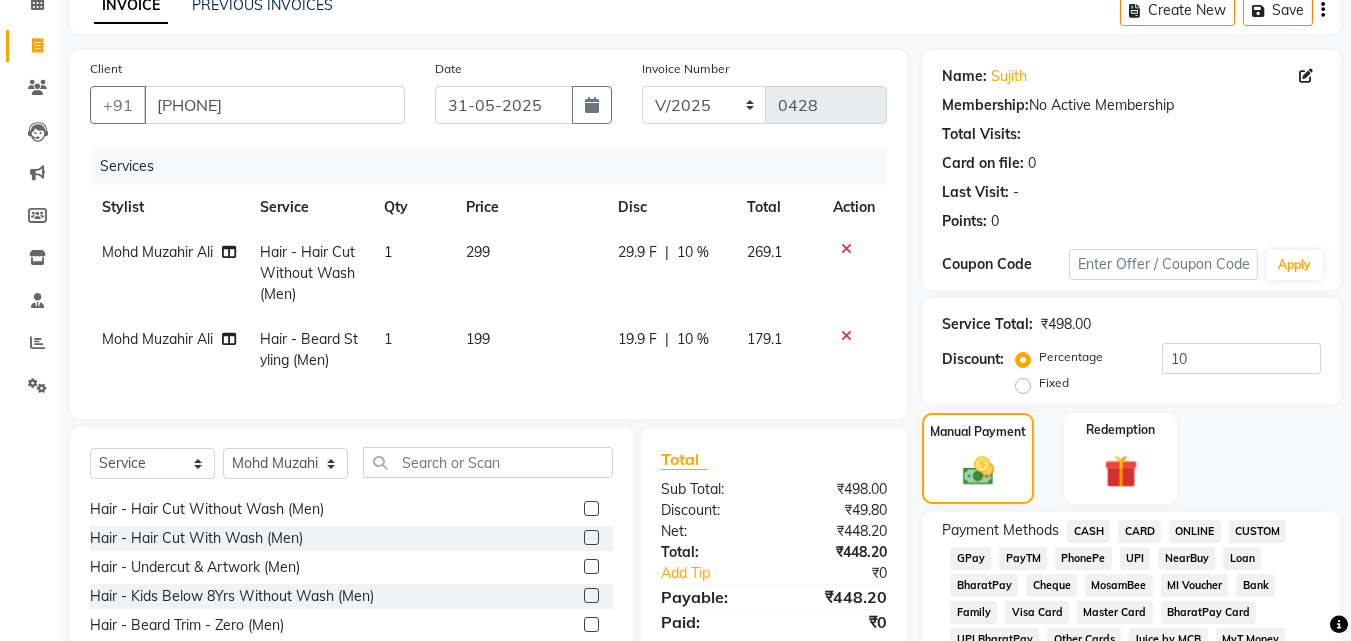 click on "GPay" 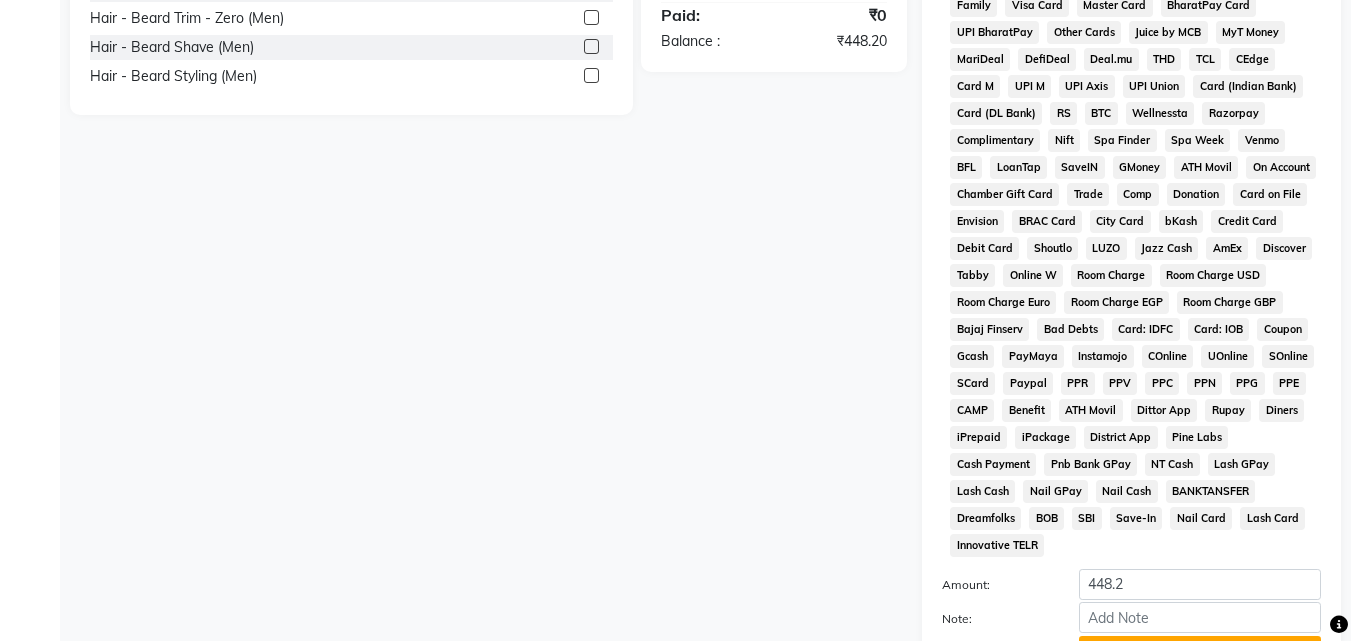 scroll, scrollTop: 861, scrollLeft: 0, axis: vertical 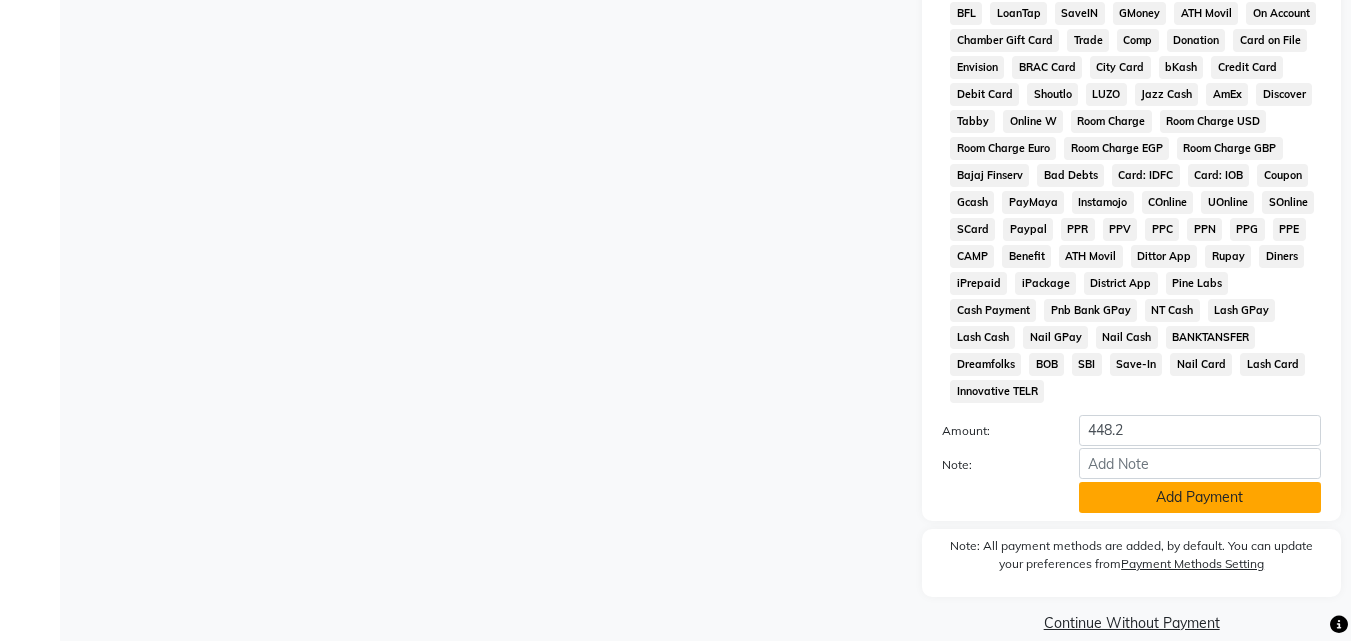 click on "Add Payment" 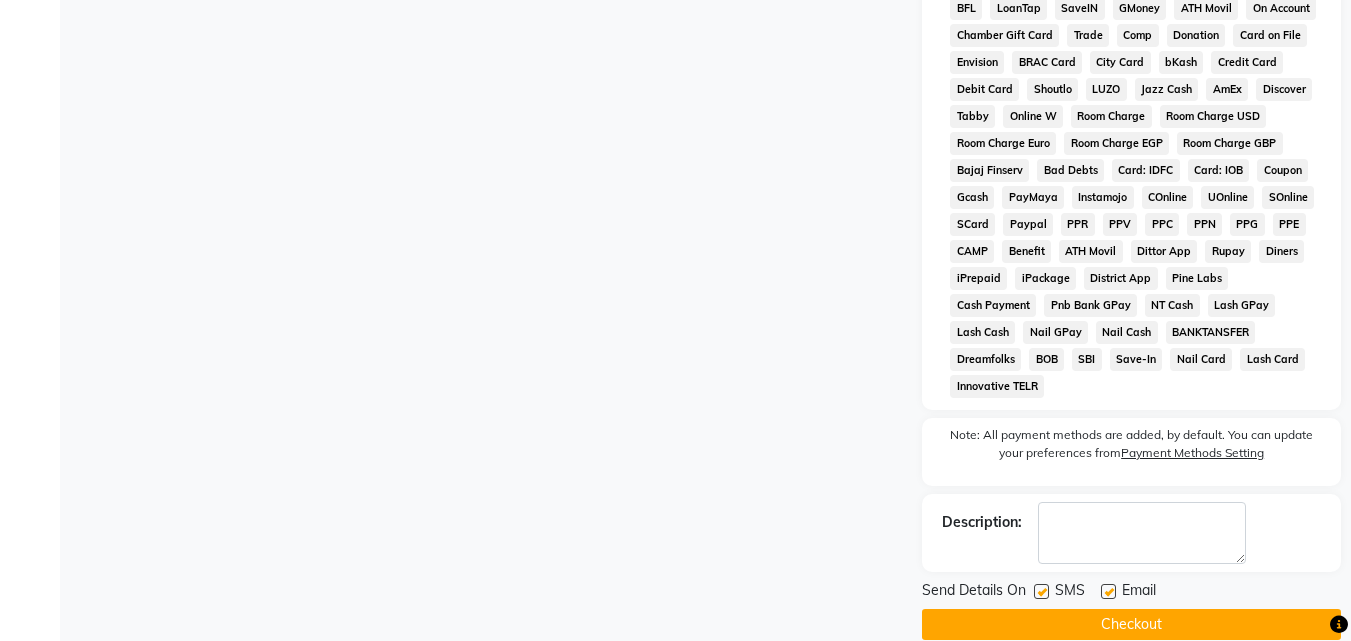 scroll, scrollTop: 868, scrollLeft: 0, axis: vertical 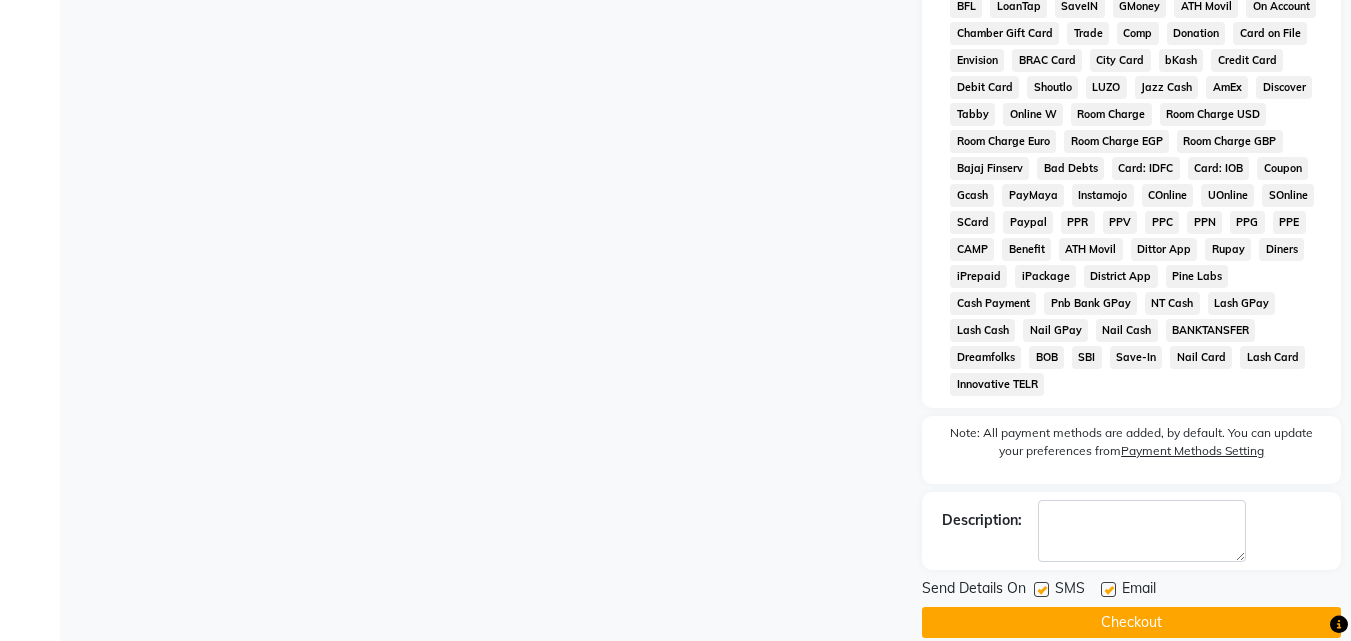 click 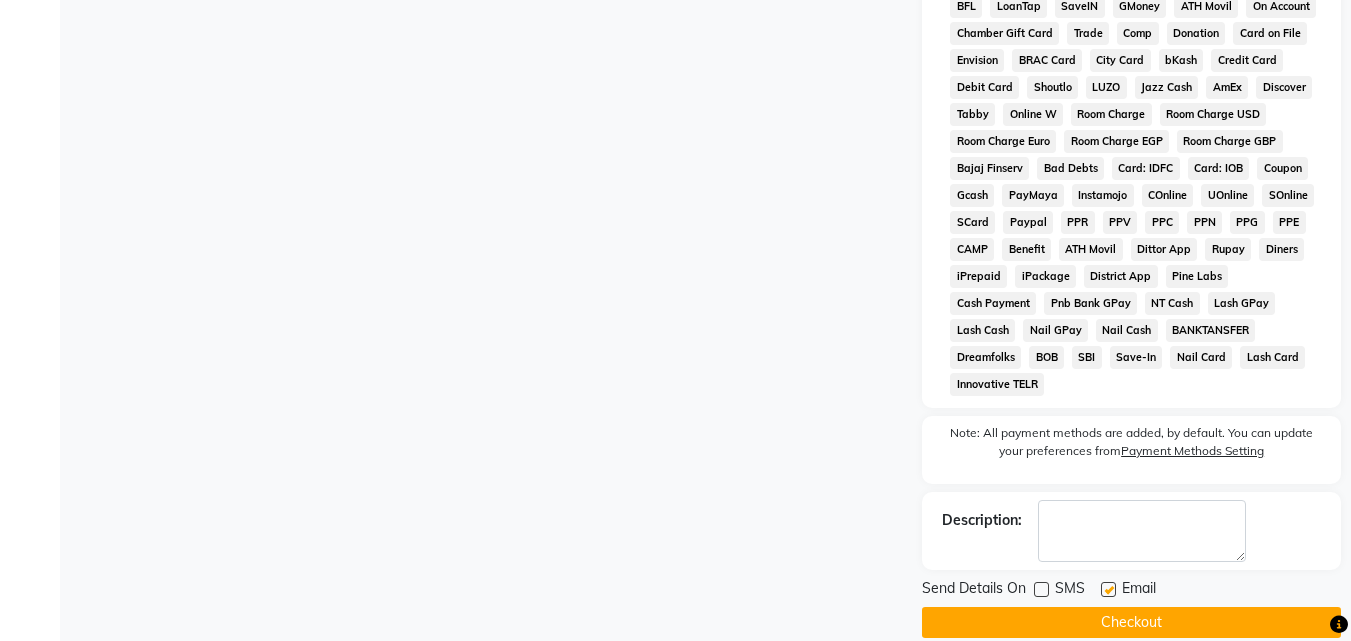 click 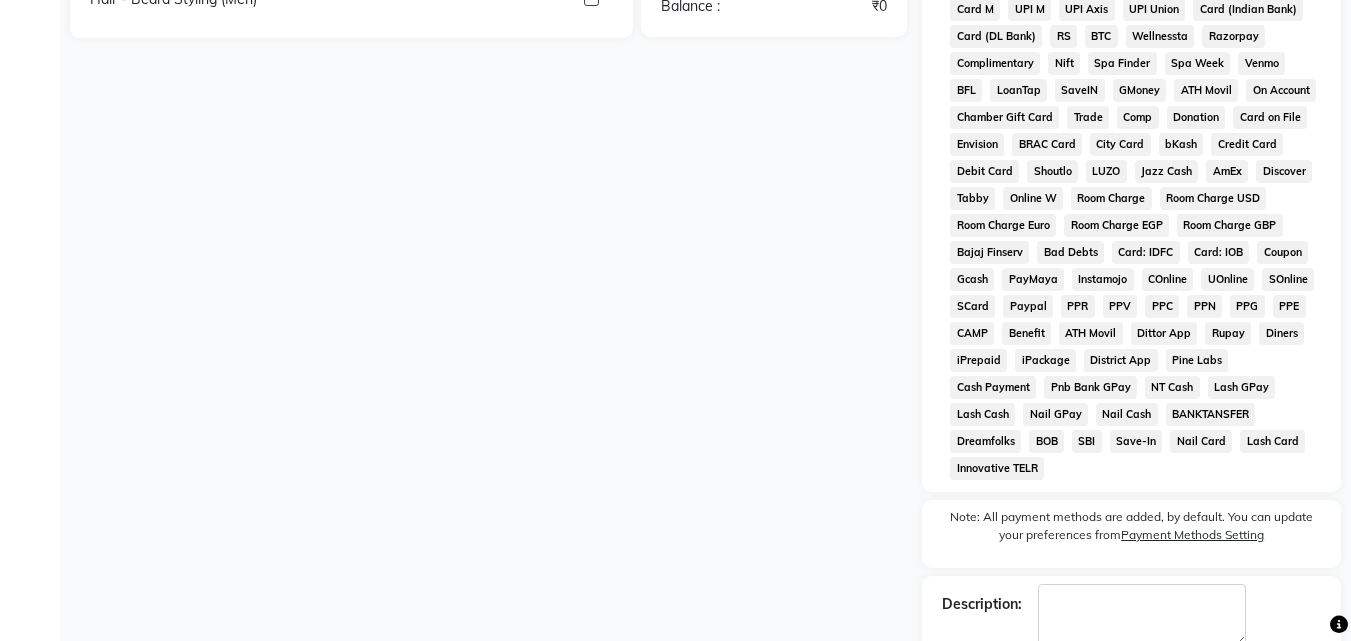 scroll, scrollTop: 868, scrollLeft: 0, axis: vertical 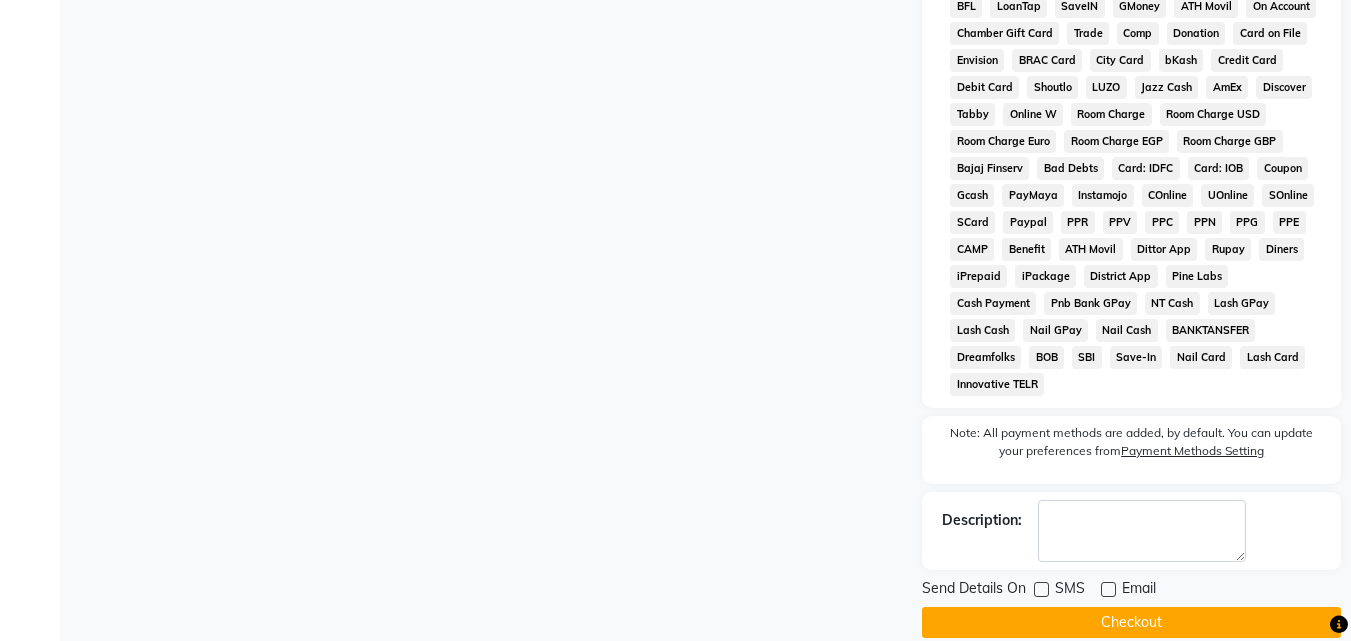 click on "Checkout" 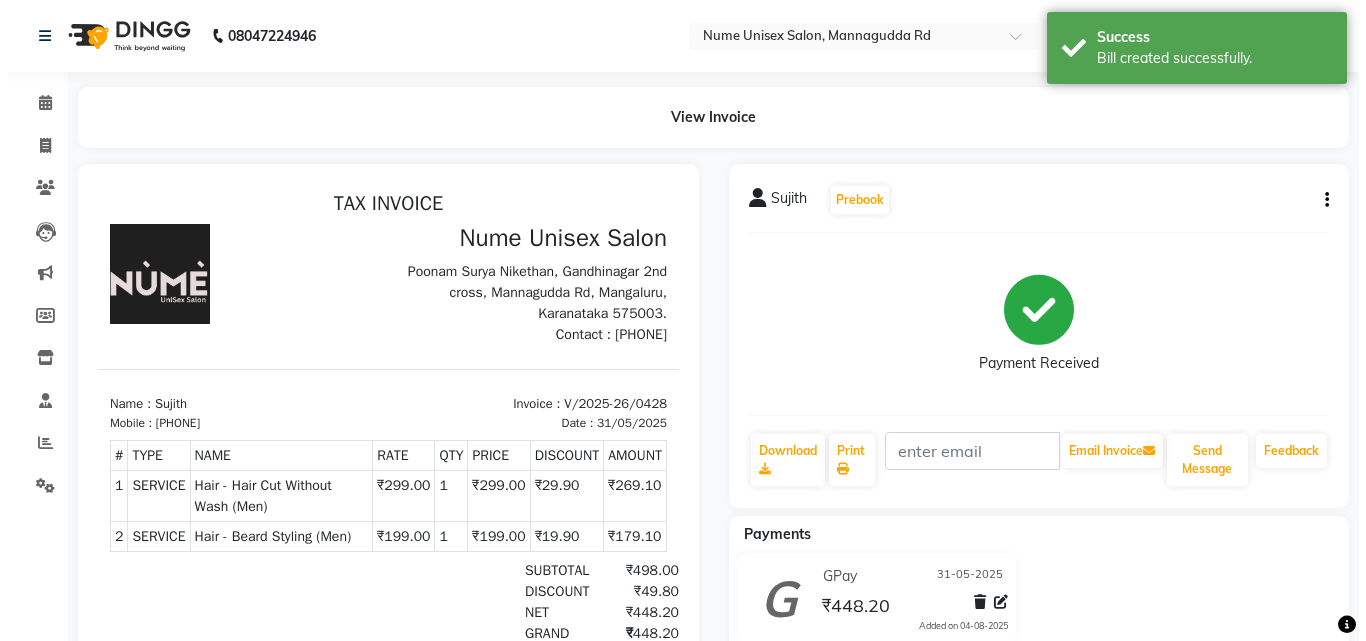 scroll, scrollTop: 0, scrollLeft: 0, axis: both 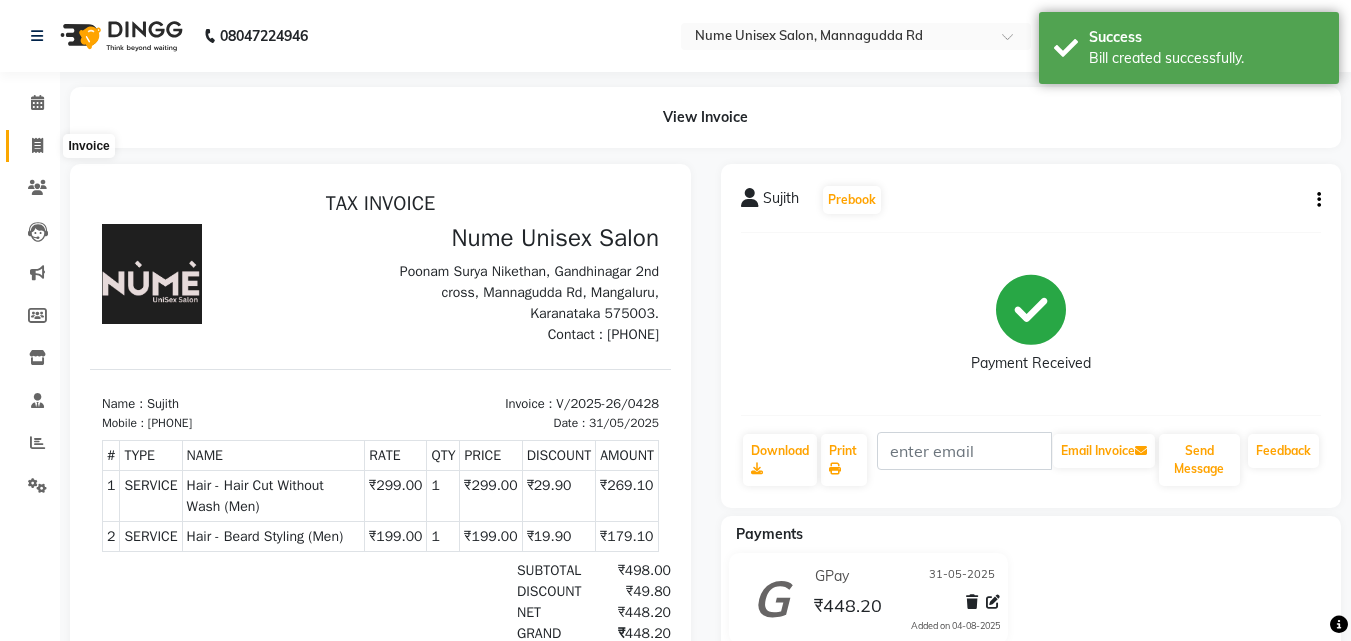 click 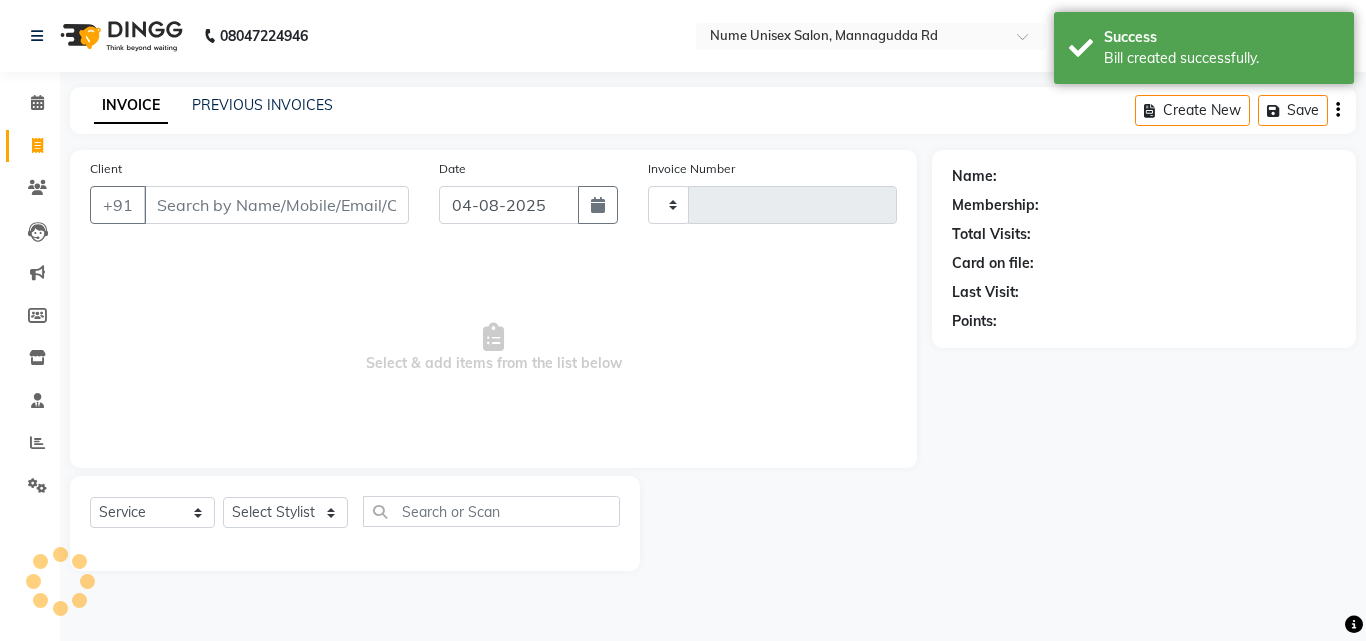 type on "0429" 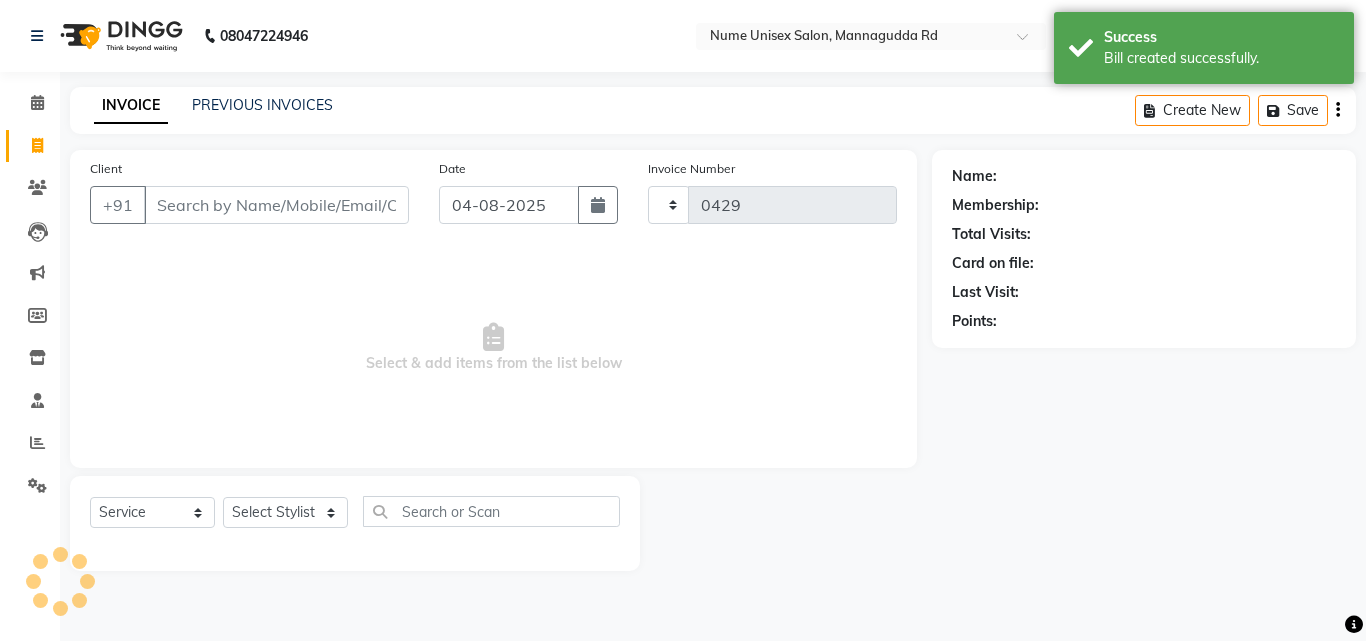 select on "7047" 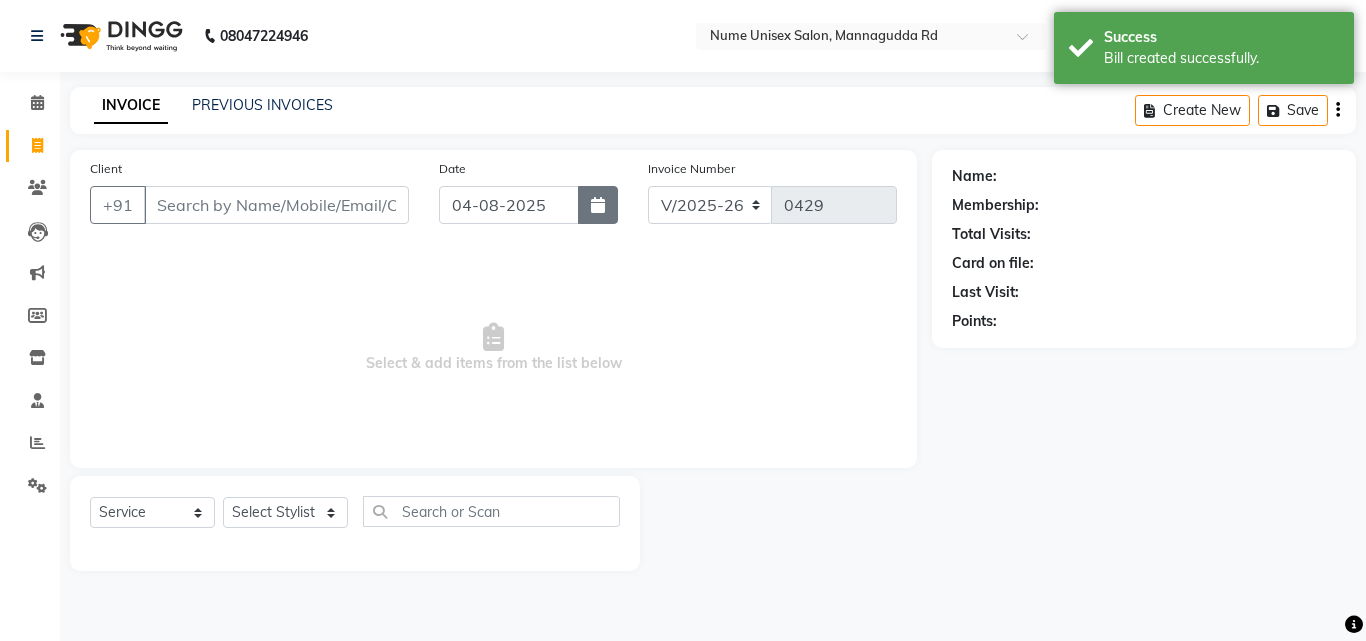 click 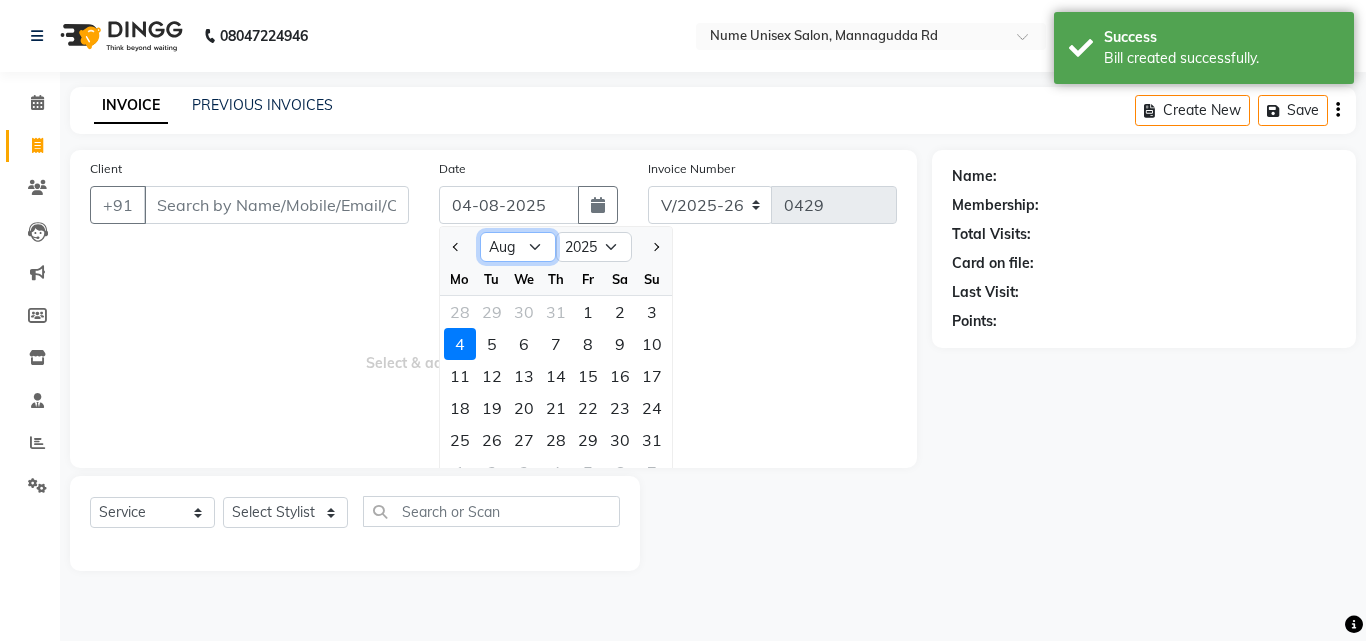 click on "Jan Feb Mar Apr May Jun Jul Aug Sep Oct Nov Dec" 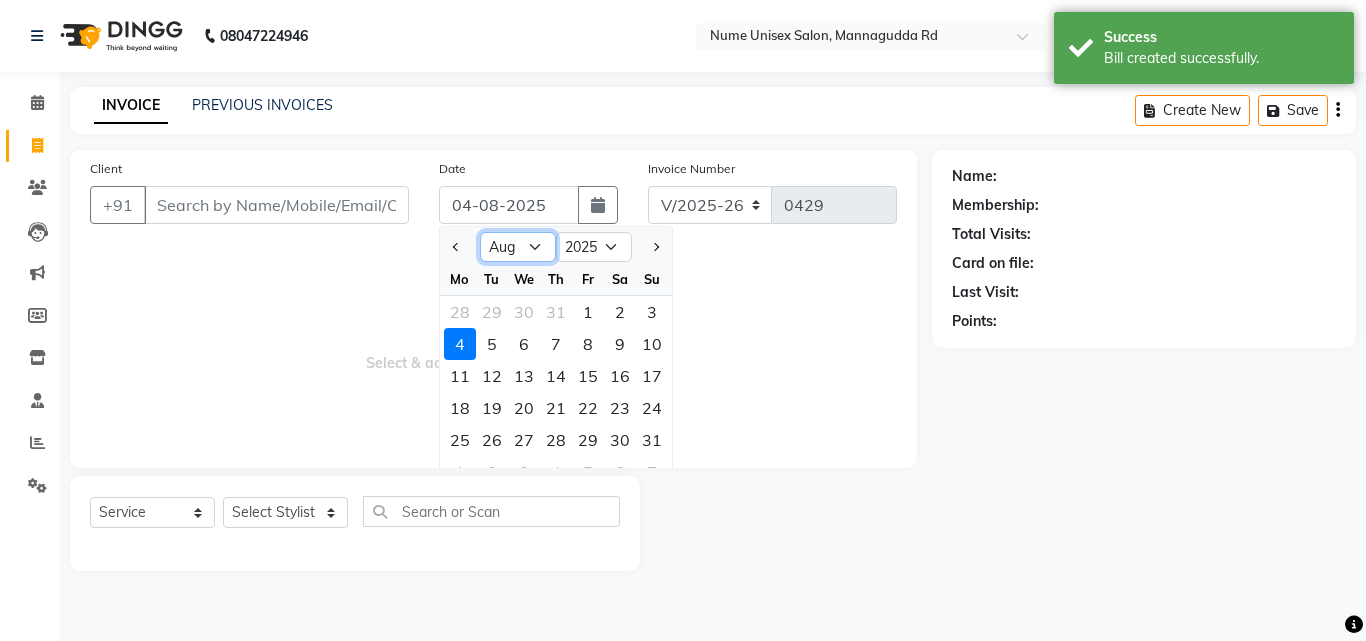 select on "5" 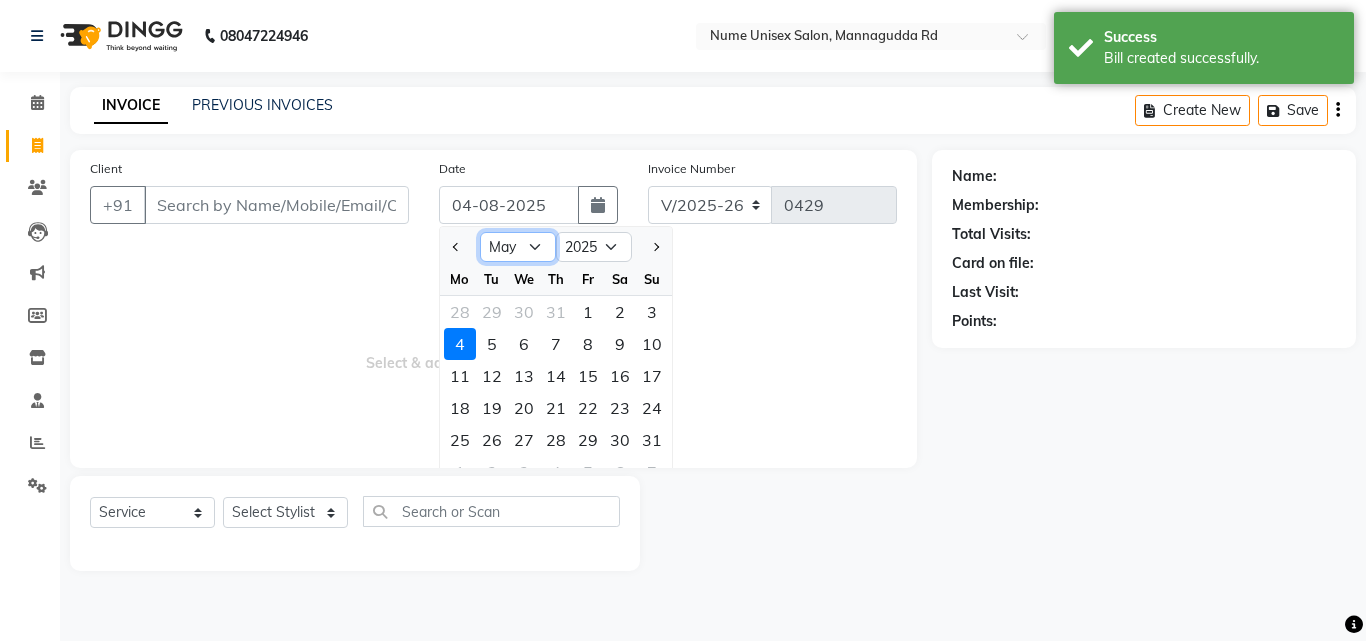 click on "Jan Feb Mar Apr May Jun Jul Aug Sep Oct Nov Dec" 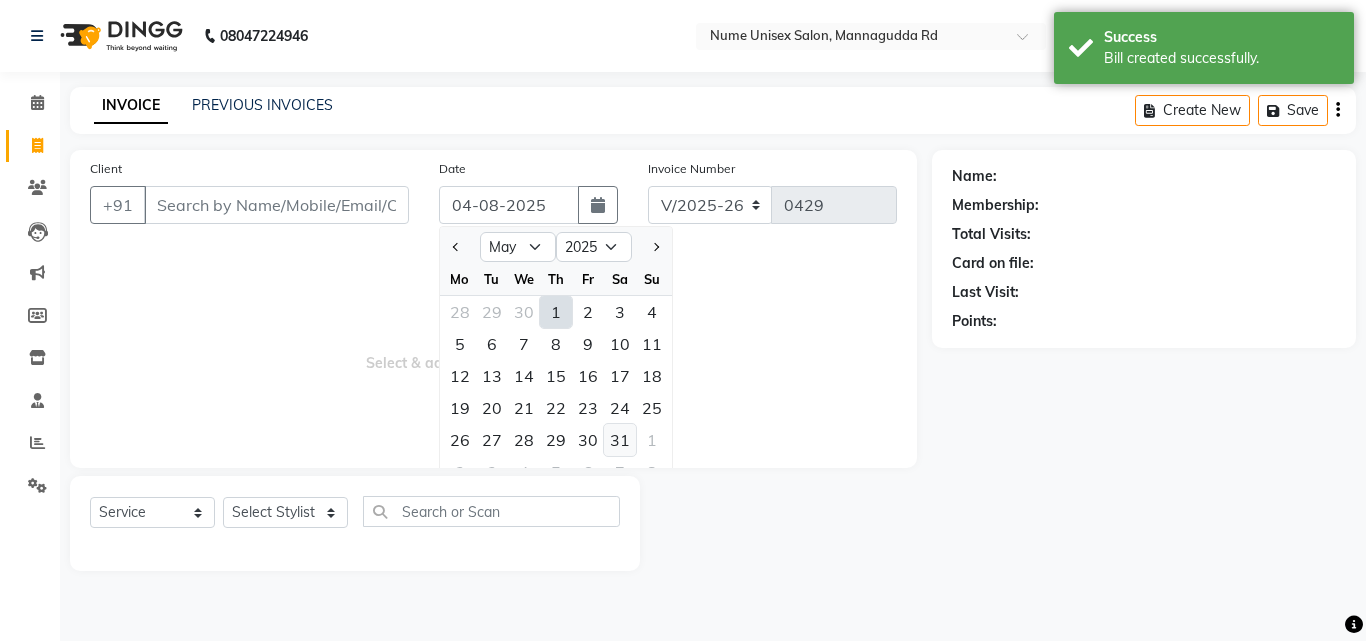 click on "31" 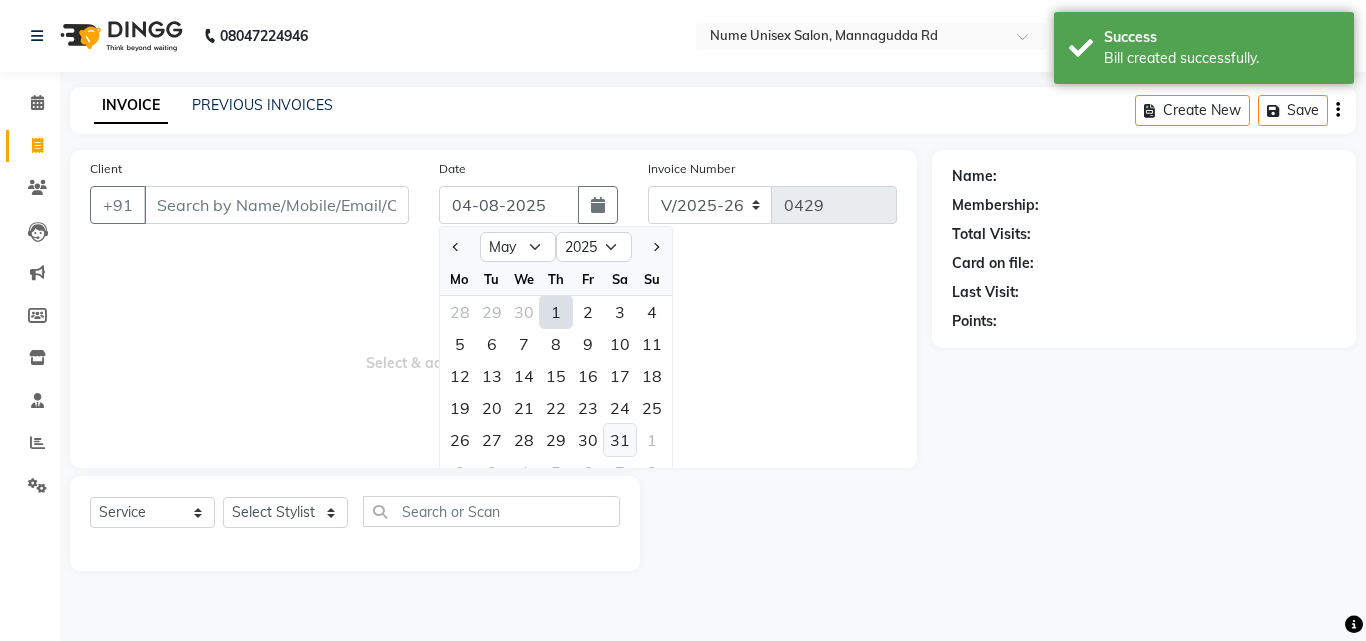 type on "31-05-2025" 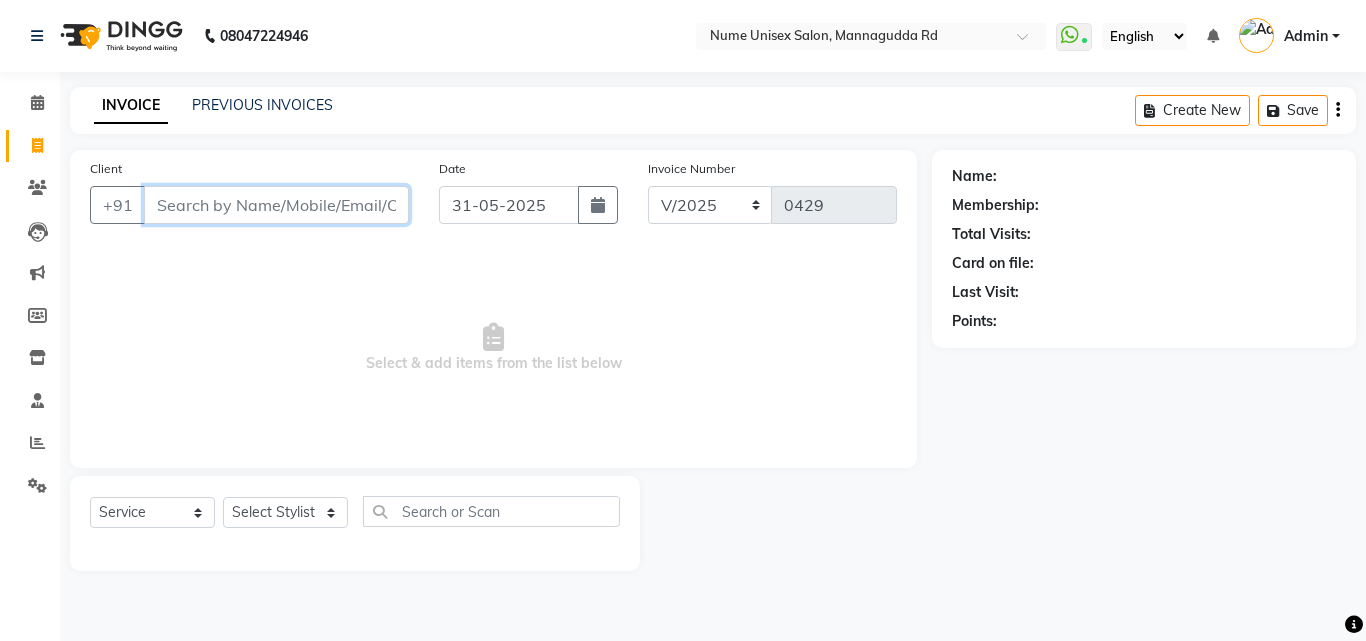 click on "Client" at bounding box center [276, 205] 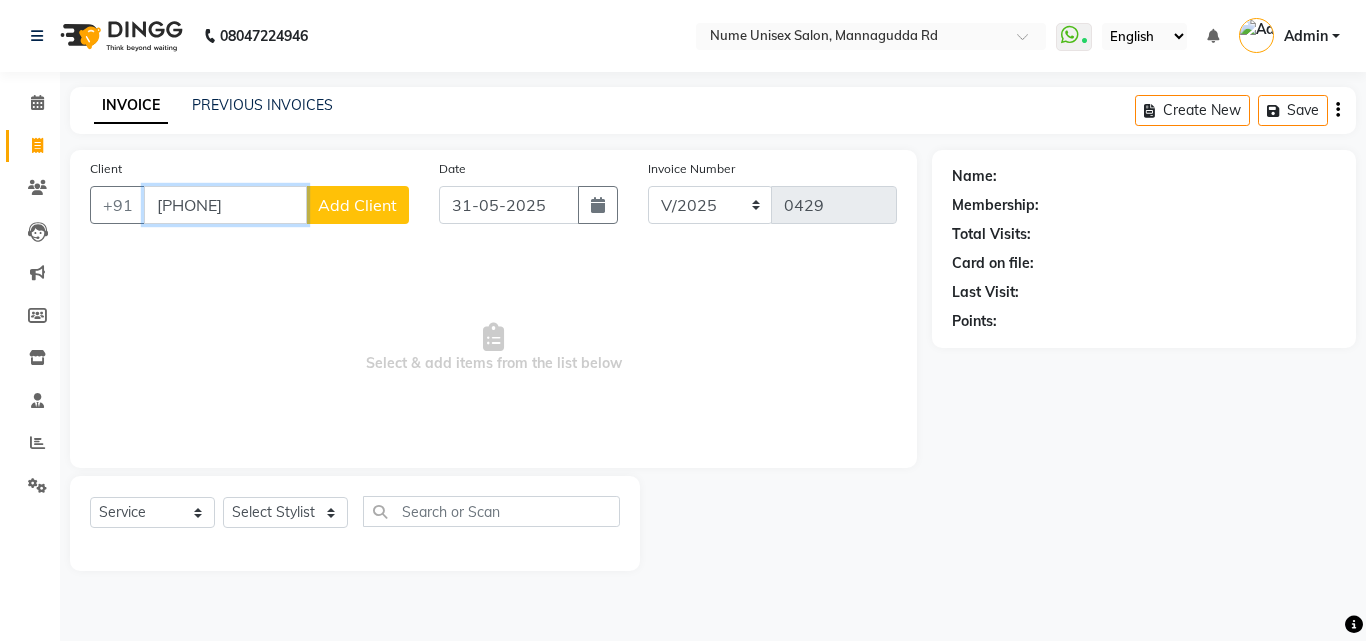type on "[PHONE]" 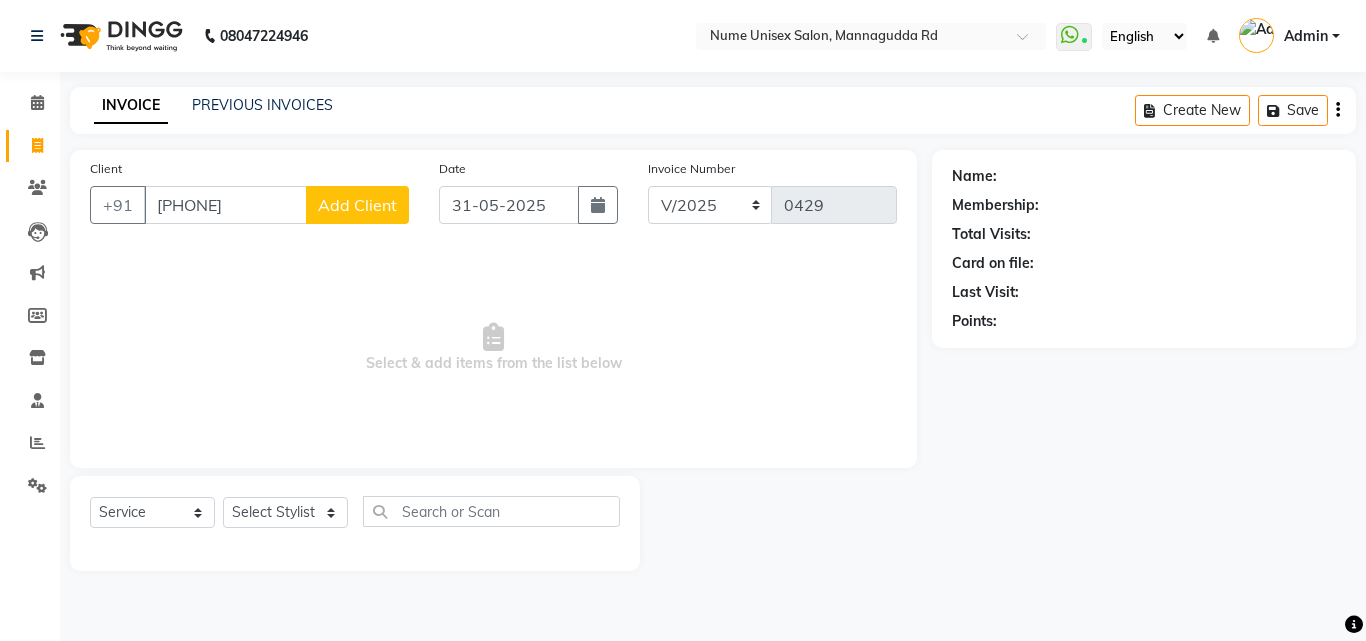 click on "Add Client" 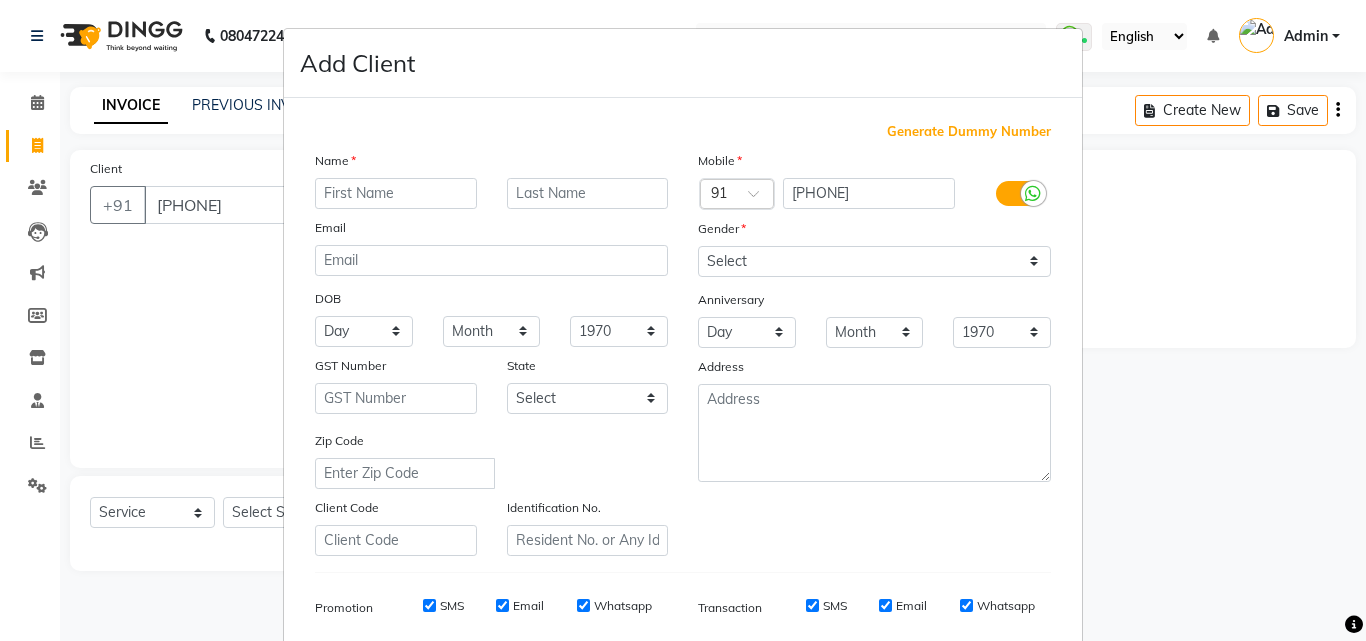 click at bounding box center [396, 193] 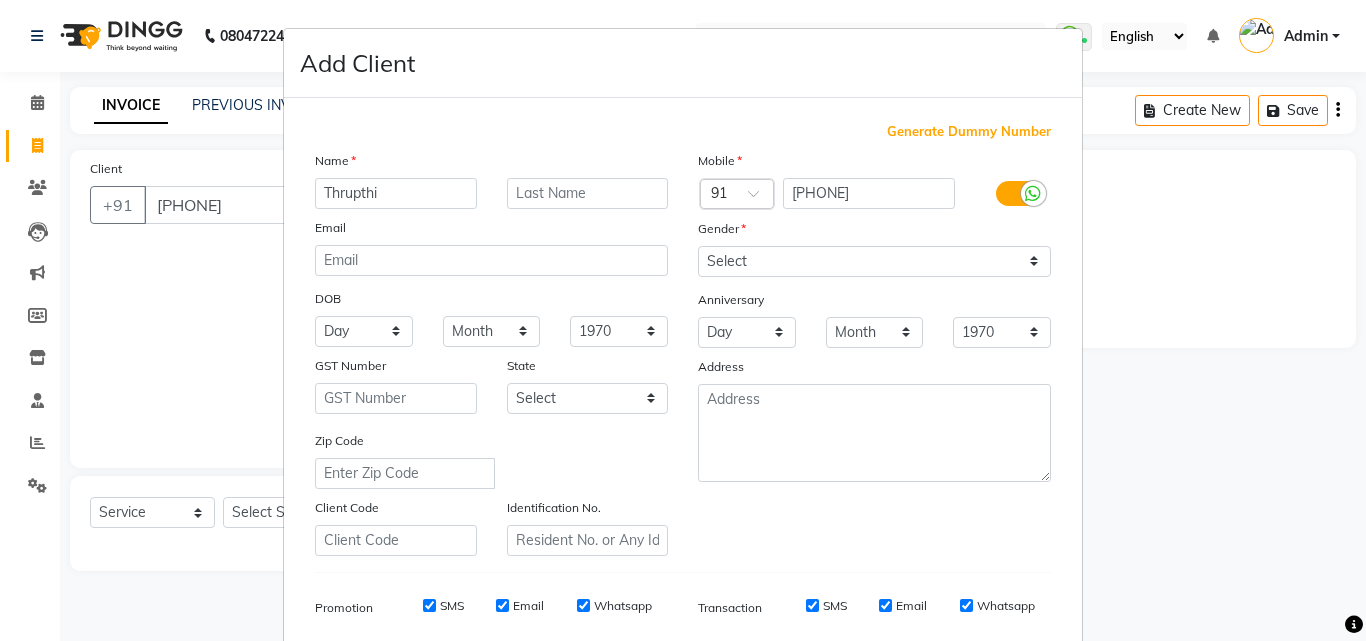 type on "Thrupthi" 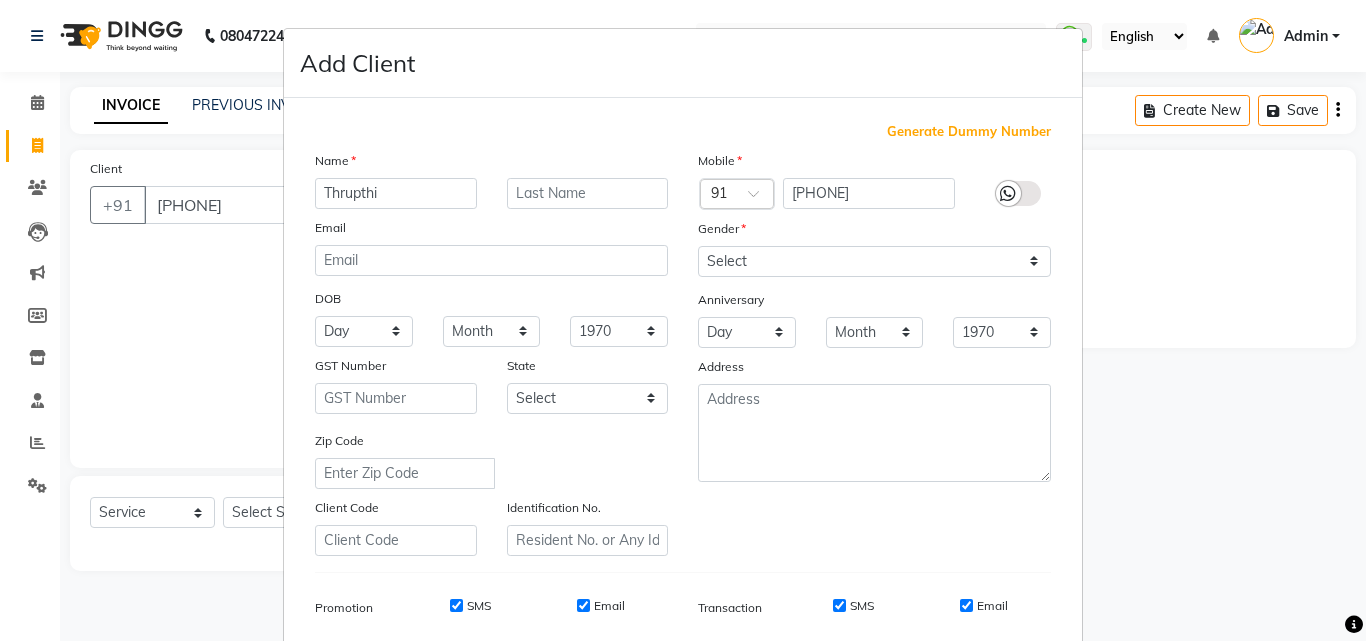 click at bounding box center (1008, 194) 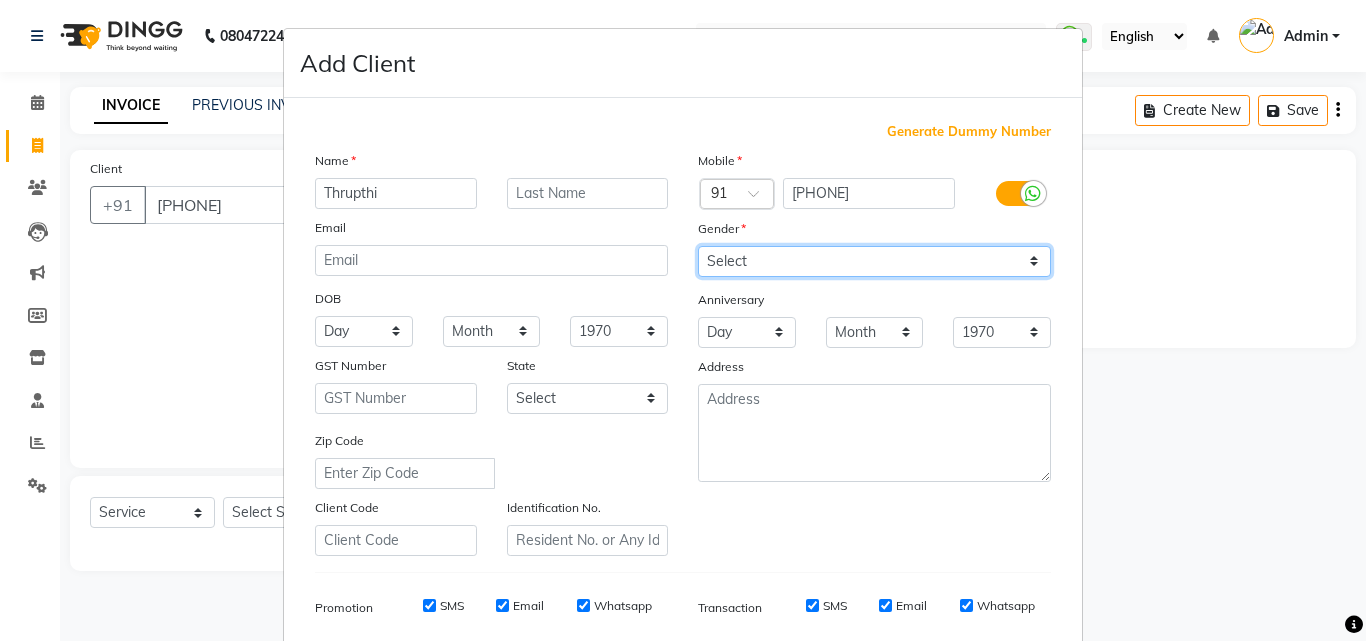 click on "Select Male Female Other Prefer Not To Say" at bounding box center (874, 261) 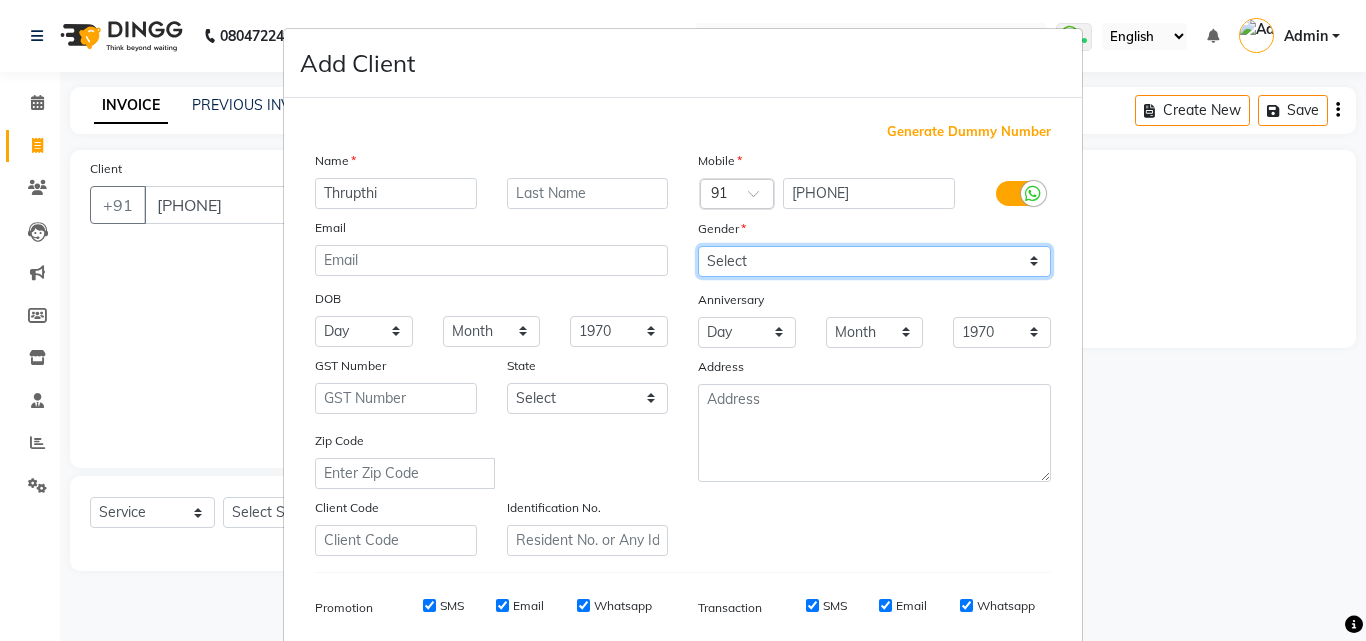 select on "female" 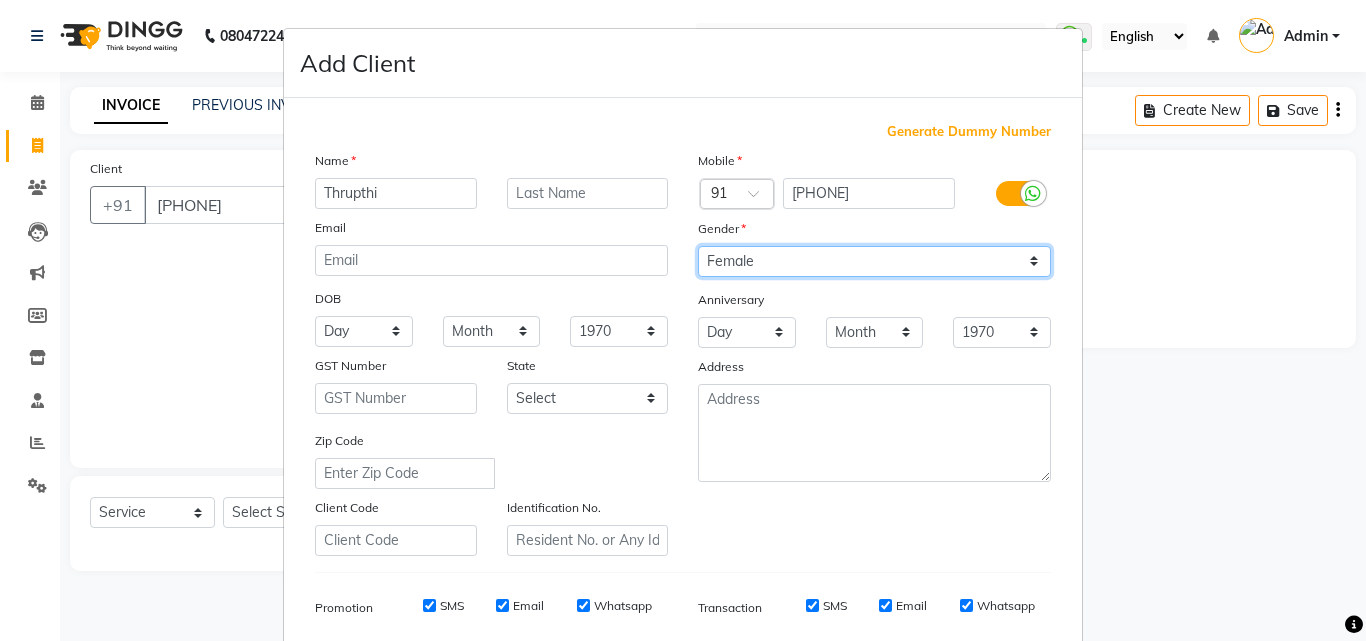 click on "Select Male Female Other Prefer Not To Say" at bounding box center [874, 261] 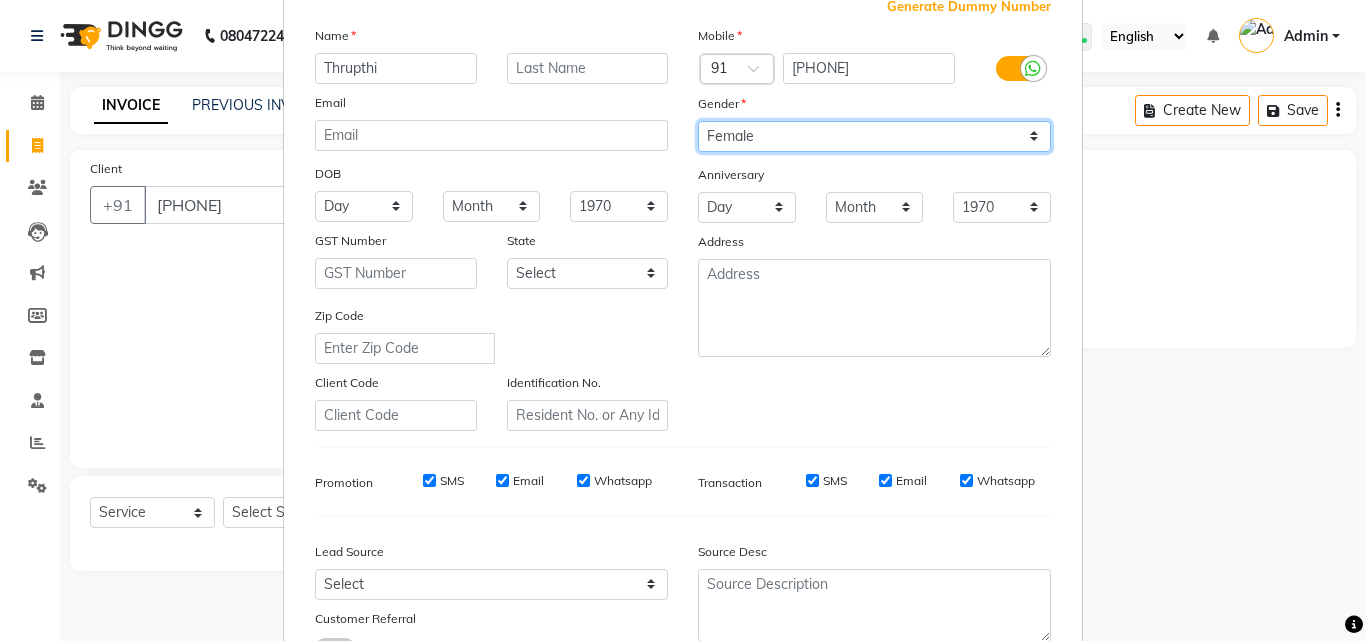scroll, scrollTop: 282, scrollLeft: 0, axis: vertical 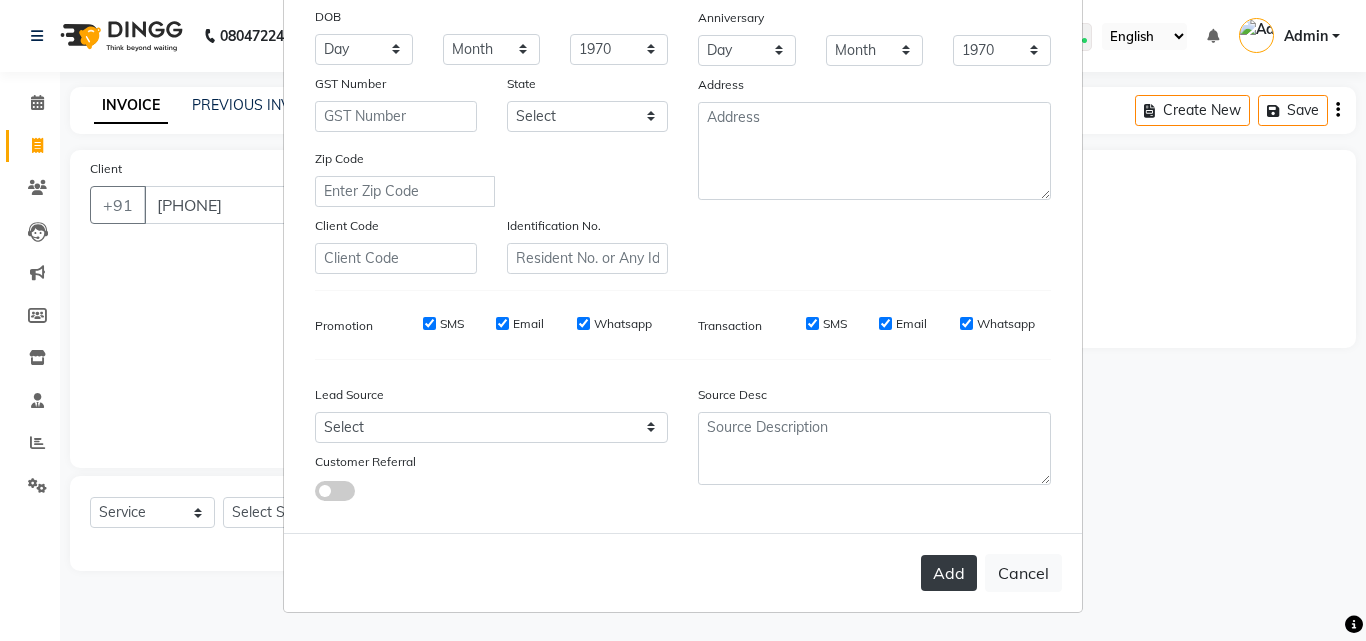 click on "Add" at bounding box center [949, 573] 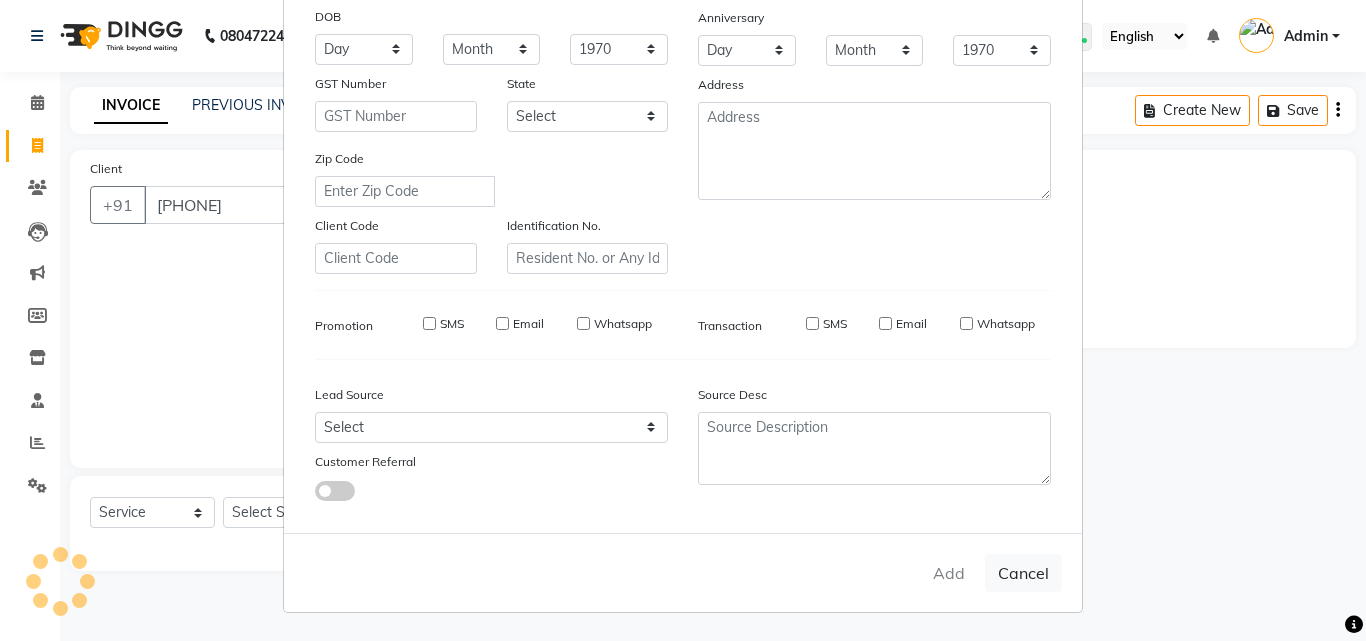 type 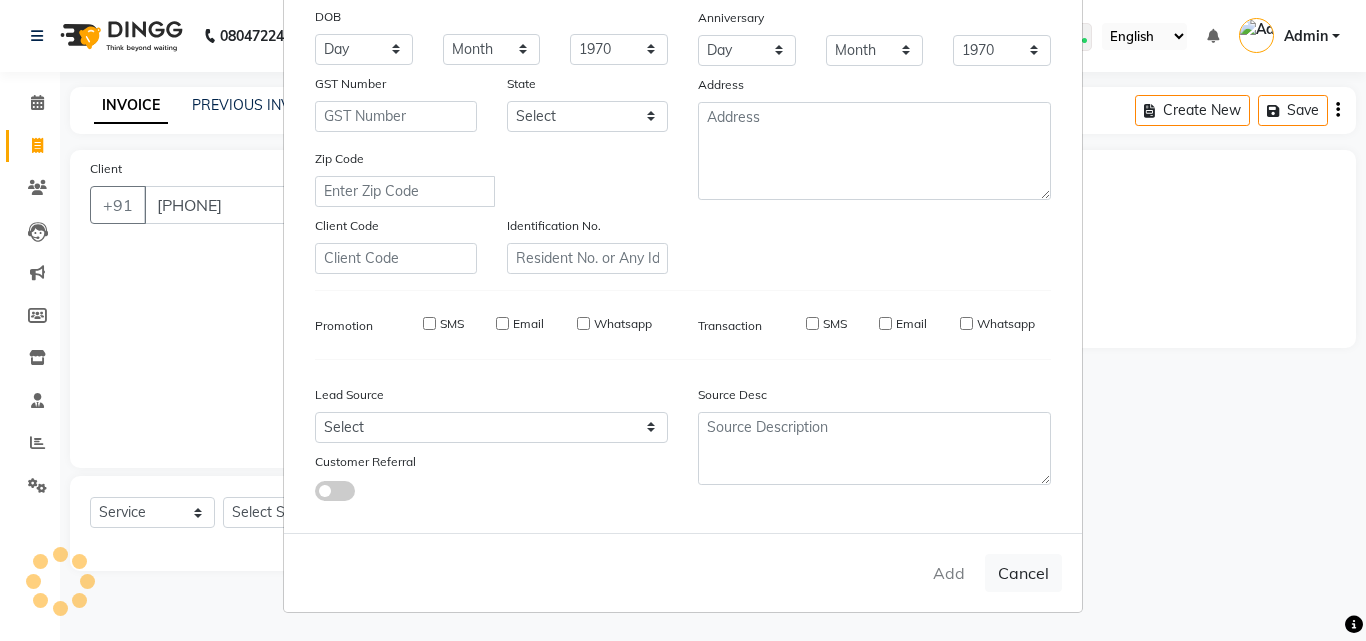 select 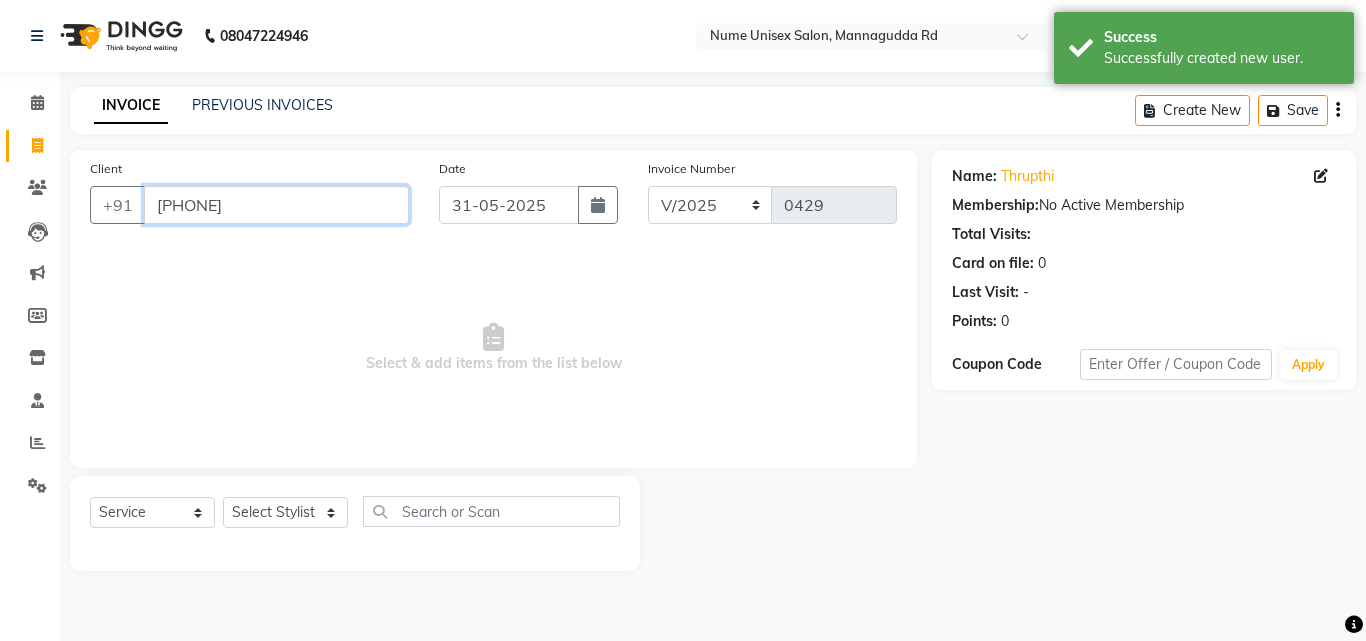 drag, startPoint x: 257, startPoint y: 209, endPoint x: 132, endPoint y: 234, distance: 127.47549 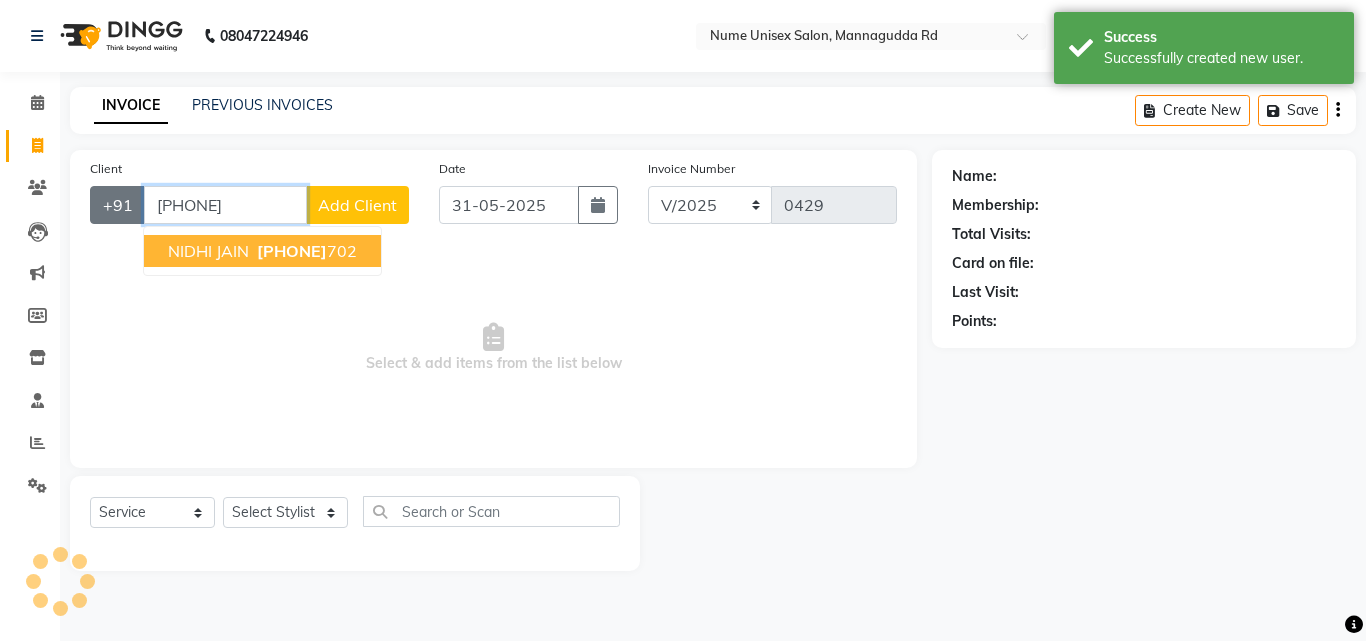 type on "[PHONE]" 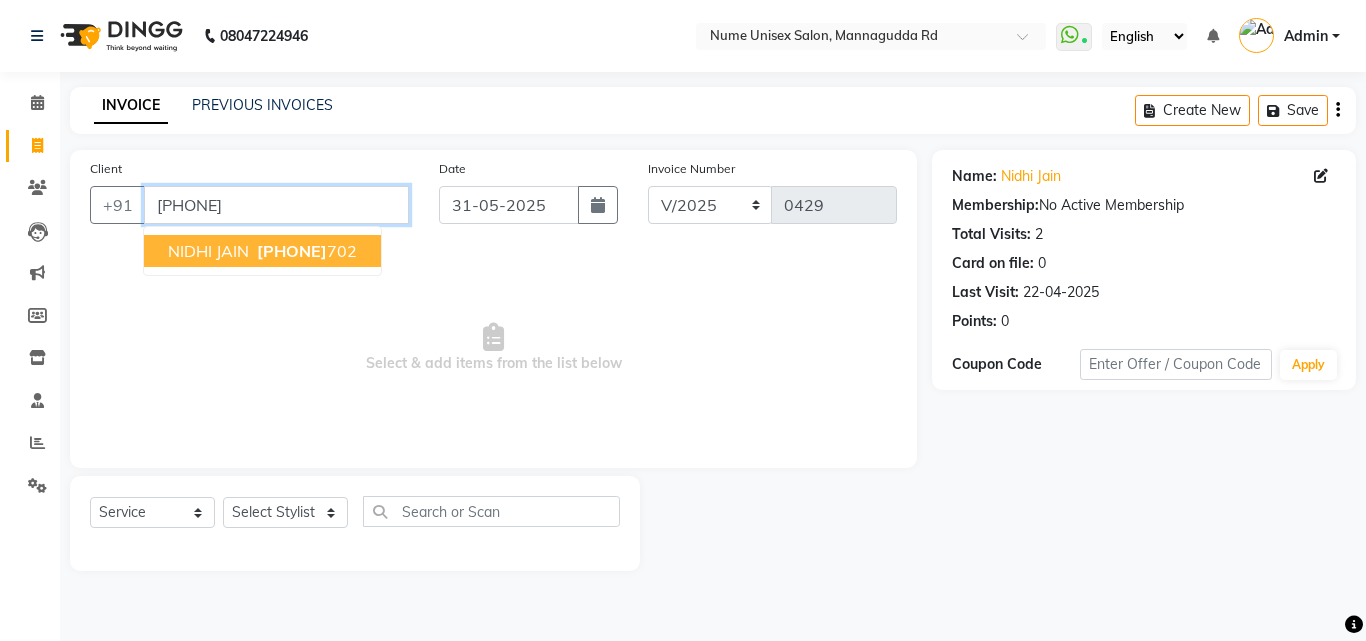 drag, startPoint x: 264, startPoint y: 216, endPoint x: 36, endPoint y: 207, distance: 228.17757 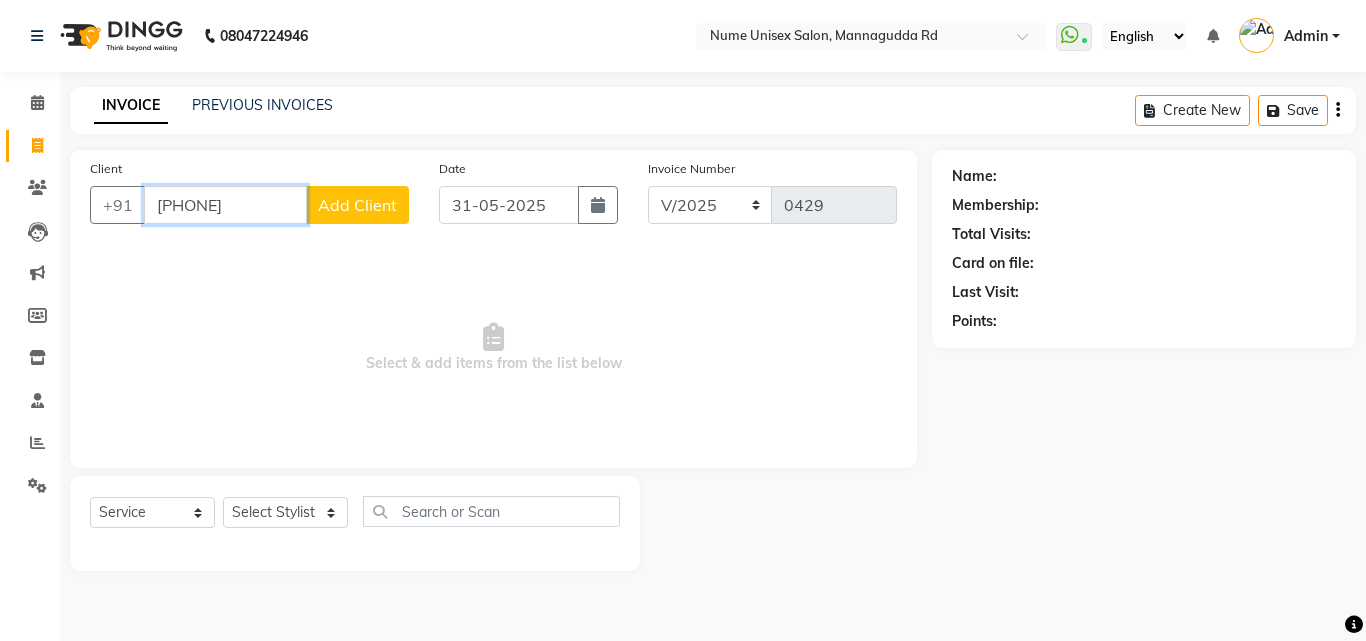 type on "[PHONE]" 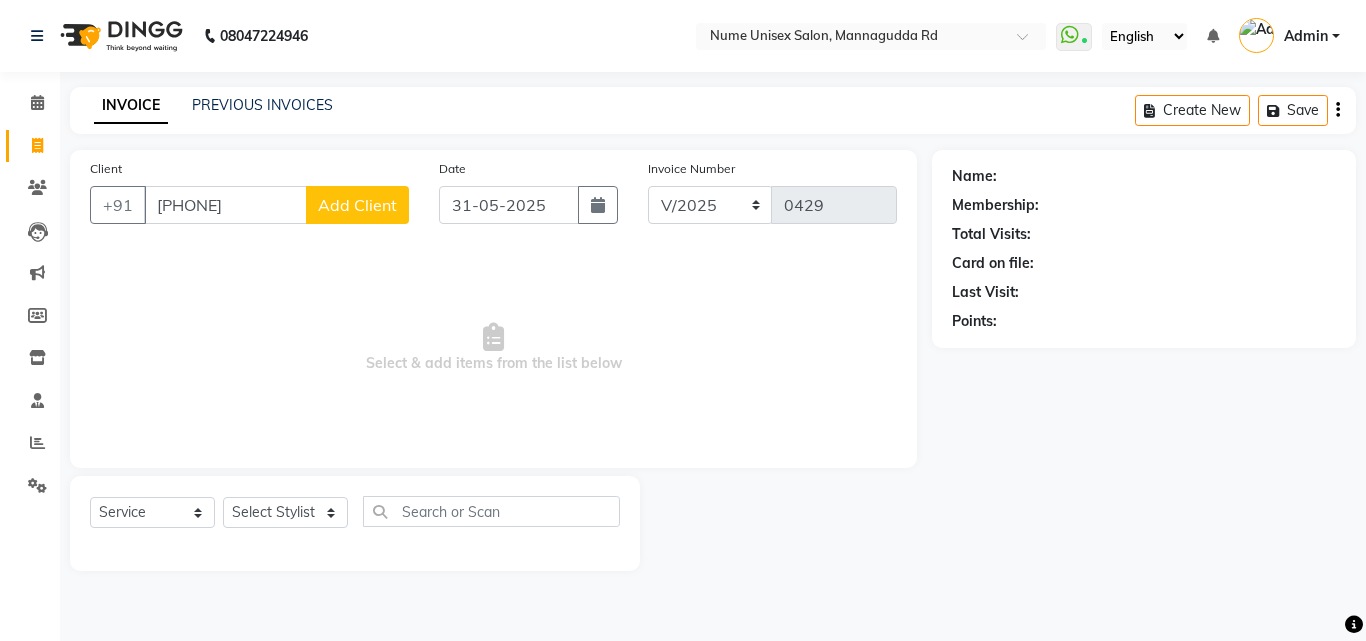 click on "Add Client" 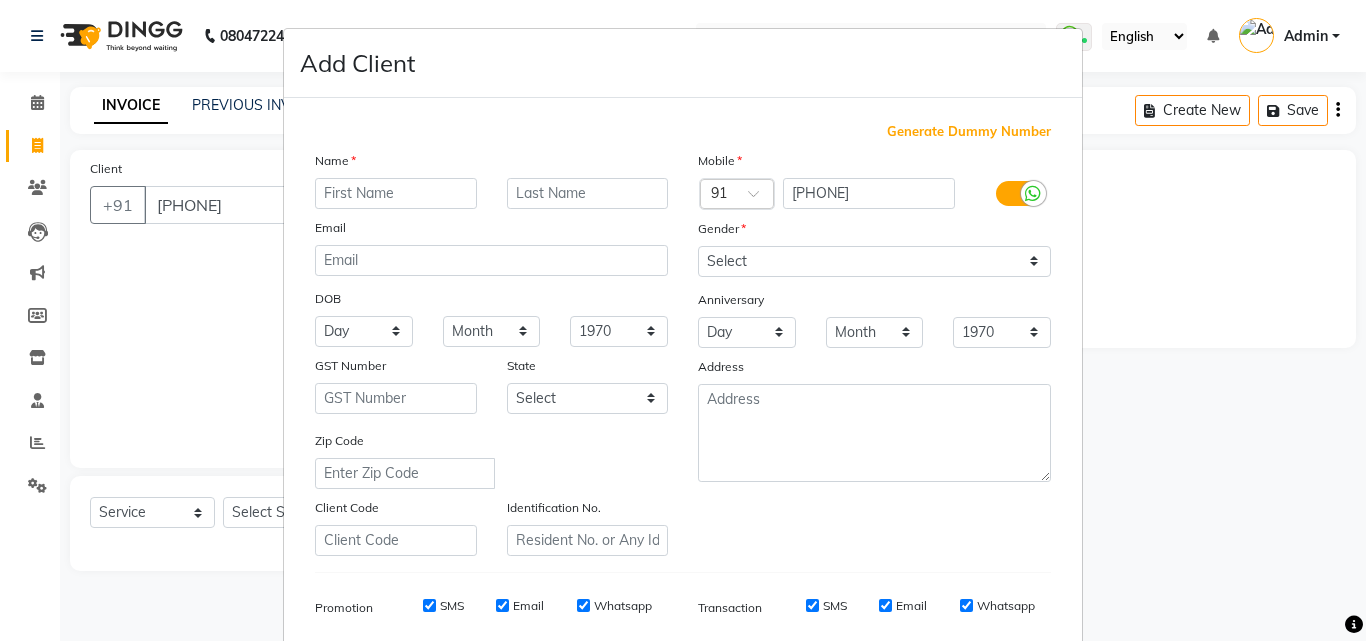 click at bounding box center [396, 193] 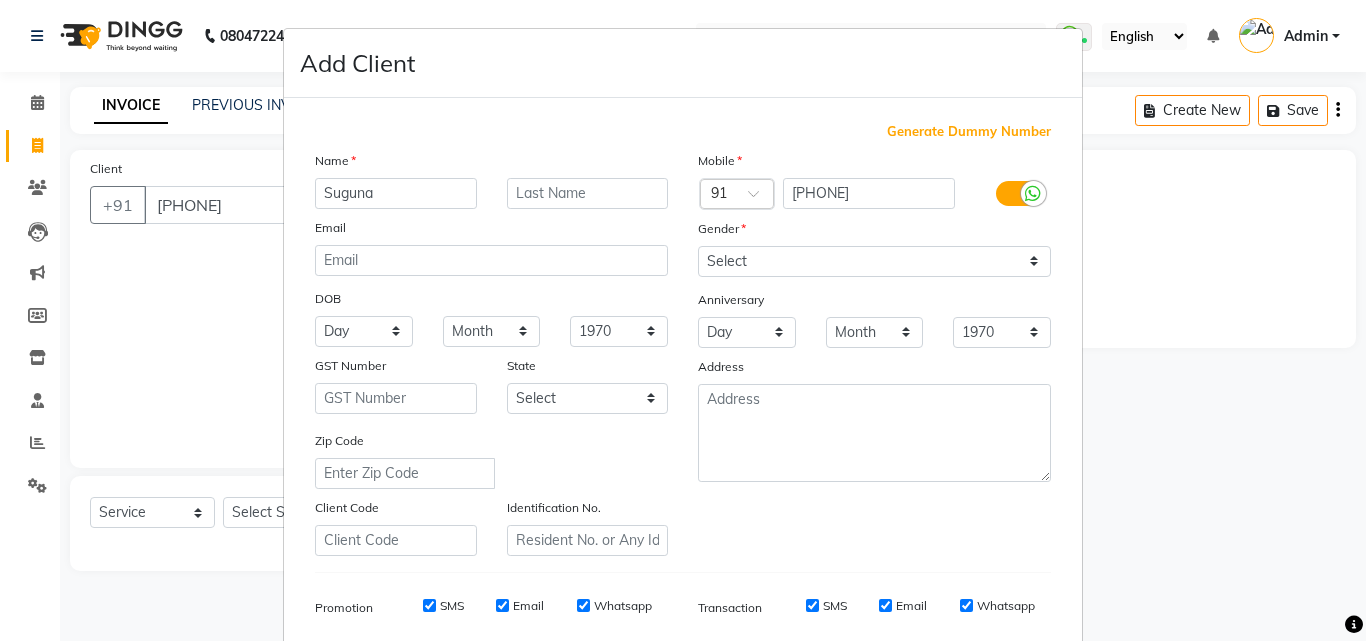 type on "Suguna" 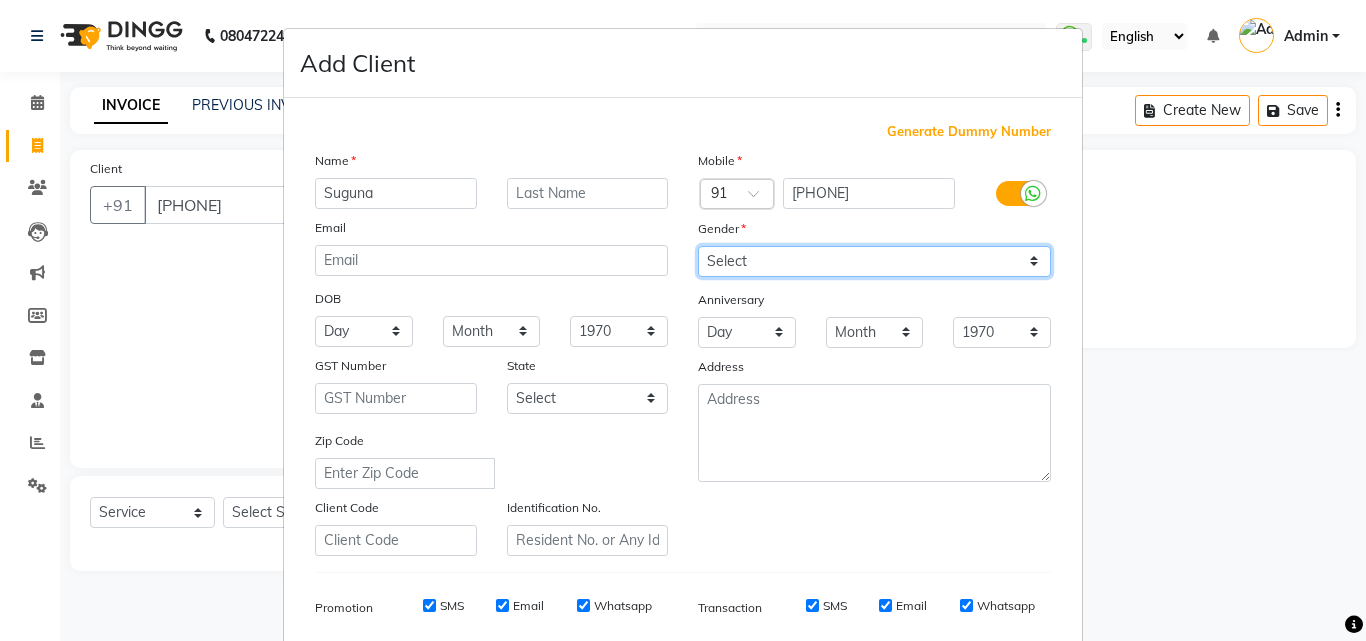 drag, startPoint x: 924, startPoint y: 264, endPoint x: 921, endPoint y: 276, distance: 12.369317 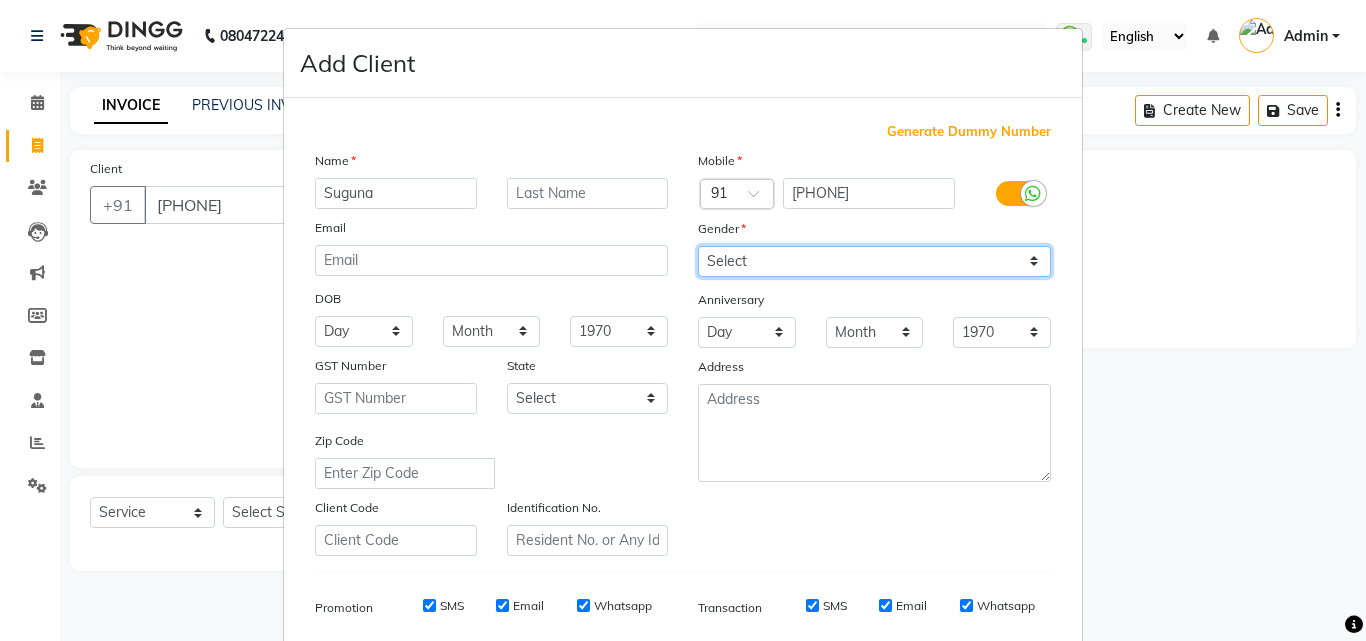 click on "Select Male Female Other Prefer Not To Say" at bounding box center [874, 261] 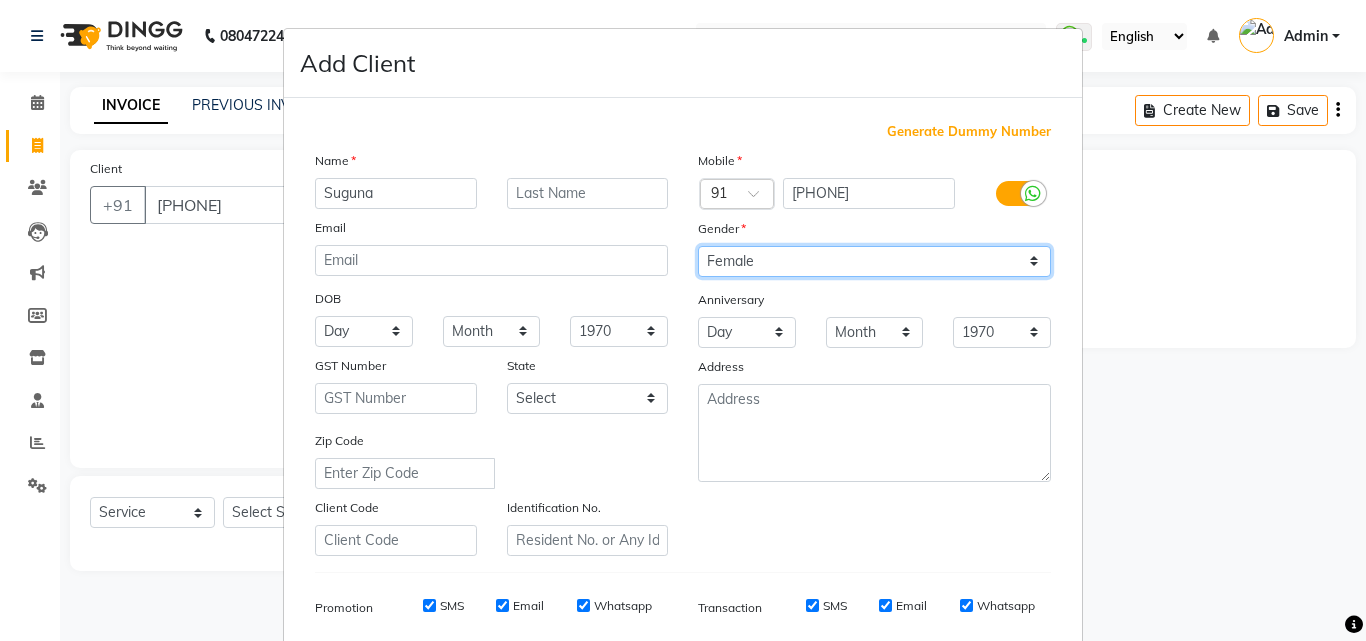 click on "Select Male Female Other Prefer Not To Say" at bounding box center (874, 261) 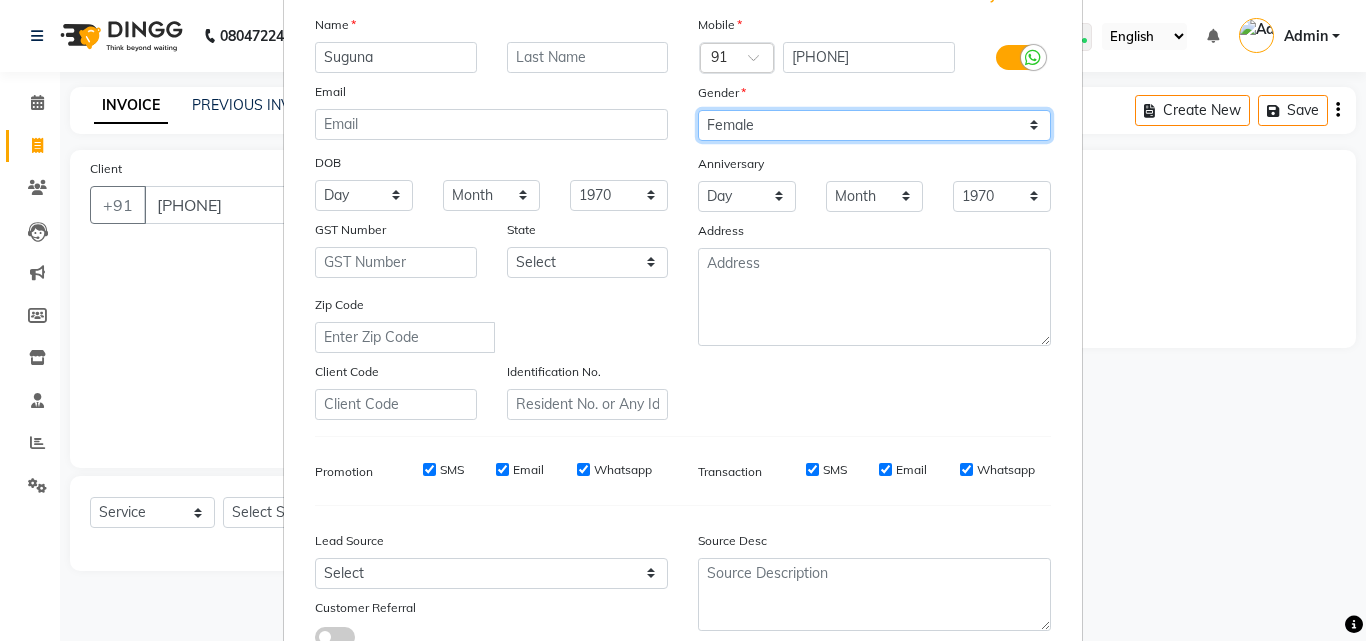 scroll, scrollTop: 282, scrollLeft: 0, axis: vertical 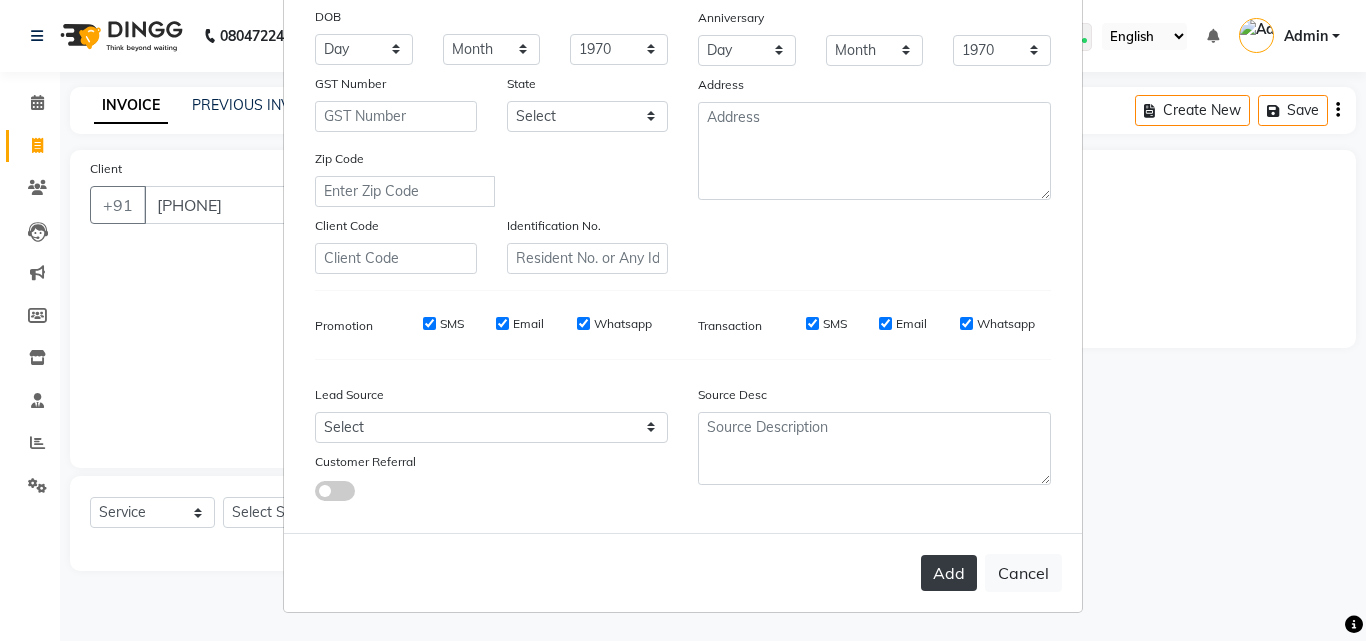 click on "Add" at bounding box center (949, 573) 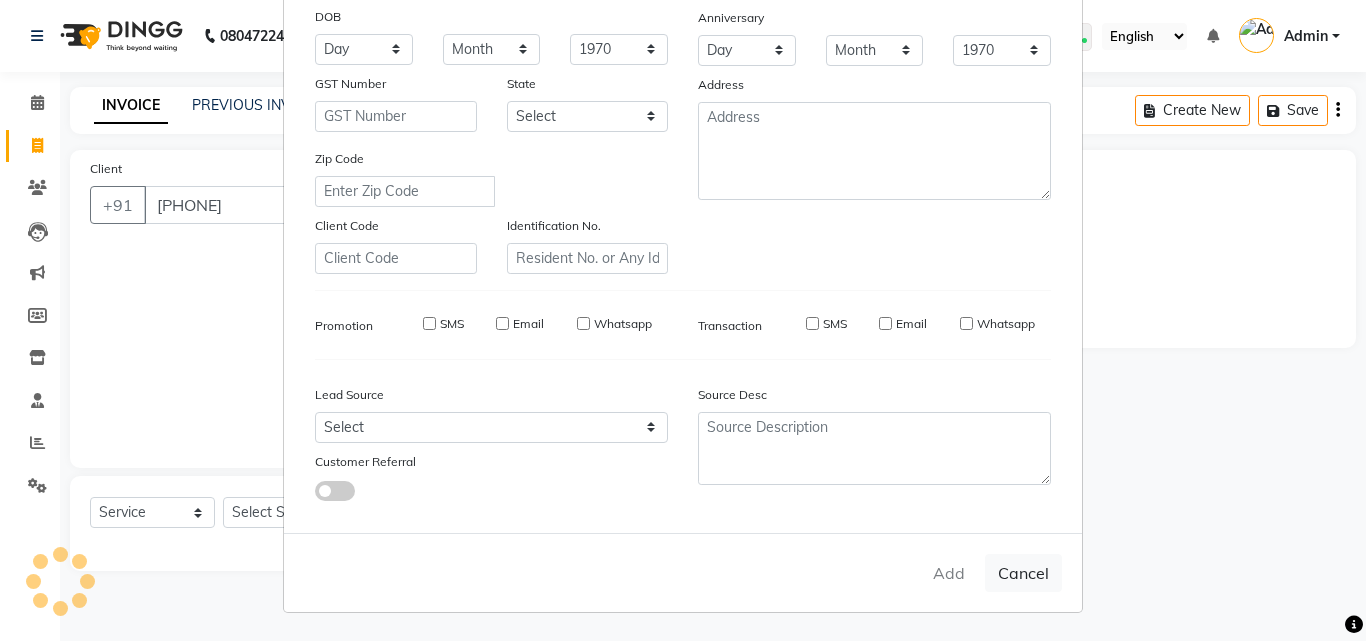type 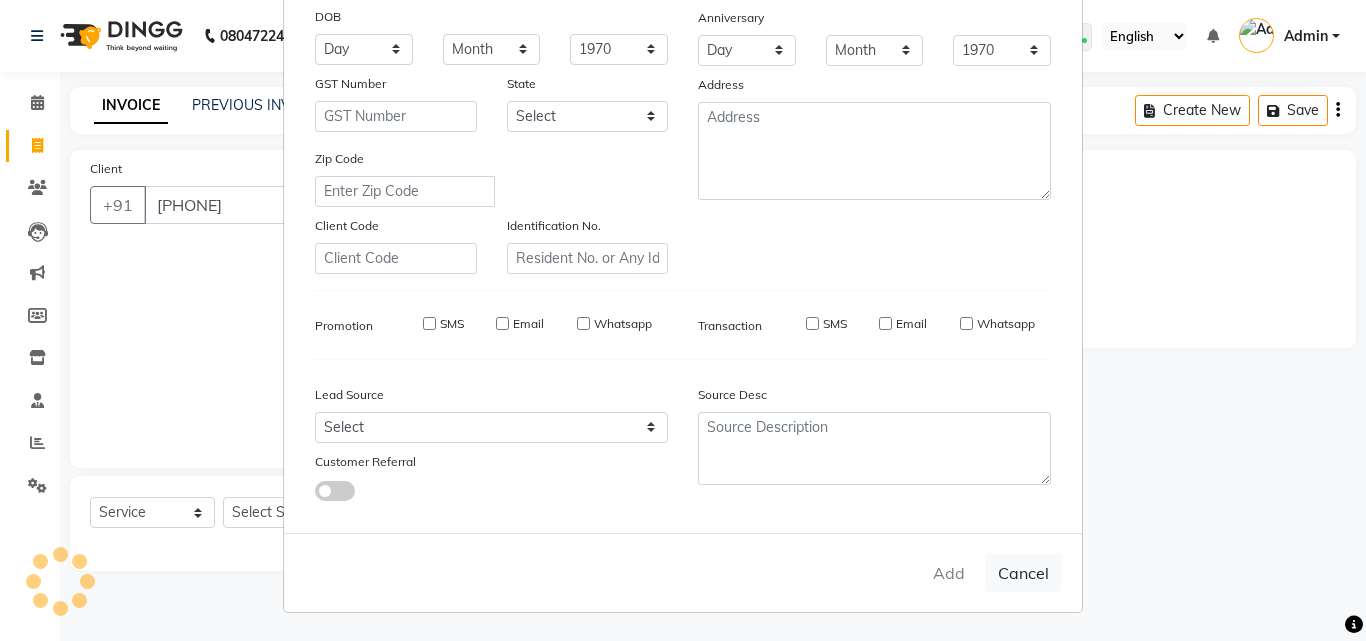 select 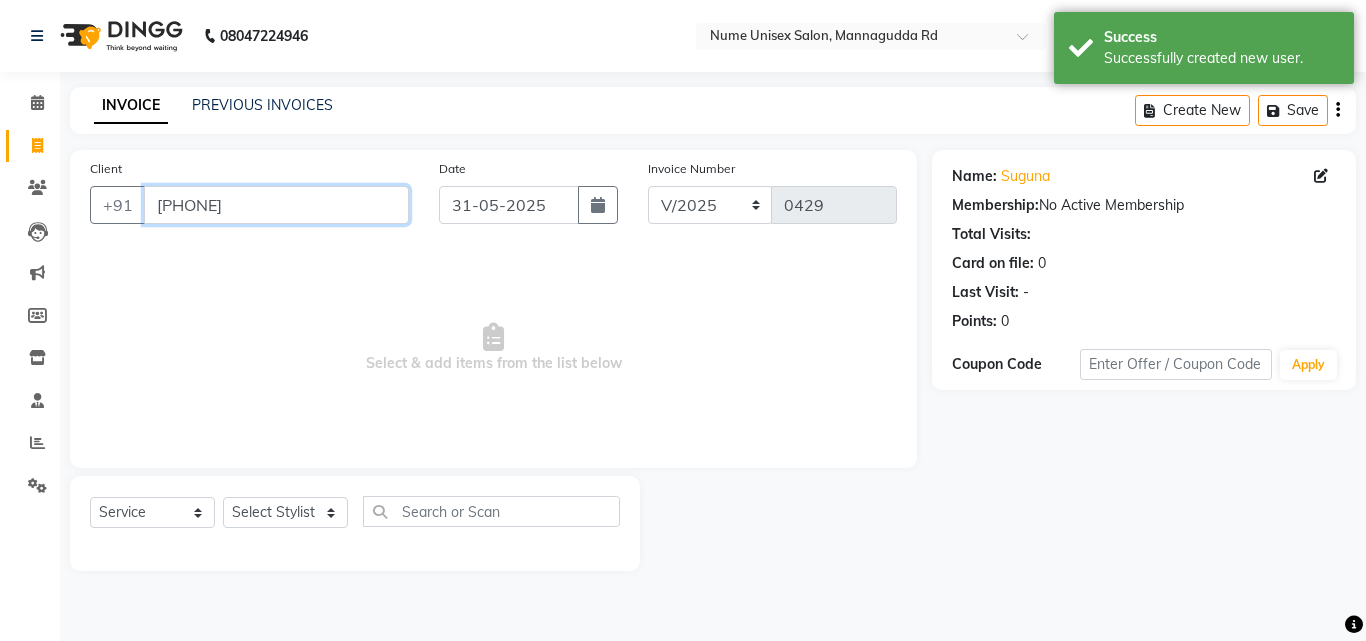 drag, startPoint x: 272, startPoint y: 206, endPoint x: 80, endPoint y: 231, distance: 193.62076 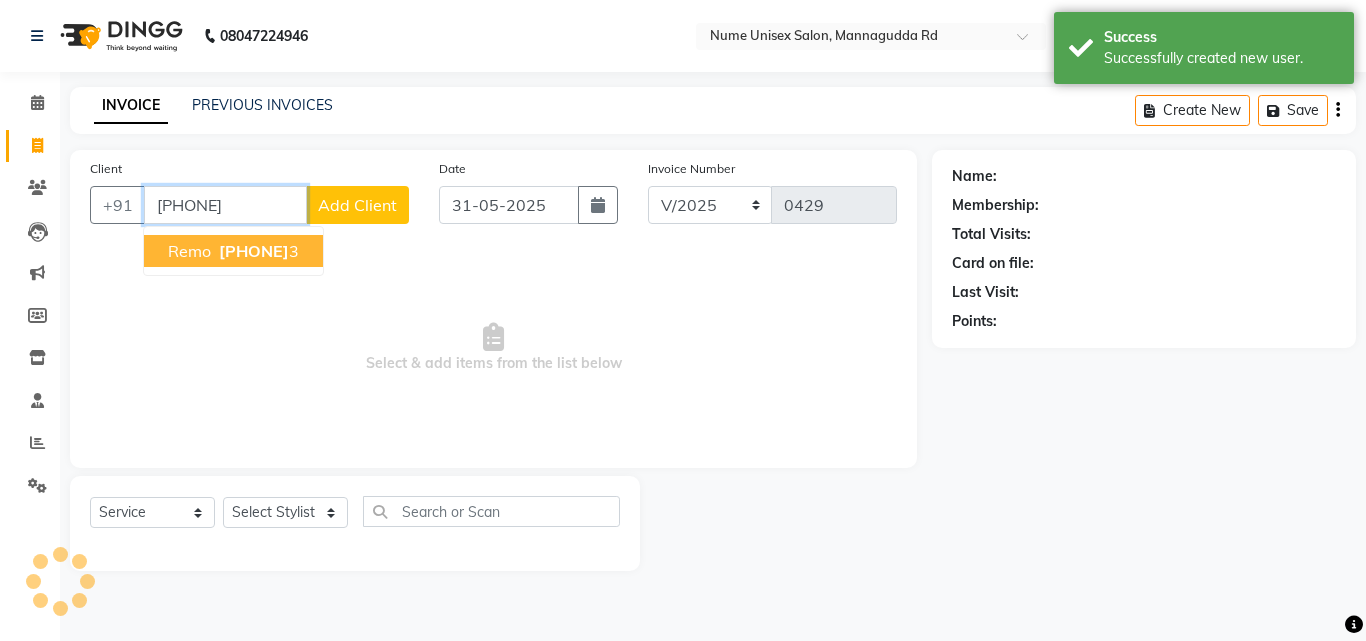 type on "[PHONE]" 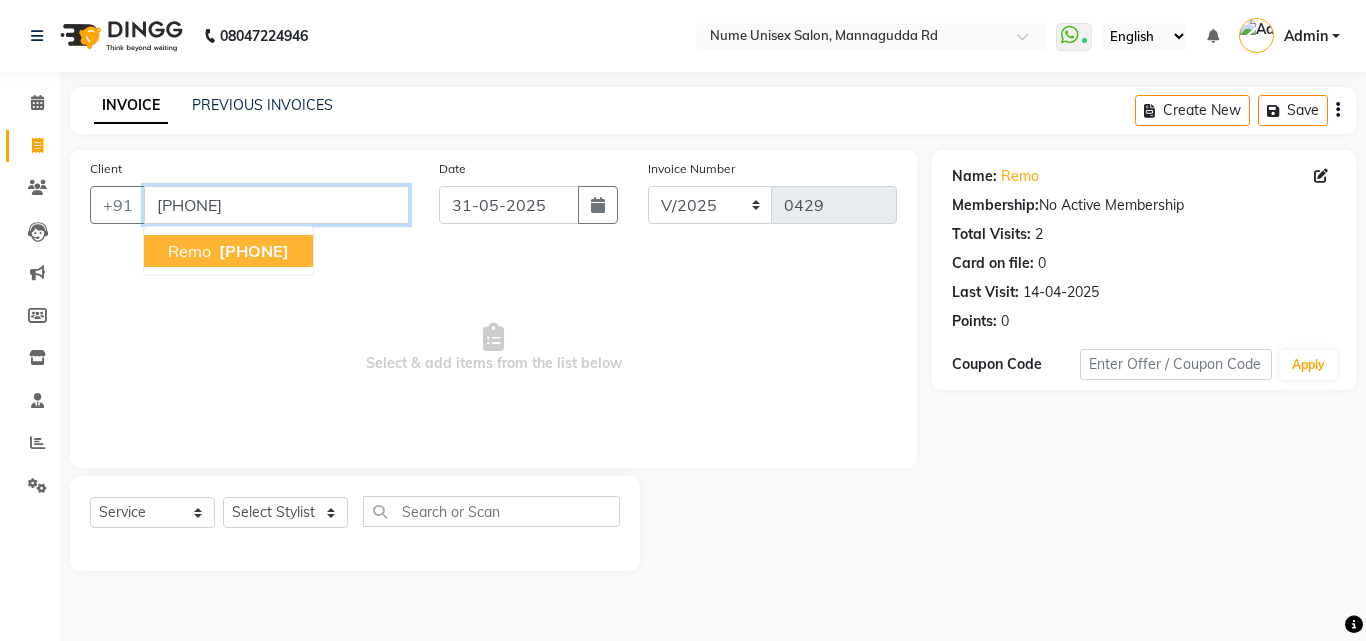 drag, startPoint x: 288, startPoint y: 218, endPoint x: 0, endPoint y: 371, distance: 326.11807 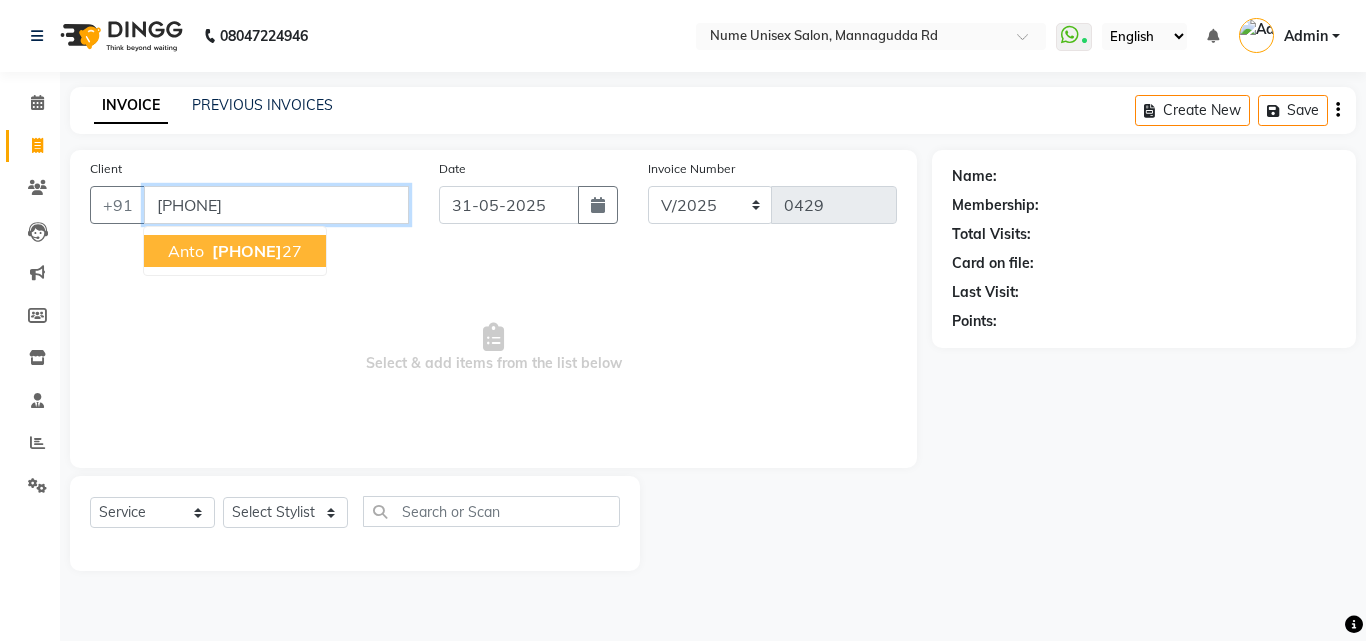 type on "[PHONE]" 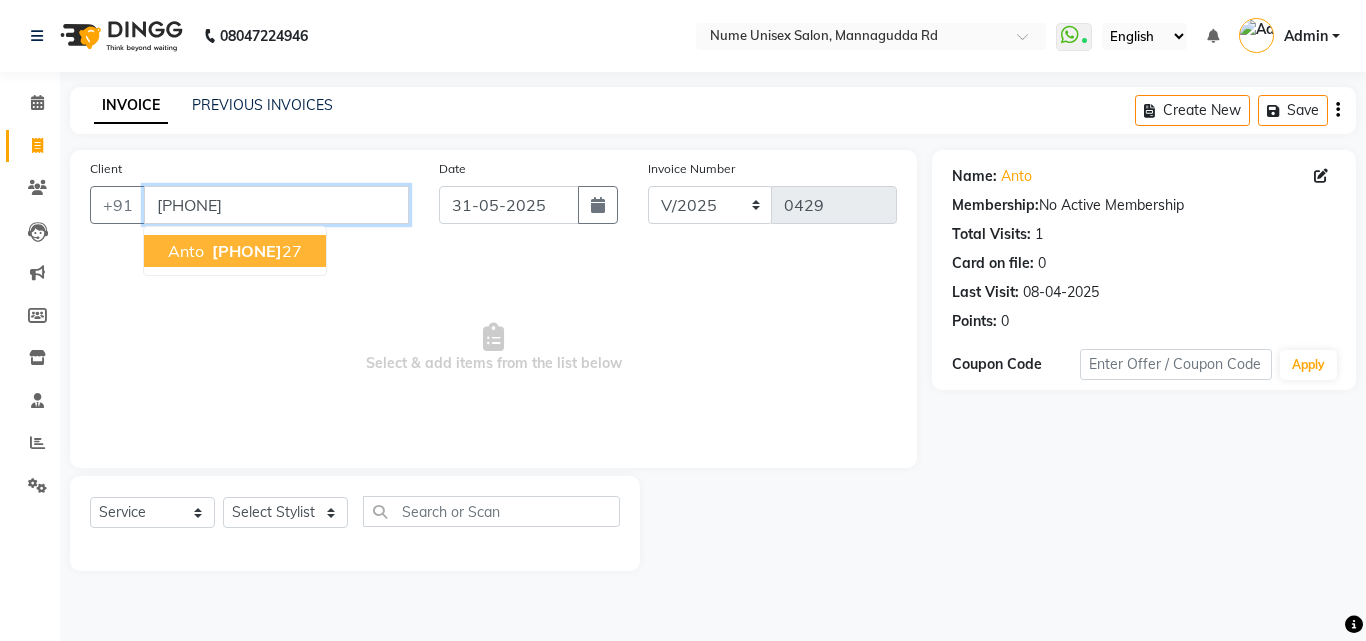 drag, startPoint x: 267, startPoint y: 202, endPoint x: 110, endPoint y: 235, distance: 160.43066 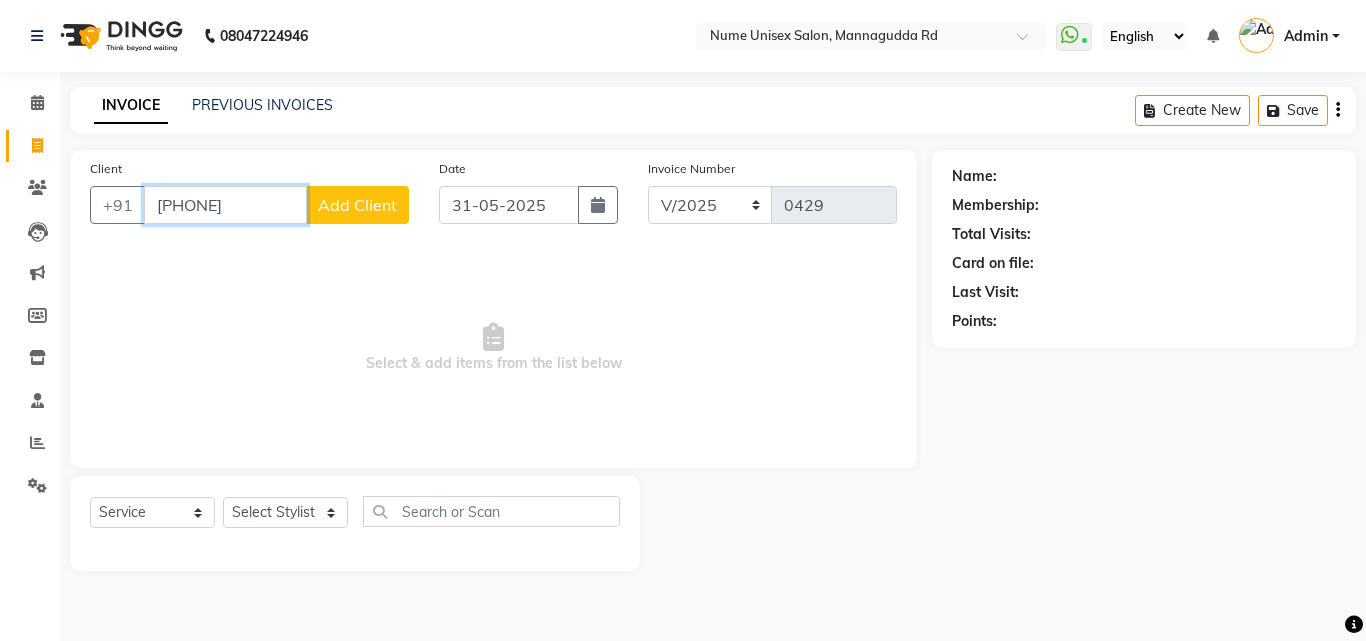 type on "[PHONE]" 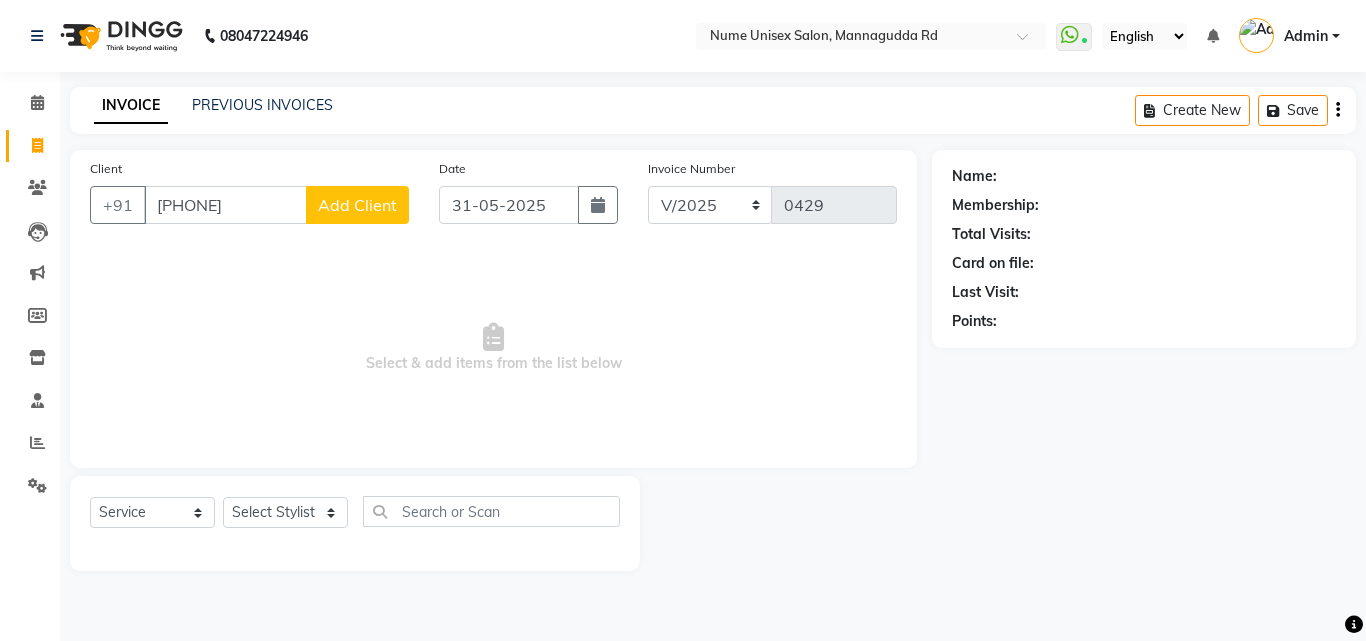 click on "Add Client" 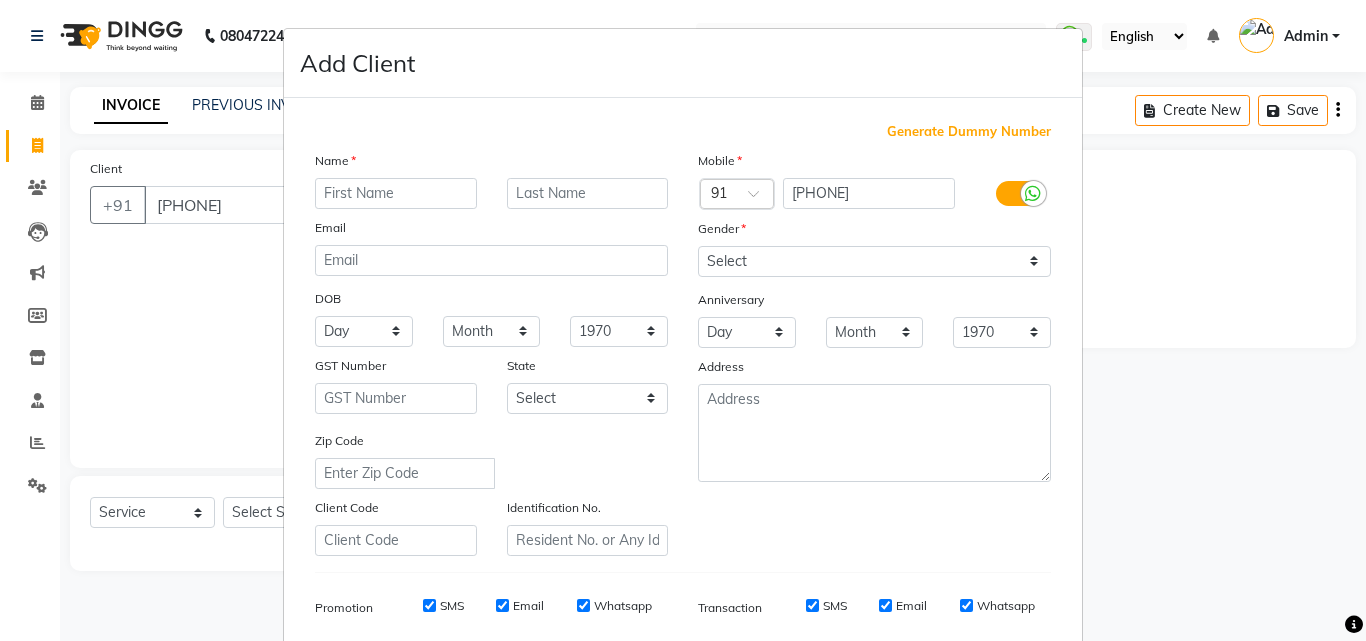 click on "Name Email DOB Day 01 02 03 04 05 06 07 08 09 10 11 12 13 14 15 16 17 18 19 20 21 22 23 24 25 26 27 28 29 30 31 Month January February March April May June July August September October November December 1940 1941 1942 1943 1944 1945 1946 1947 1948 1949 1950 1951 1952 1953 1954 1955 1956 1957 1958 1959 1960 1961 1962 1963 1964 1965 1966 1967 1968 1969 1970 1971 1972 1973 1974 1975 1976 1977 1978 1979 1980 1981 1982 1983 1984 1985 1986 1987 1988 1989 1990 1991 1992 1993 1994 1995 1996 1997 1998 1999 2000 2001 2002 2003 2004 2005 2006 2007 2008 2009 2010 2011 2012 2013 2014 2015 2016 2017 2018 2019 2020 2021 2022 2023 2024 GST Number State Select Andaman and Nicobar Islands Andhra Pradesh Arunachal Pradesh Assam Bihar Chandigarh Chhattisgarh Dadra and Nagar Haveli Daman and Diu Delhi Goa Gujarat Haryana Himachal Pradesh Jammu and Kashmir Jharkhand Karnataka Kerala Lakshadweep Madhya Pradesh Maharashtra Manipur Meghalaya Mizoram Nagaland Odisha Pondicherry Punjab Rajasthan Sikkim Tamil Nadu Telangana Tripura" at bounding box center (491, 353) 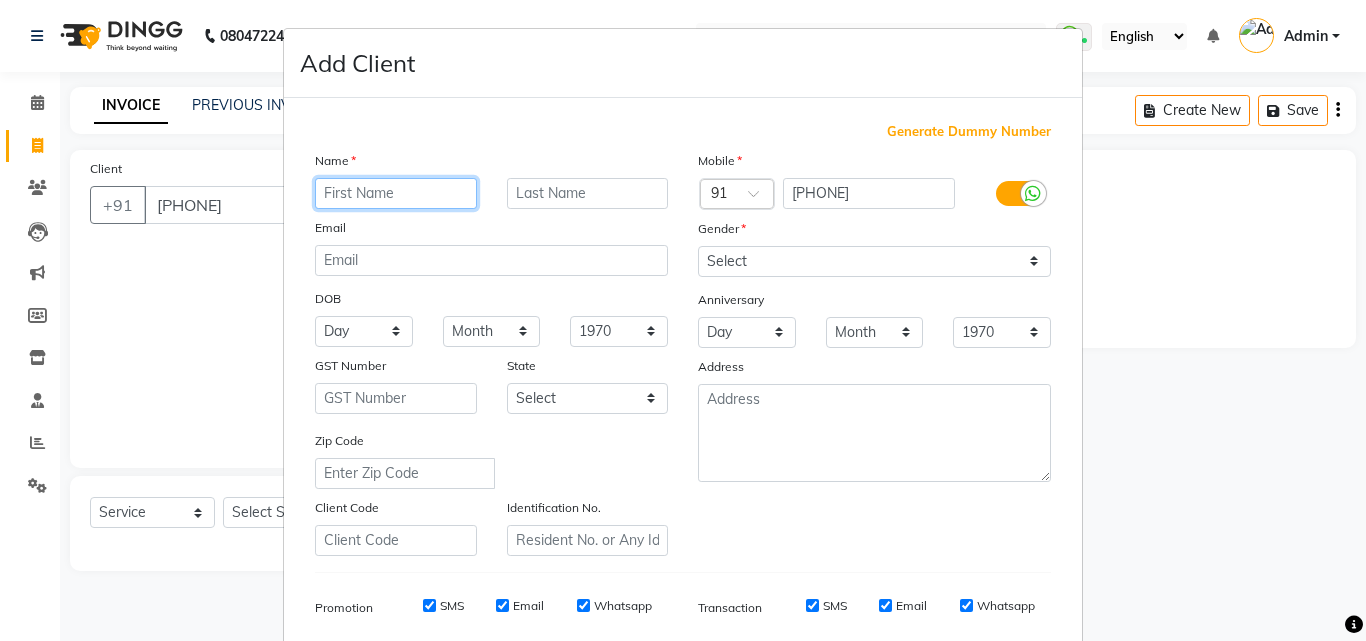 click at bounding box center [396, 193] 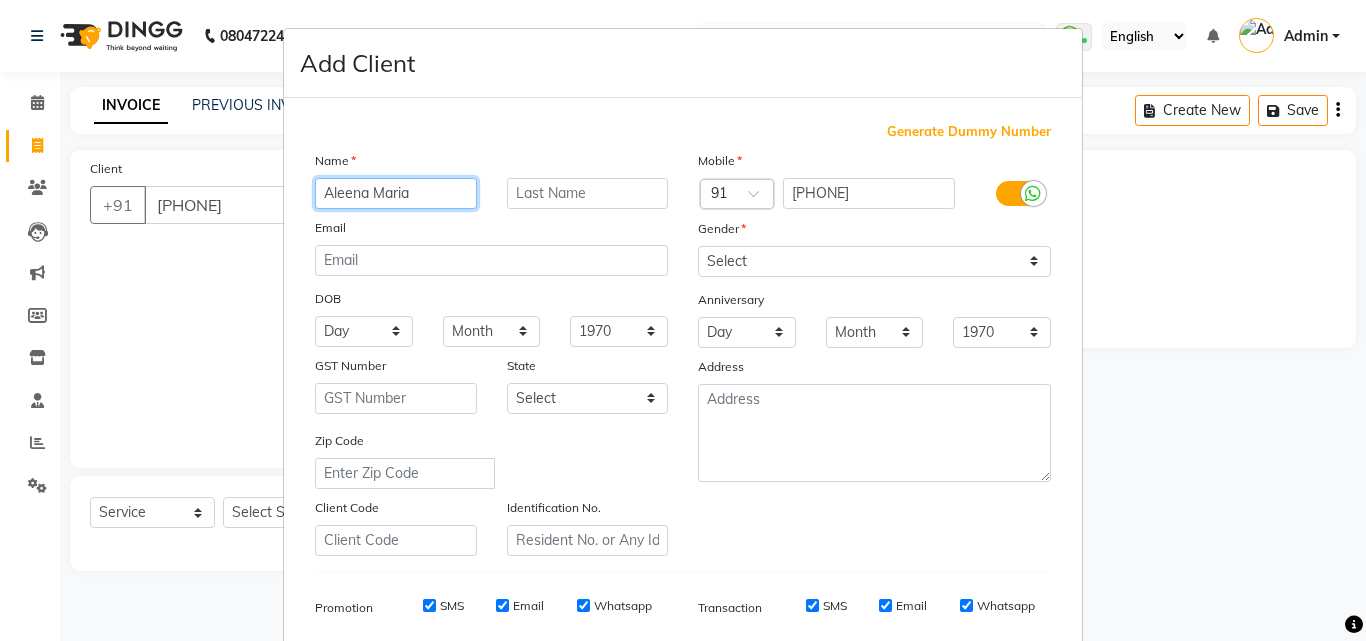 type on "Aleena Maria" 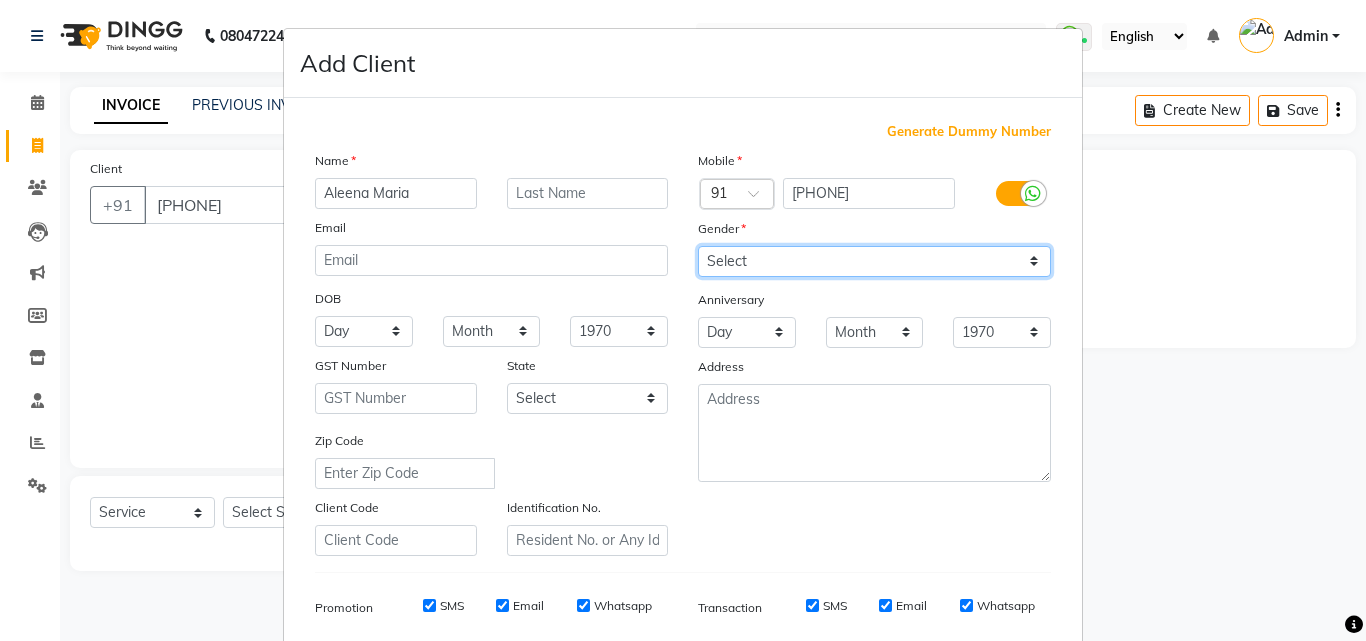 click on "Select Male Female Other Prefer Not To Say" at bounding box center [874, 261] 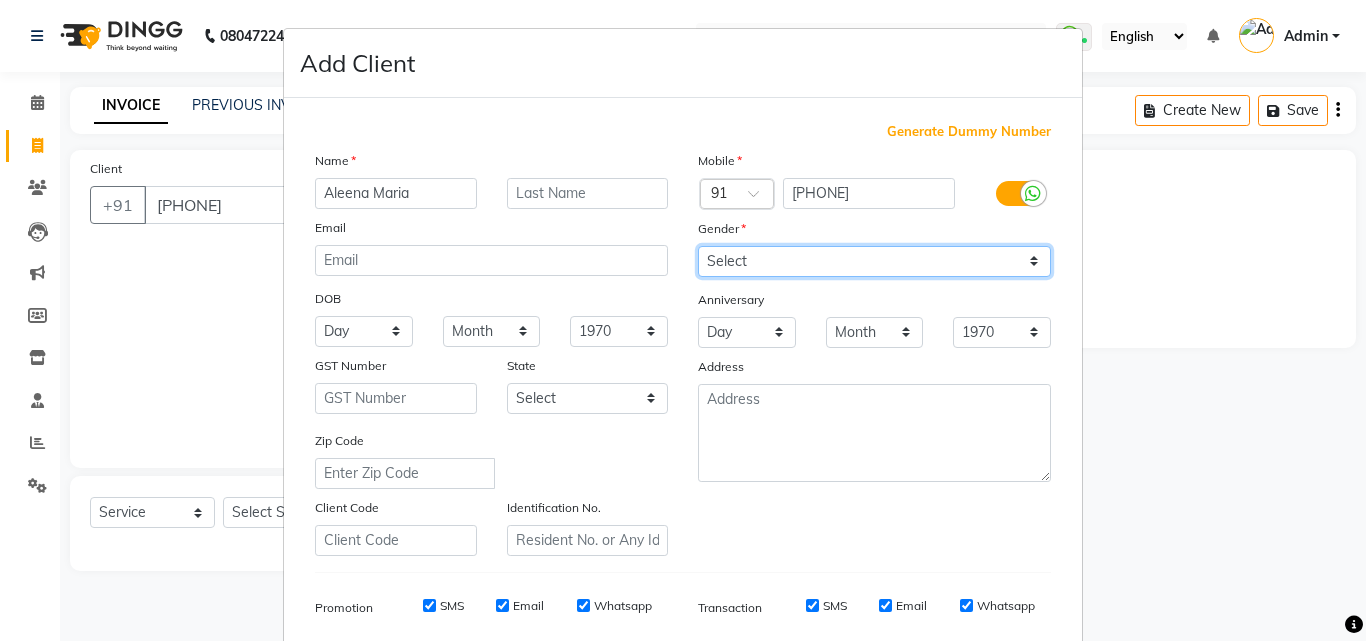 select on "female" 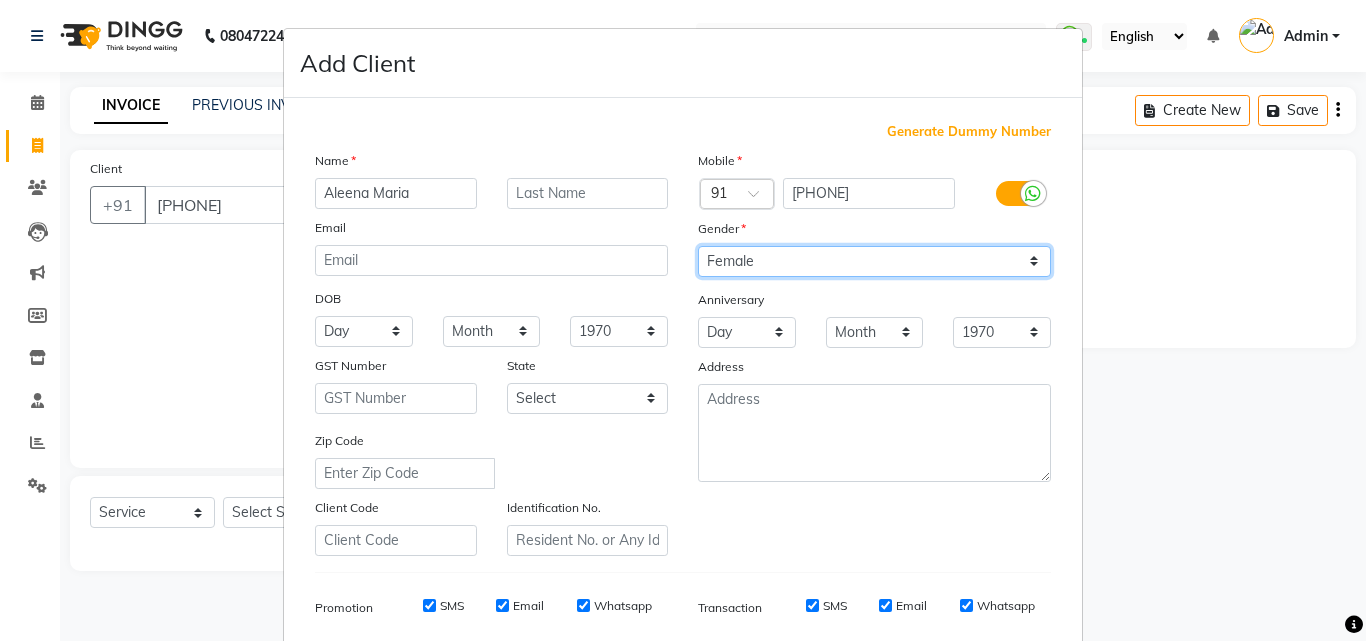 click on "Select Male Female Other Prefer Not To Say" at bounding box center (874, 261) 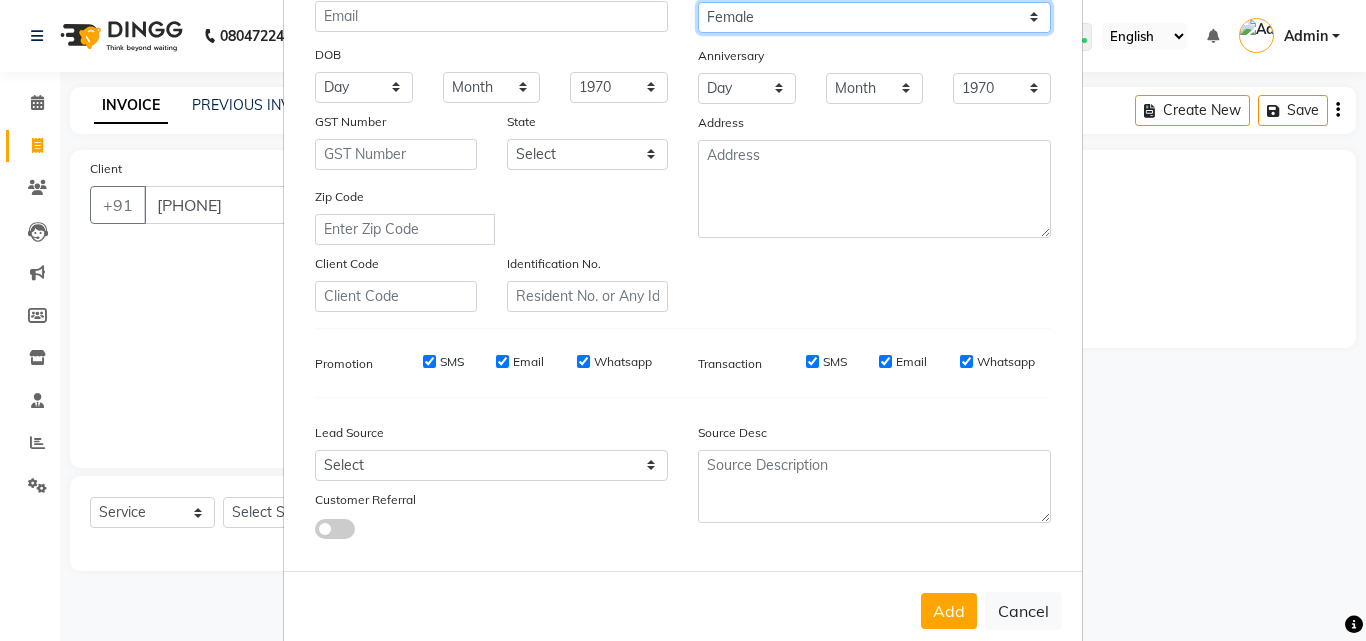 scroll, scrollTop: 282, scrollLeft: 0, axis: vertical 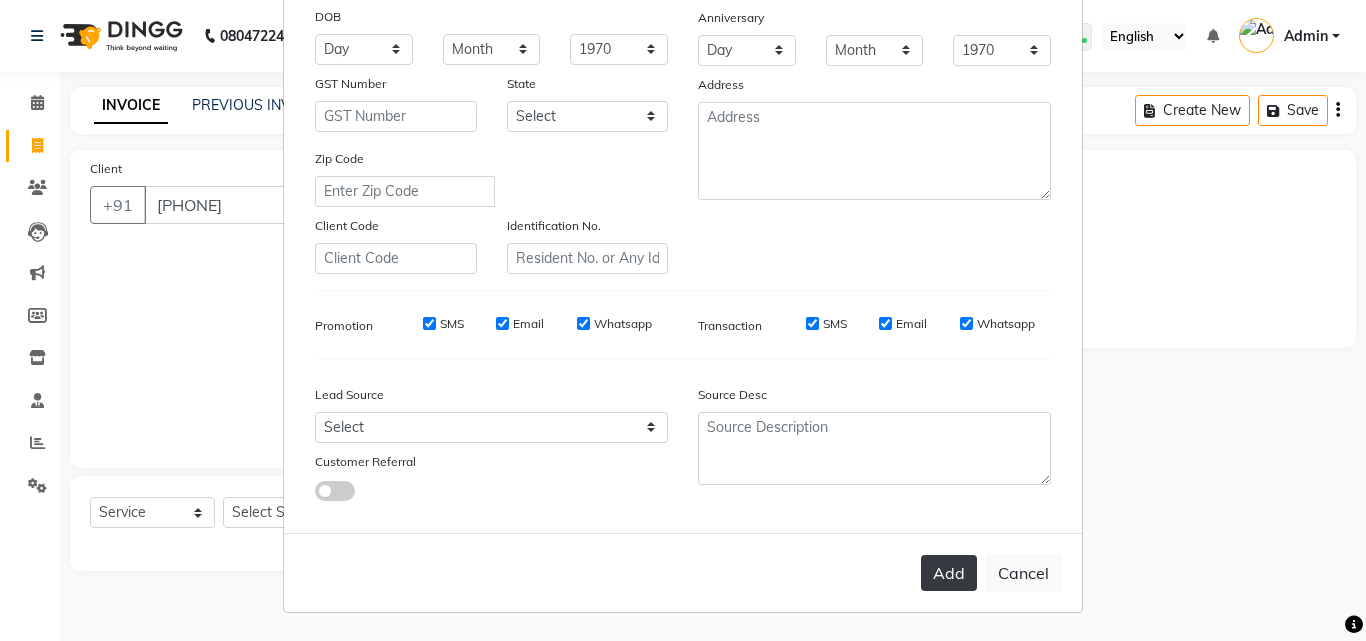 click on "Add" at bounding box center [949, 573] 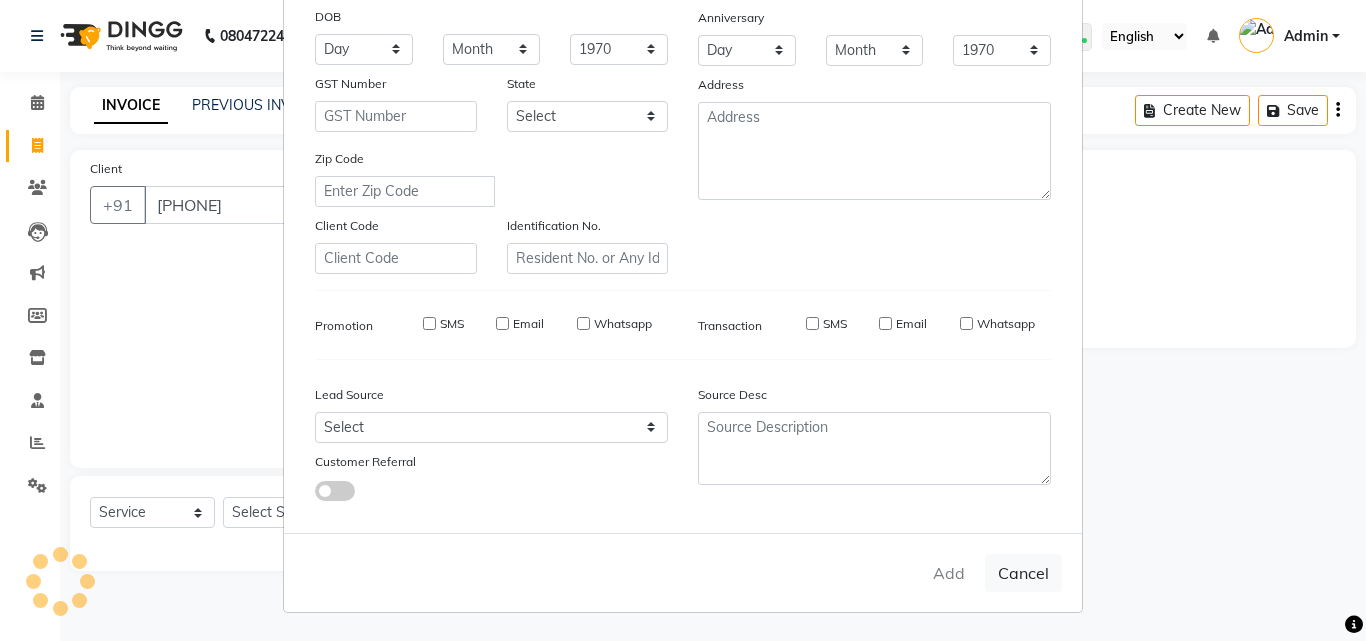 type 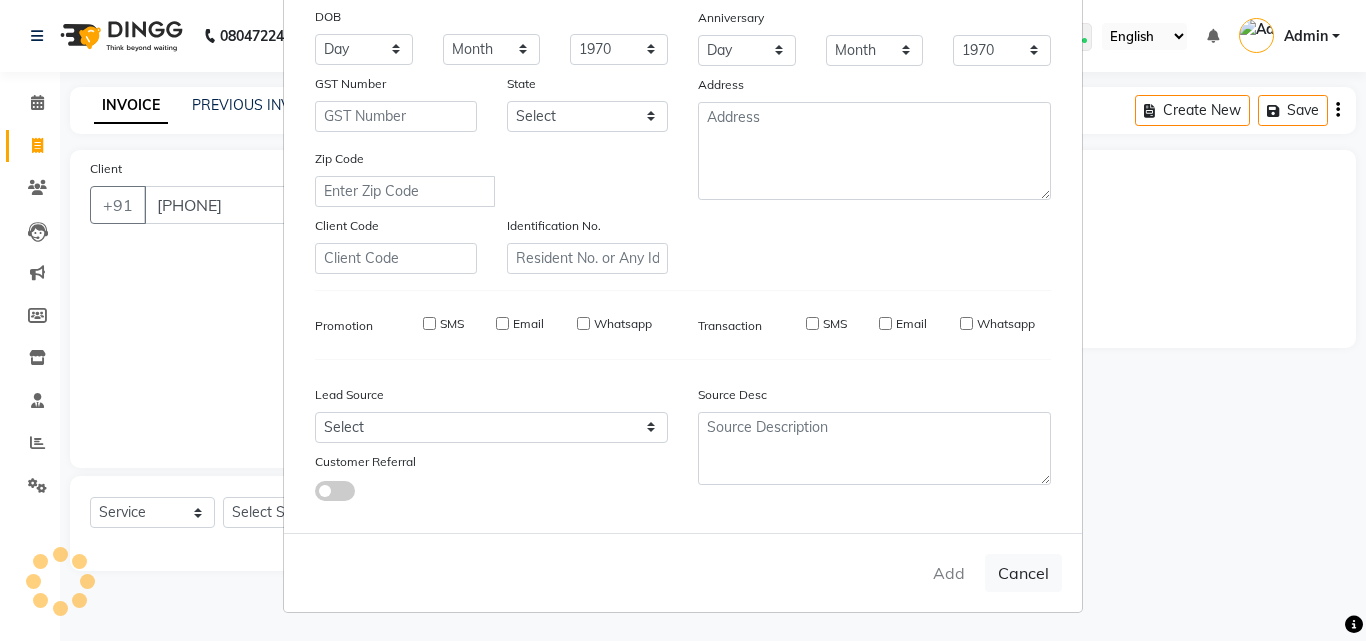 select 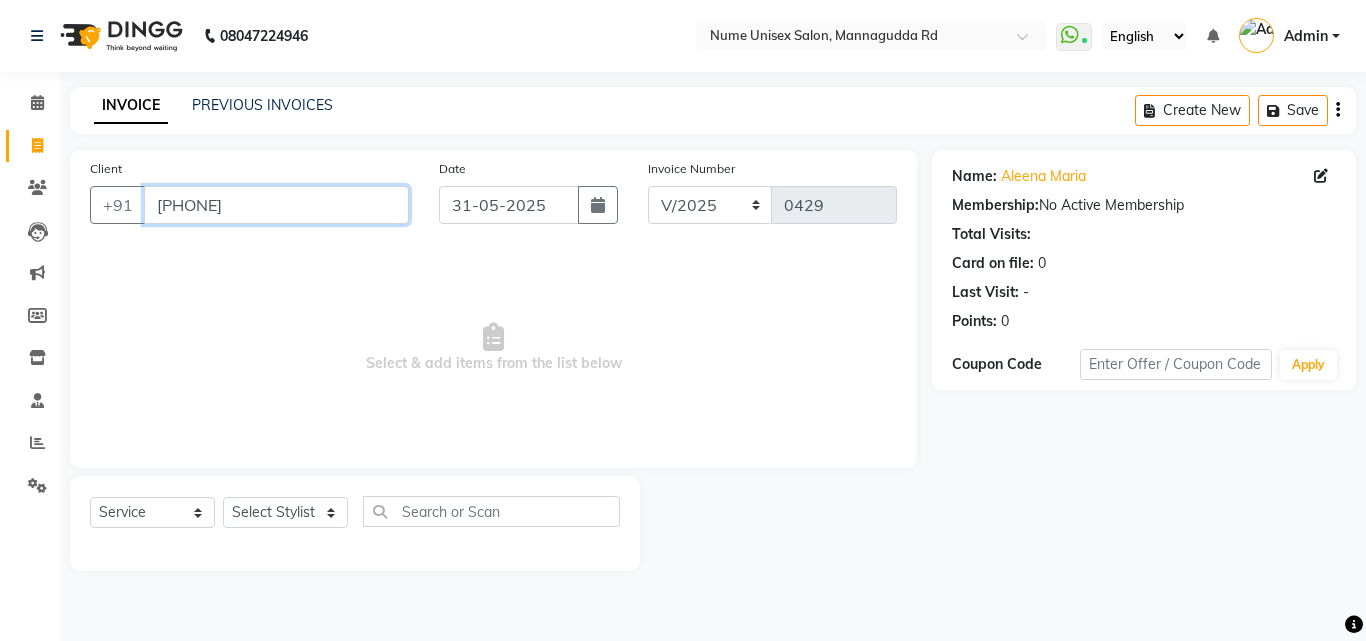 drag, startPoint x: 267, startPoint y: 205, endPoint x: 95, endPoint y: 236, distance: 174.77129 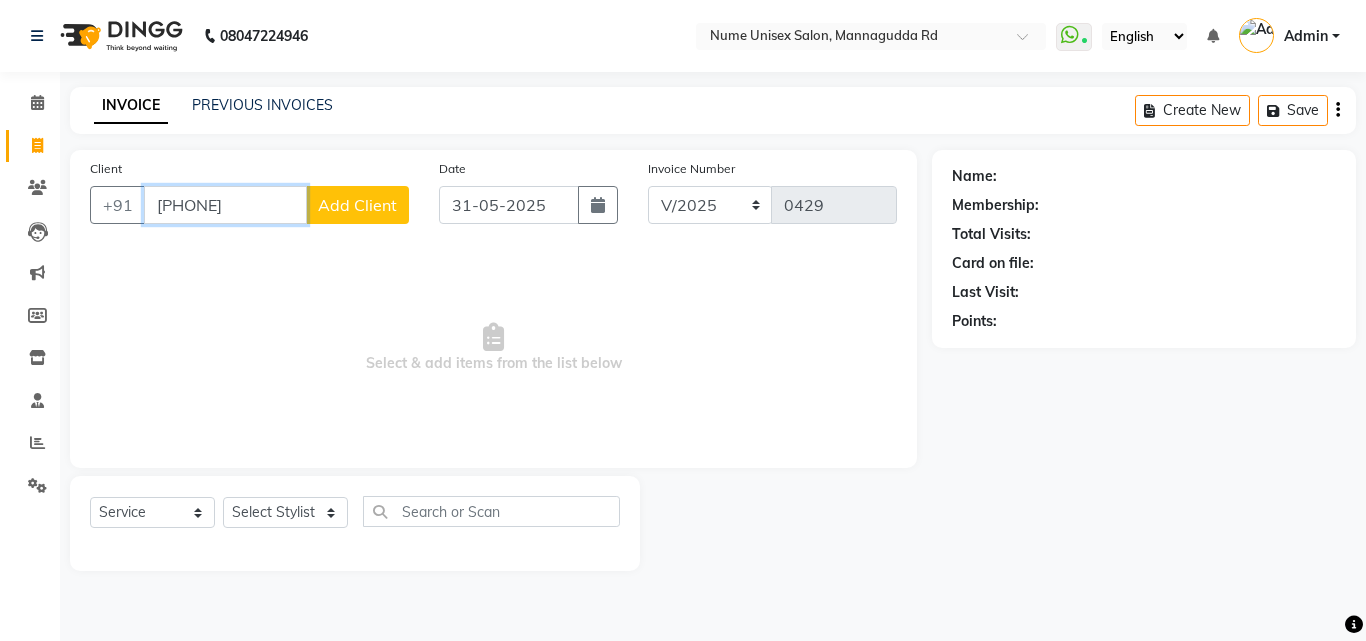 type on "[PHONE]" 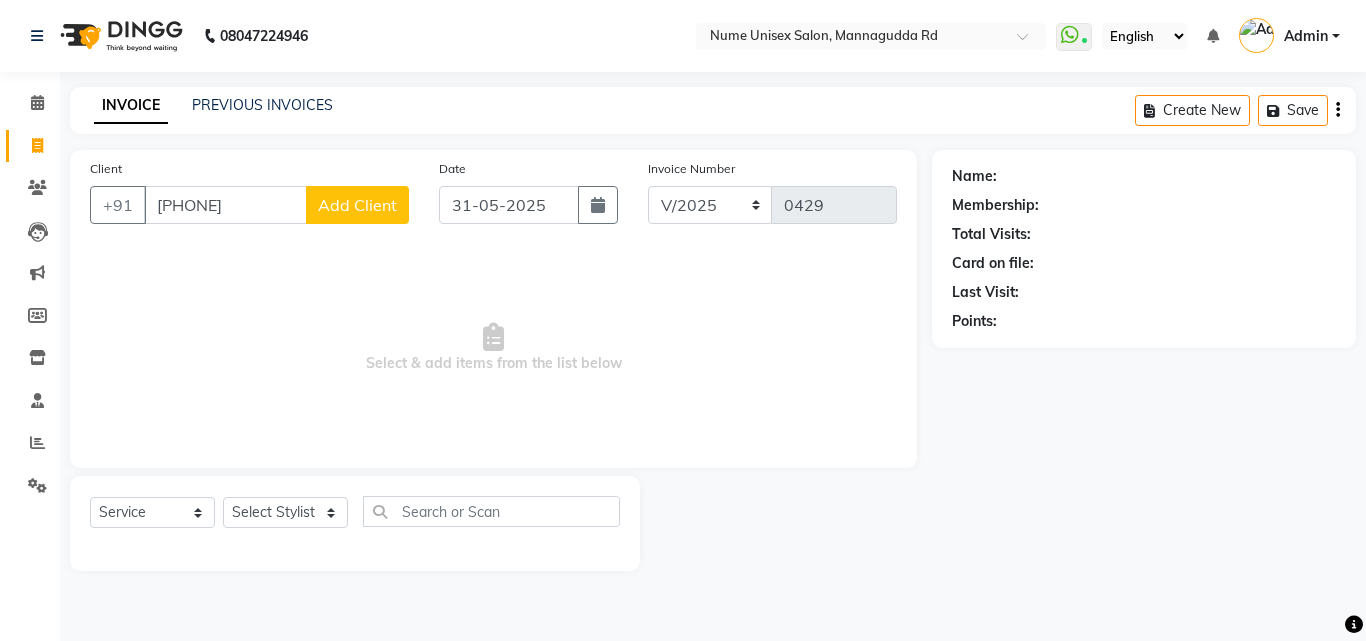 click on "Add Client" 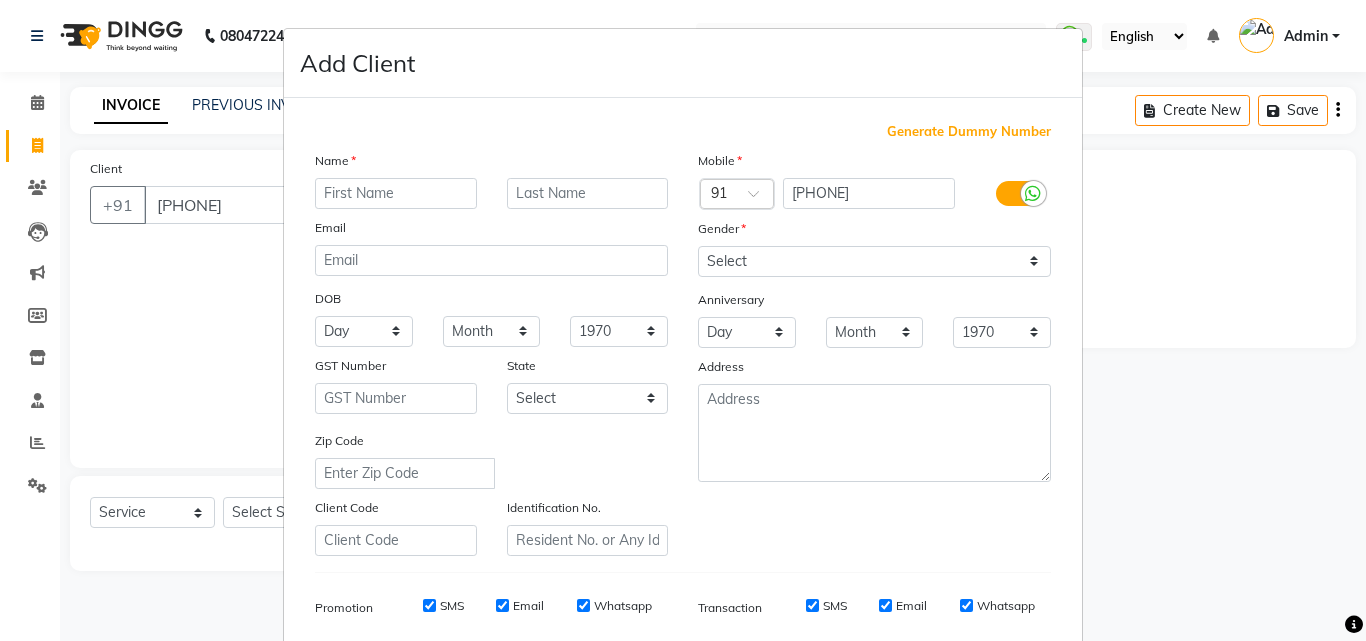 click at bounding box center [396, 193] 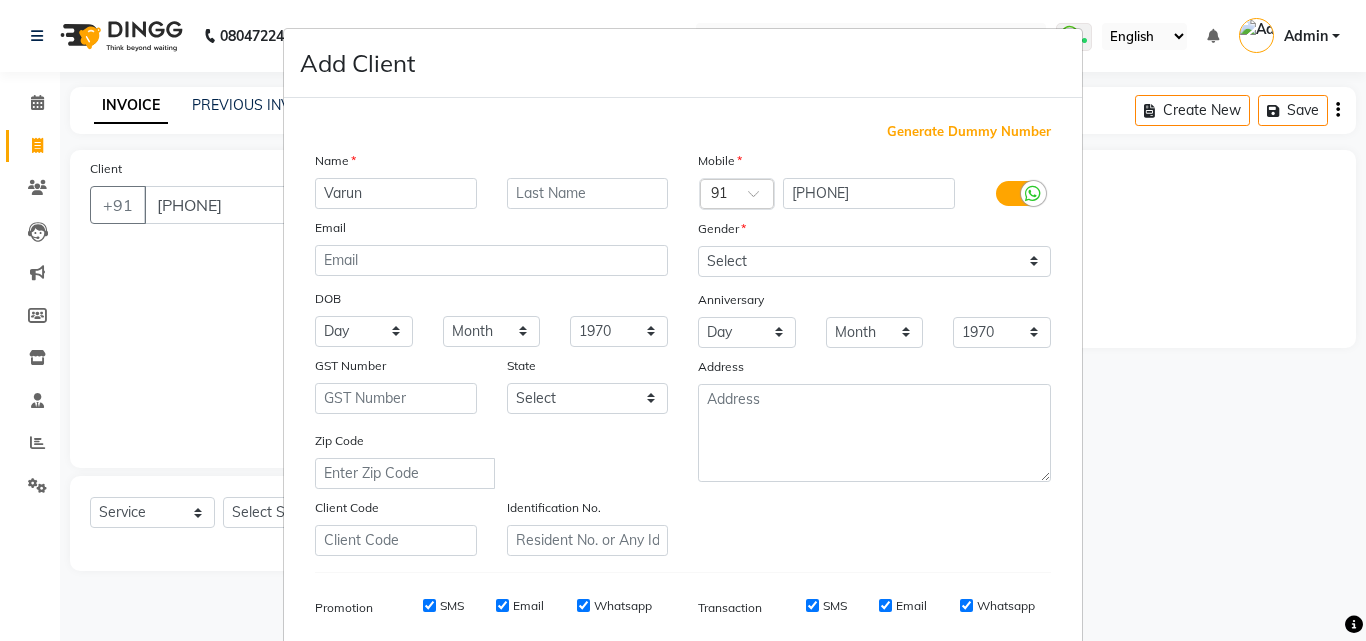 type on "Varun" 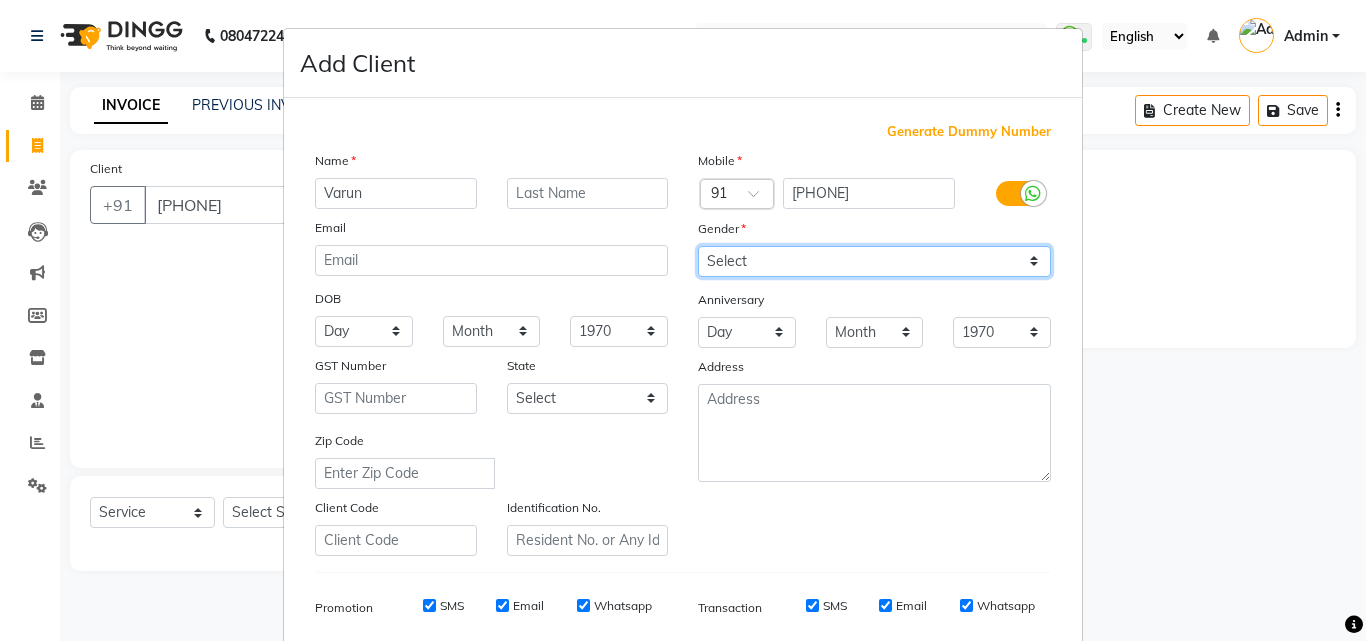 click on "Select Male Female Other Prefer Not To Say" at bounding box center [874, 261] 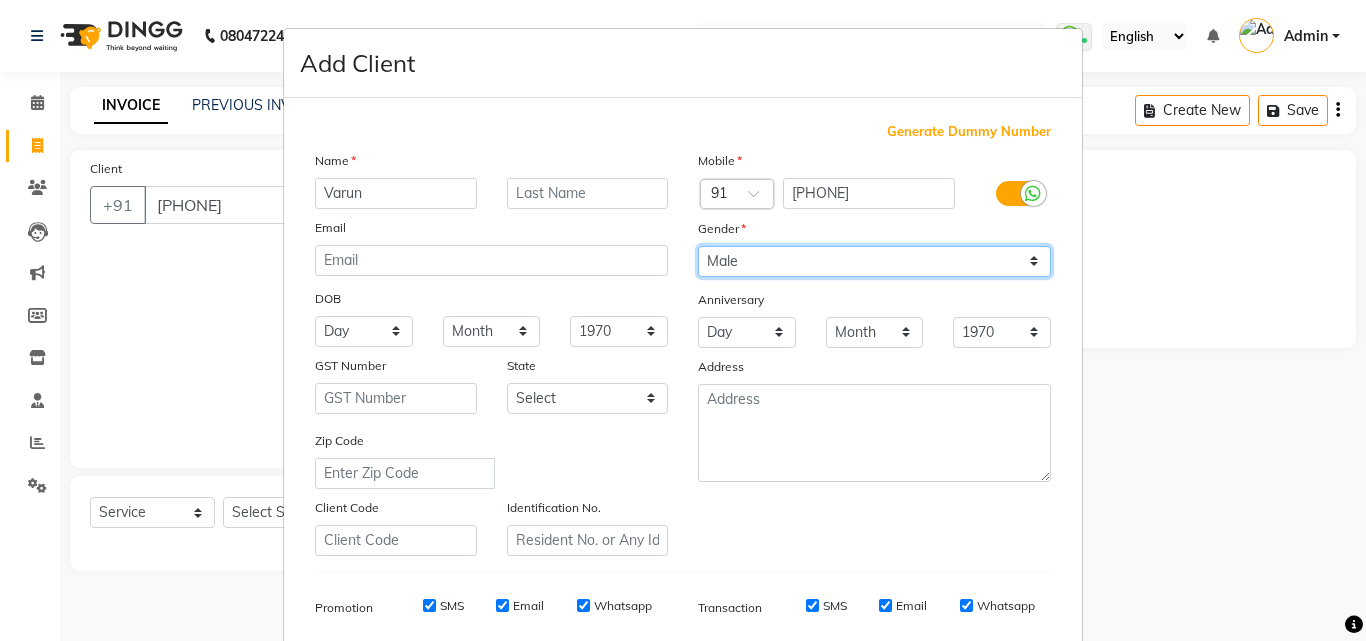 click on "Select Male Female Other Prefer Not To Say" at bounding box center (874, 261) 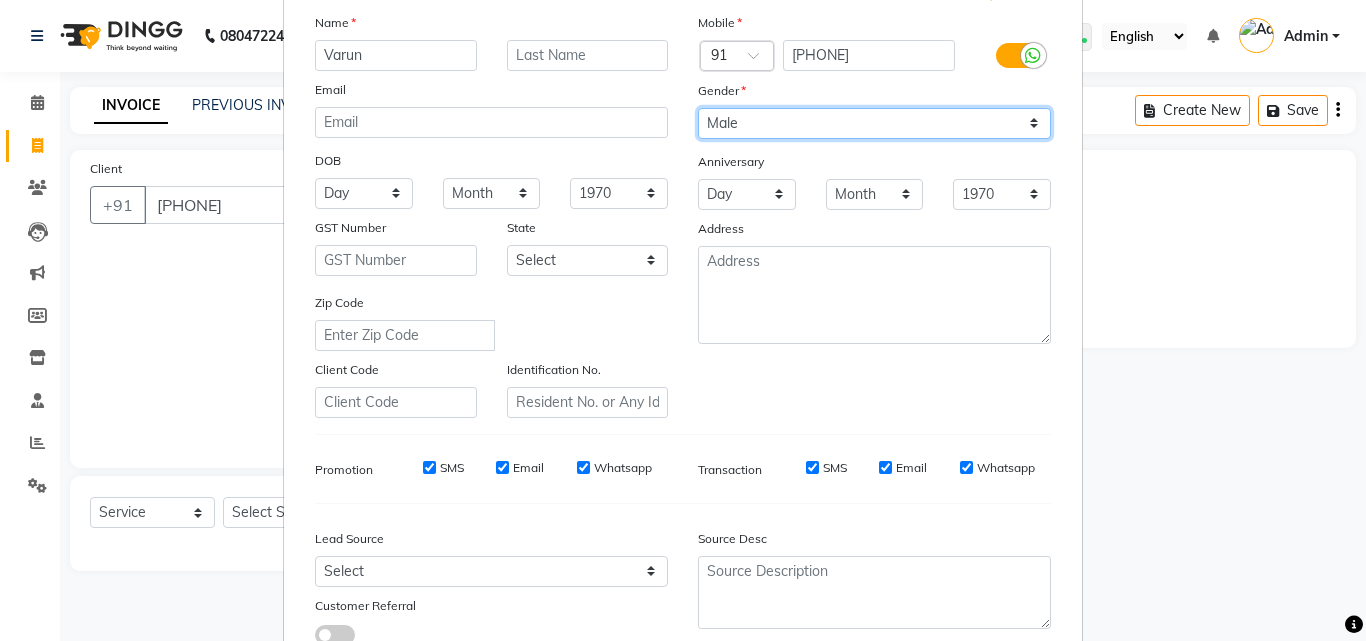 scroll, scrollTop: 0, scrollLeft: 0, axis: both 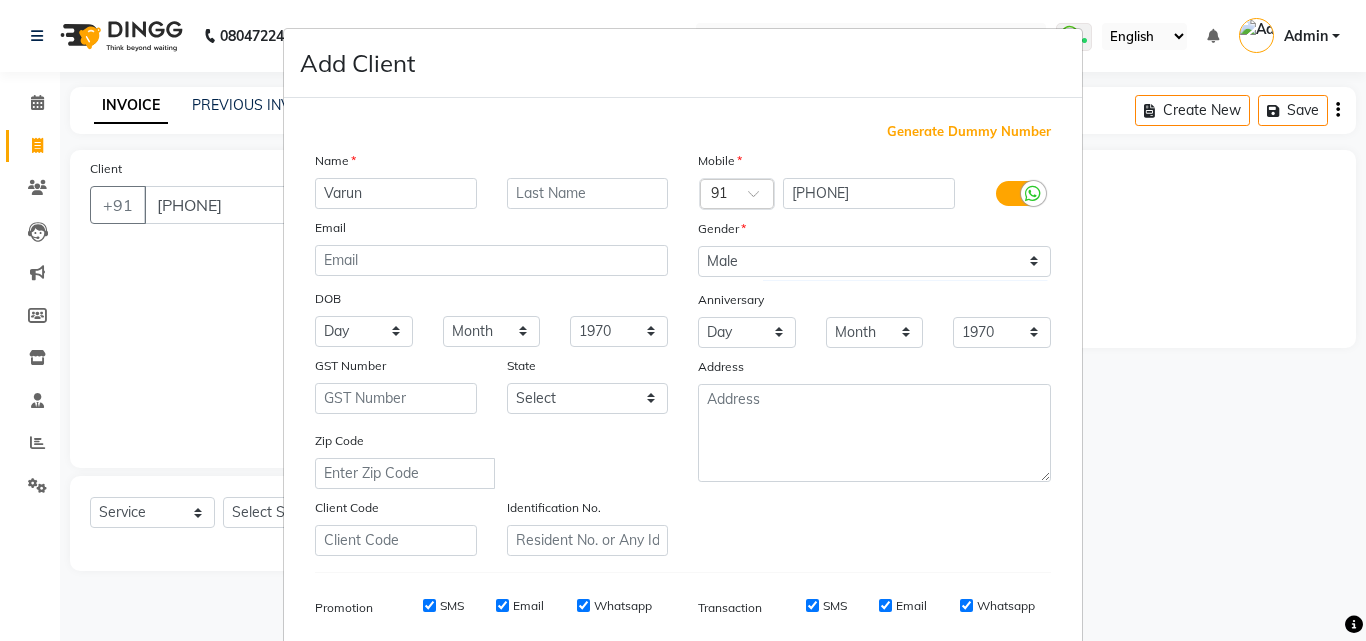 click at bounding box center [1018, 193] 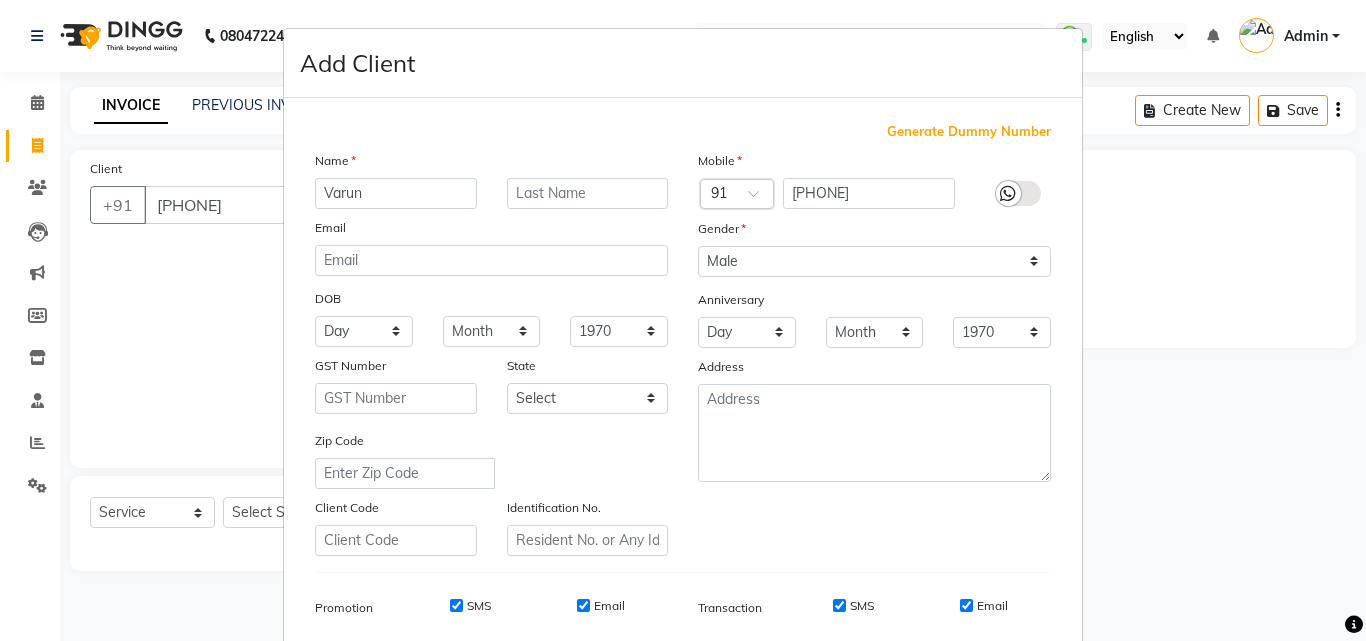 click on "SMS" at bounding box center [839, 605] 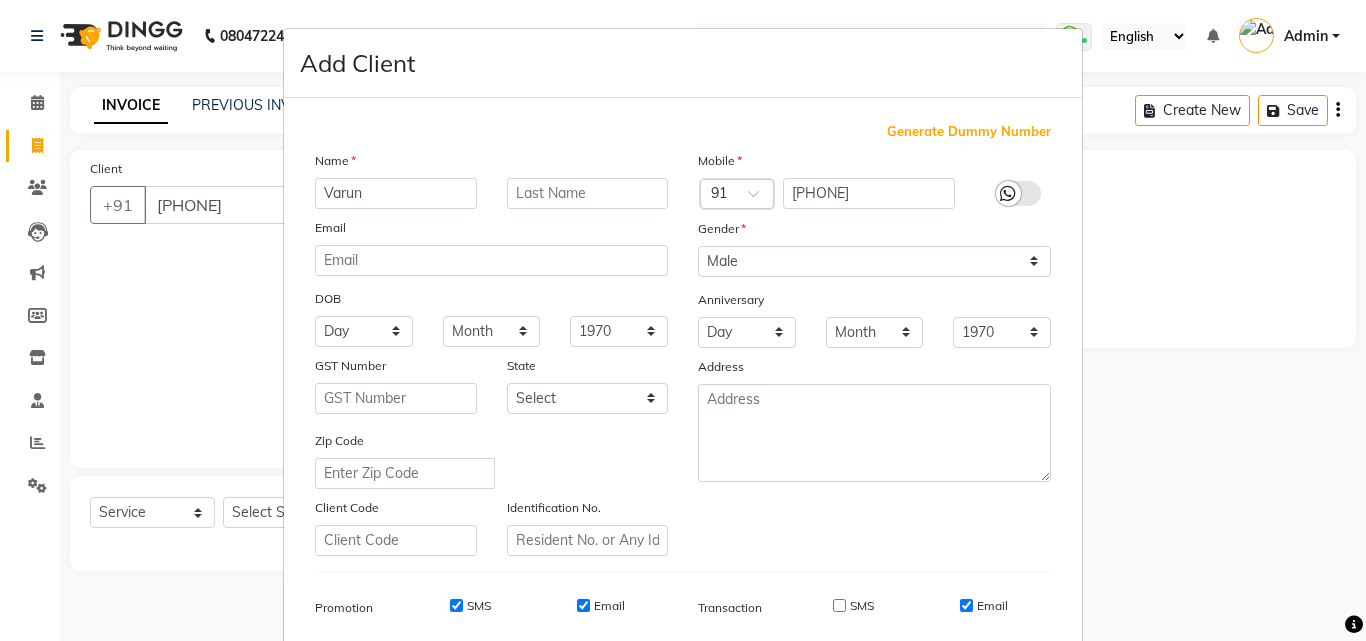 click on "Email" at bounding box center (966, 605) 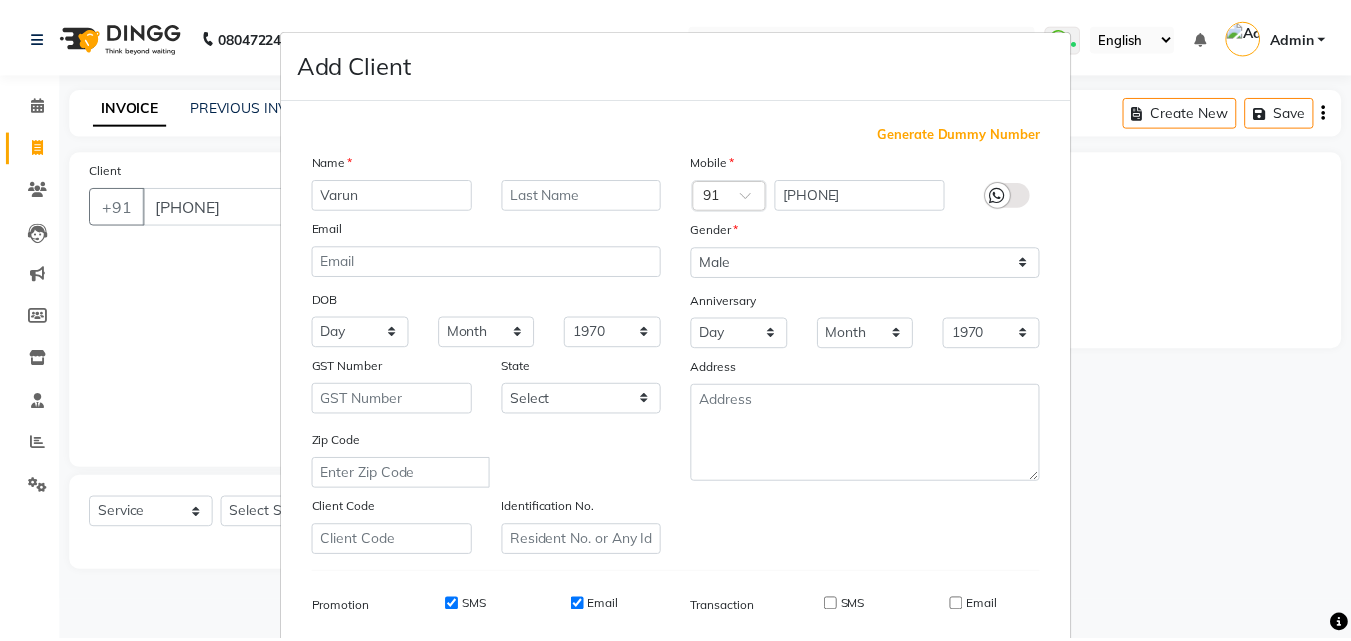 scroll, scrollTop: 282, scrollLeft: 0, axis: vertical 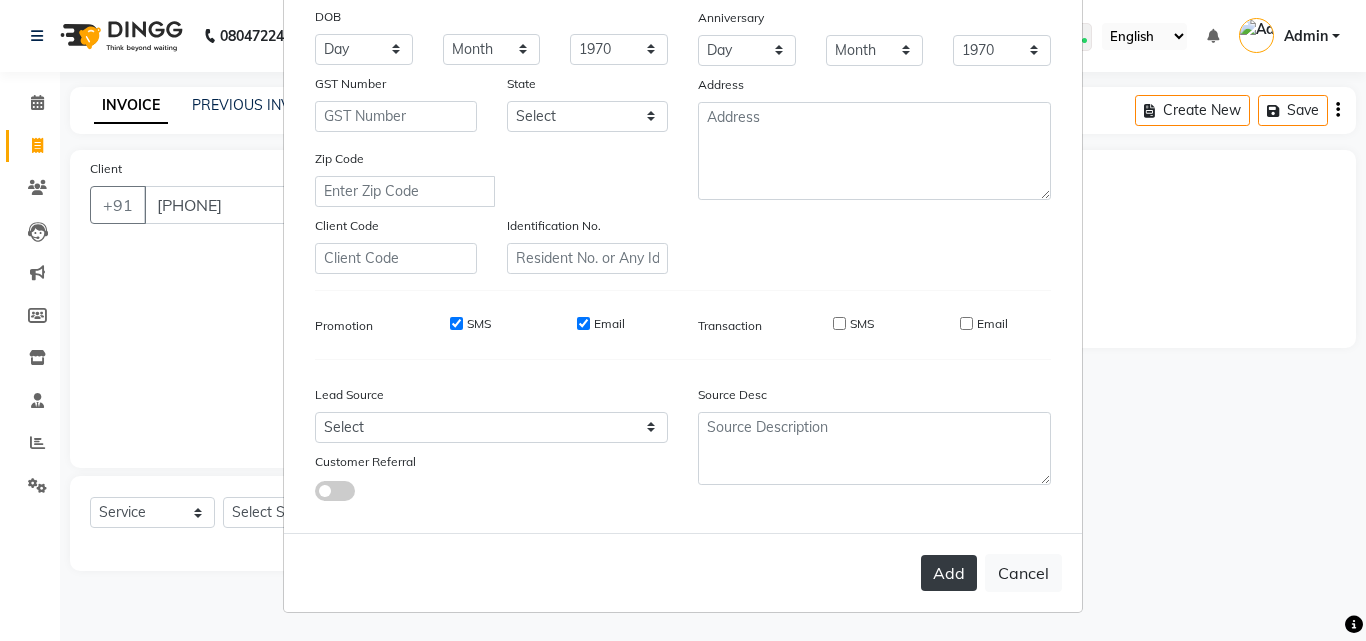 click on "Add" at bounding box center [949, 573] 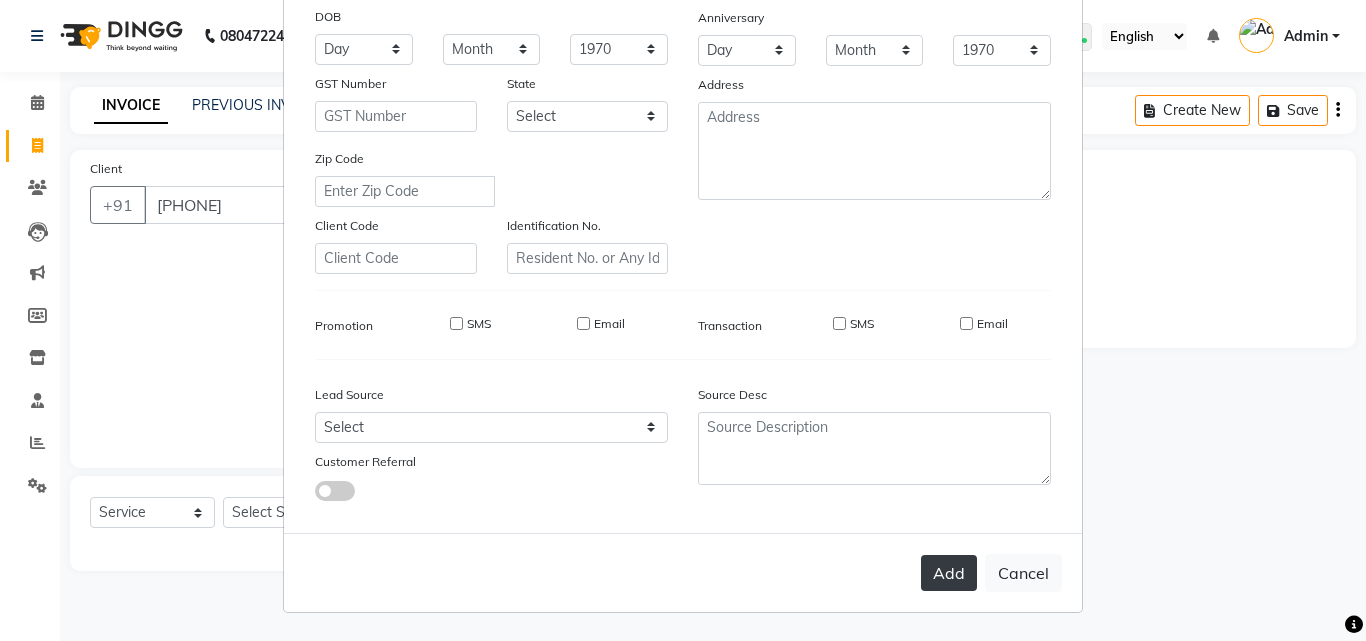 type 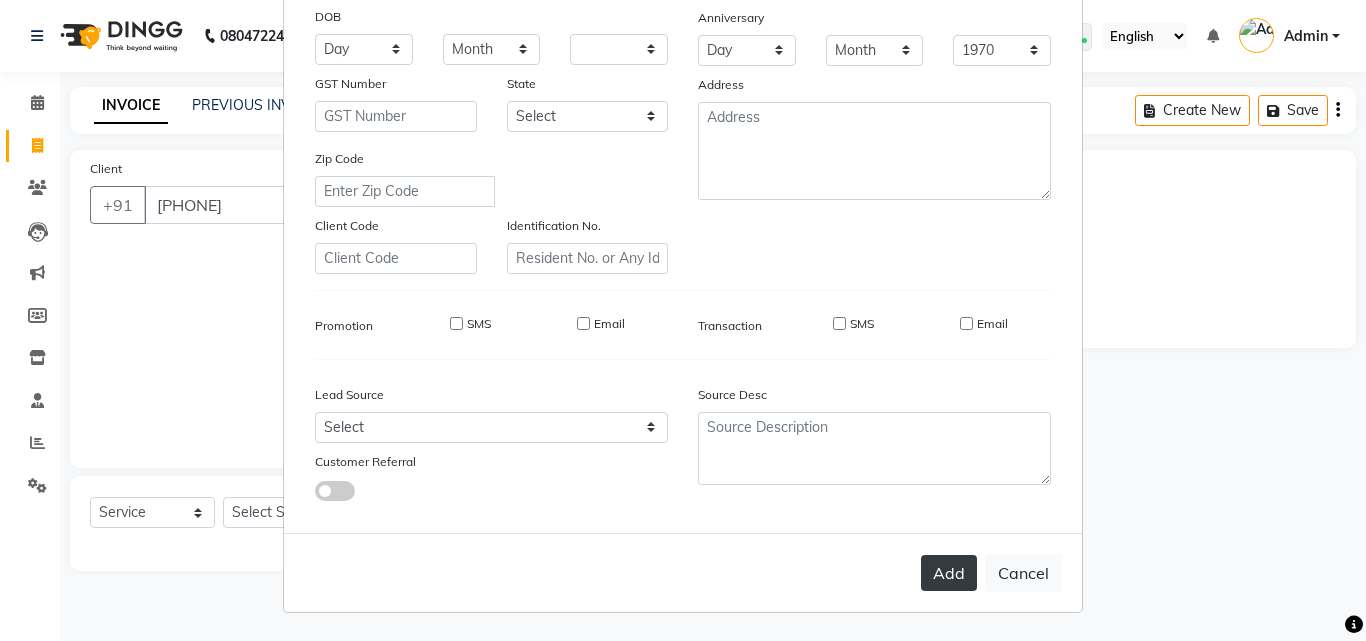 select 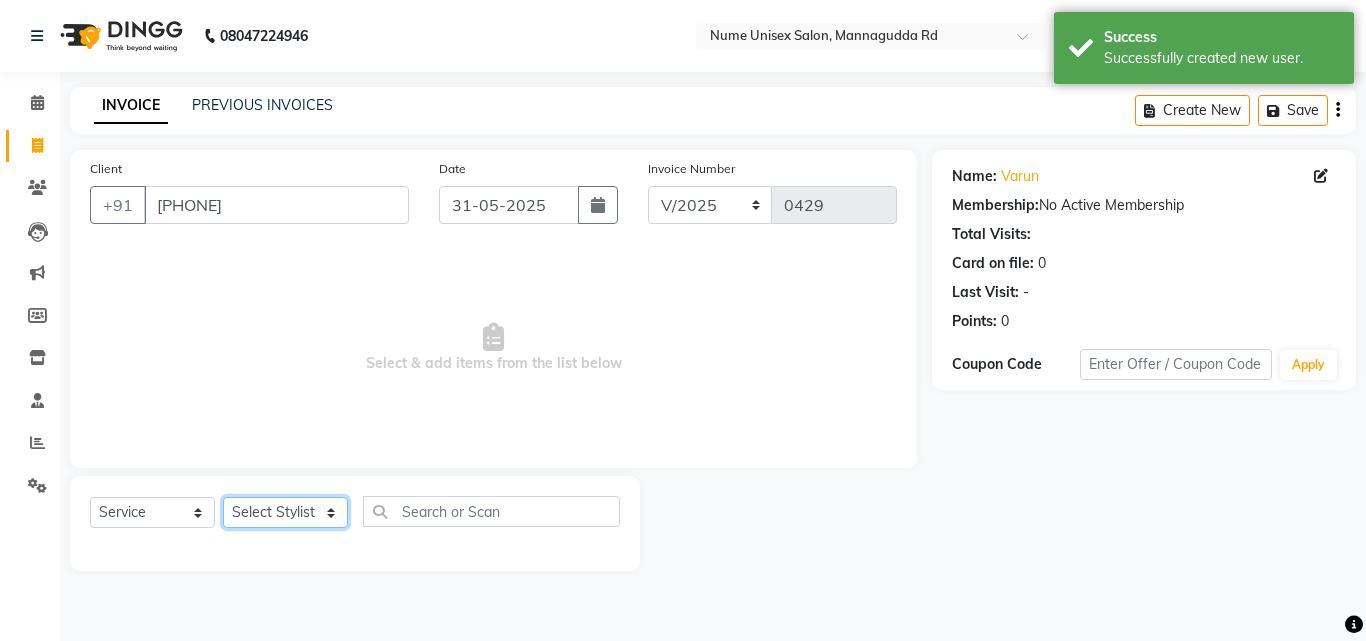 click on "Select Stylist Admin Arman Deepa Mangar Jayashree S Lisha Patel Mohd Muzahir Ali Preema Rashmi Shubha Devadiga Sony Priya Syaran" 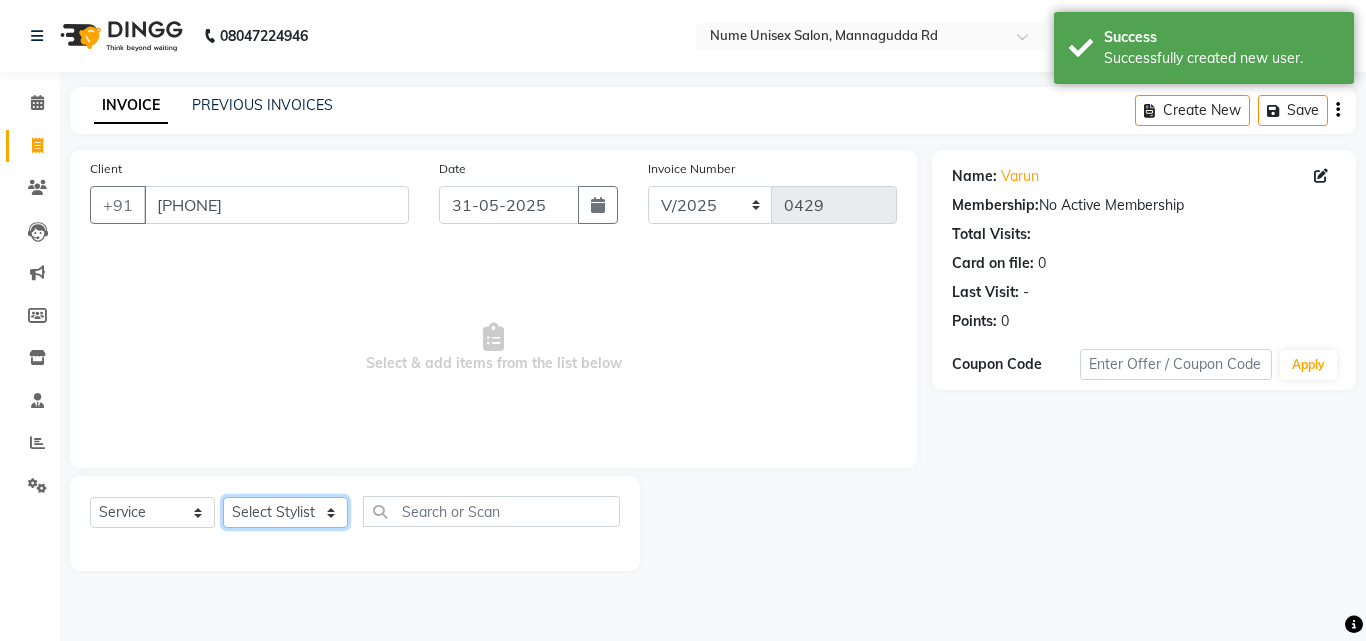 select on "70403" 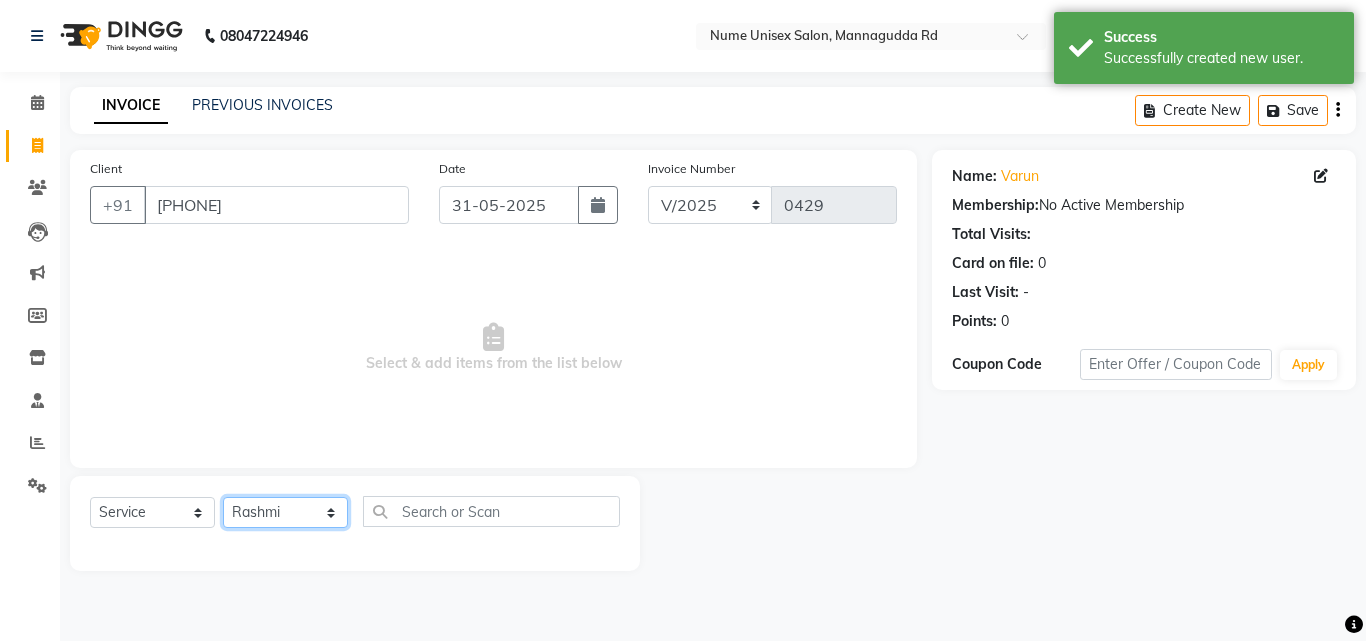 click on "Select Stylist Admin Arman Deepa Mangar Jayashree S Lisha Patel Mohd Muzahir Ali Preema Rashmi Shubha Devadiga Sony Priya Syaran" 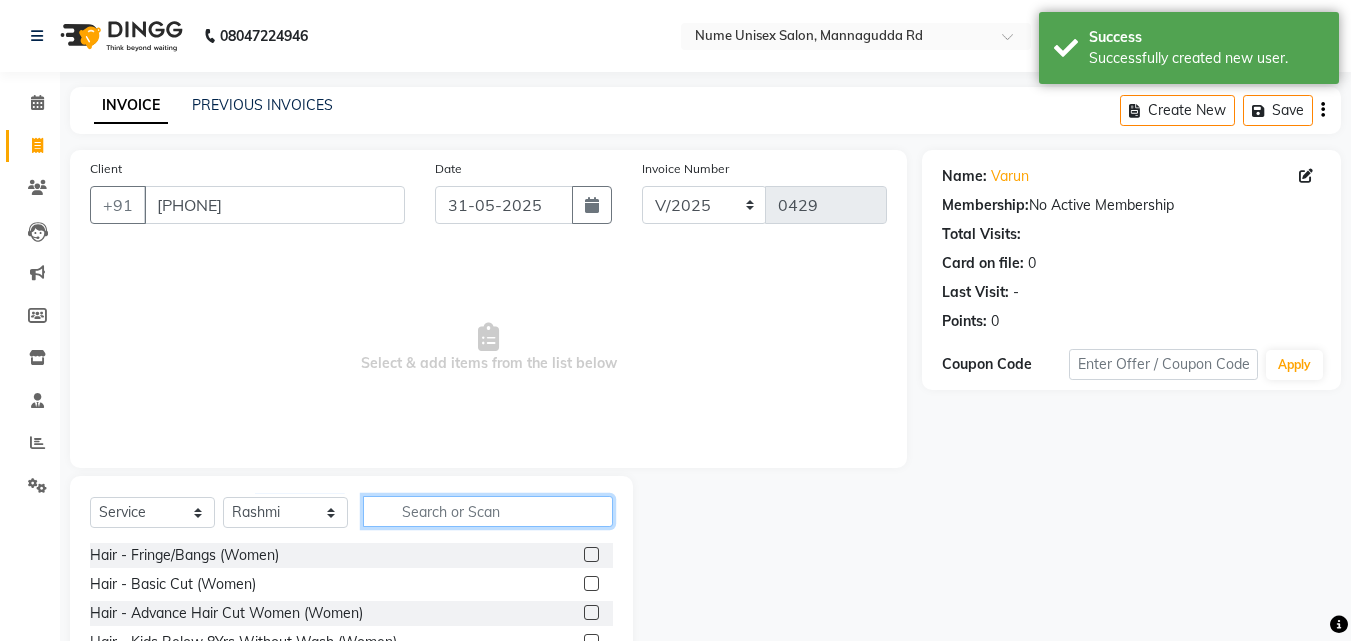 click 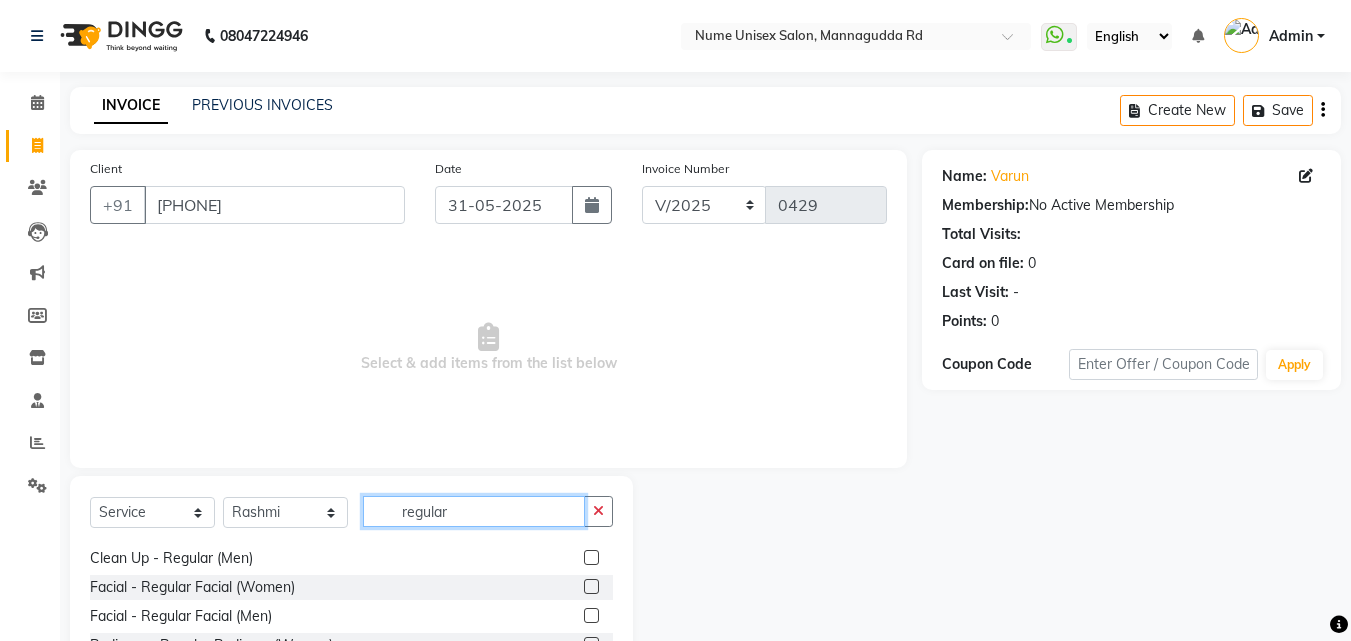 scroll, scrollTop: 32, scrollLeft: 0, axis: vertical 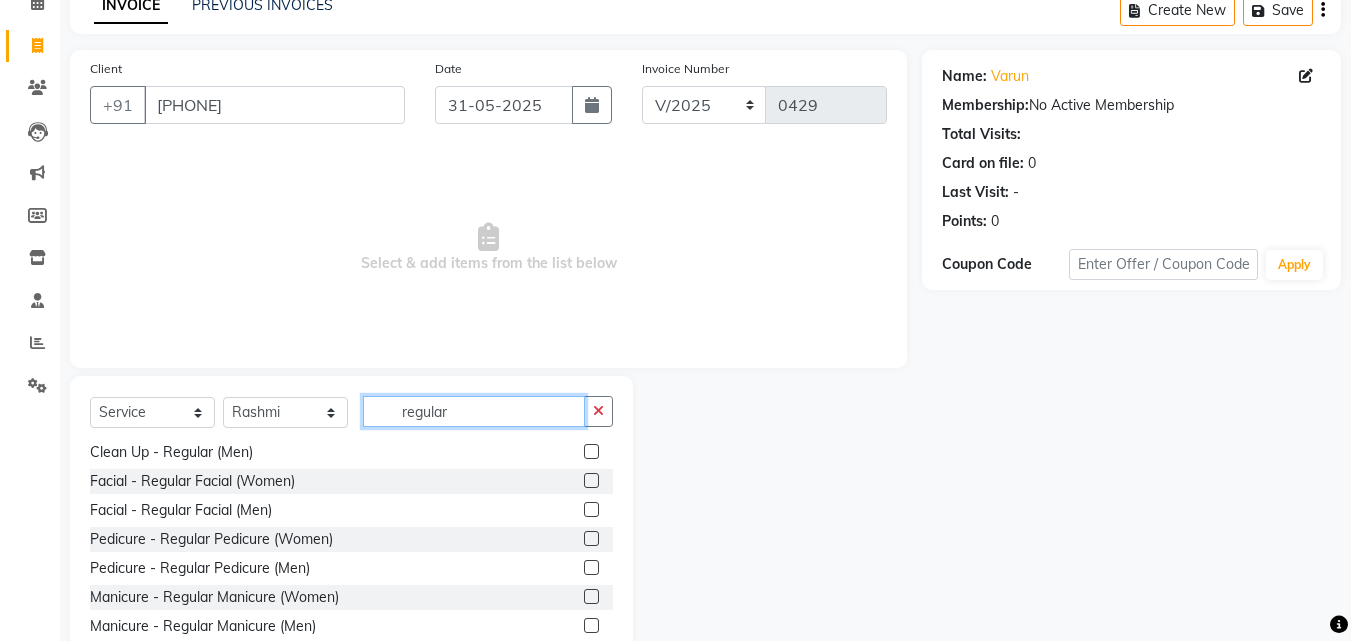 type on "regular" 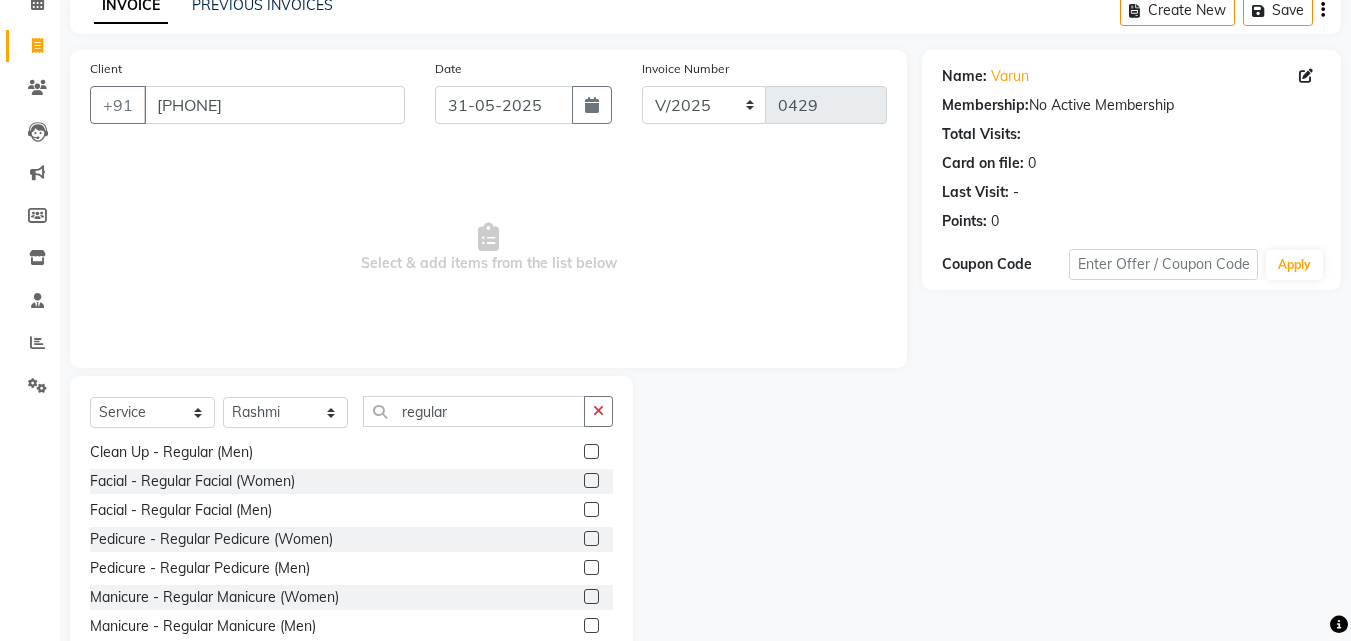 click 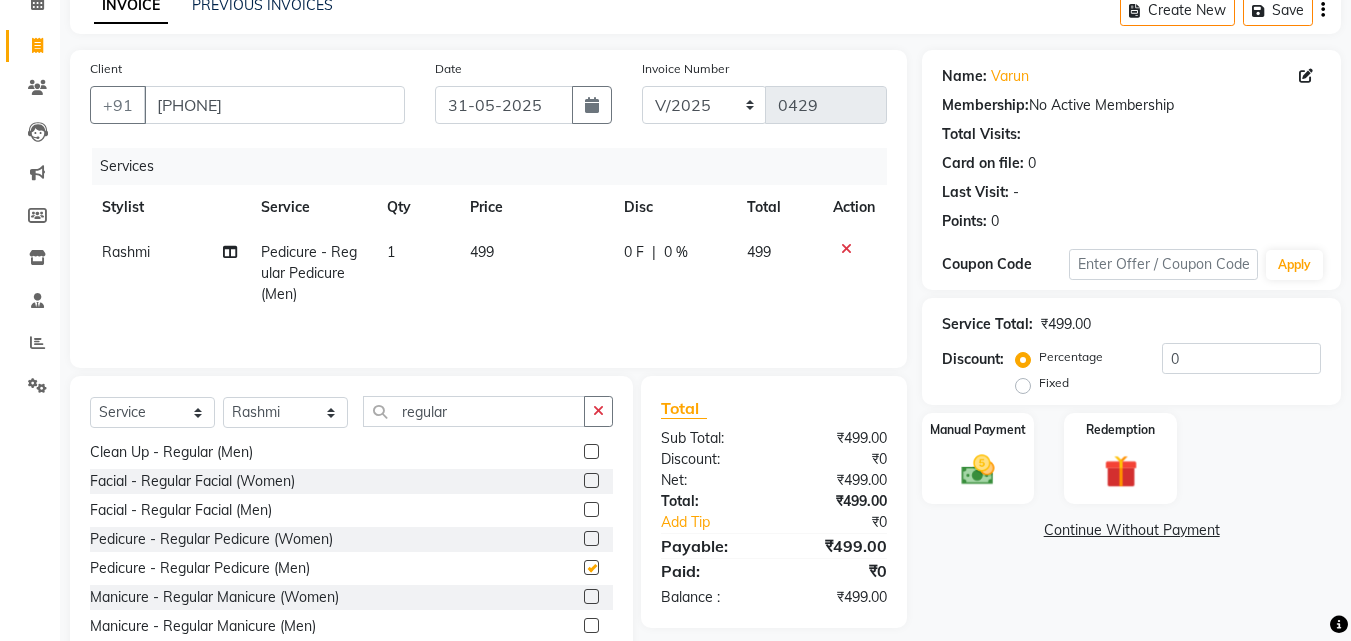 checkbox on "false" 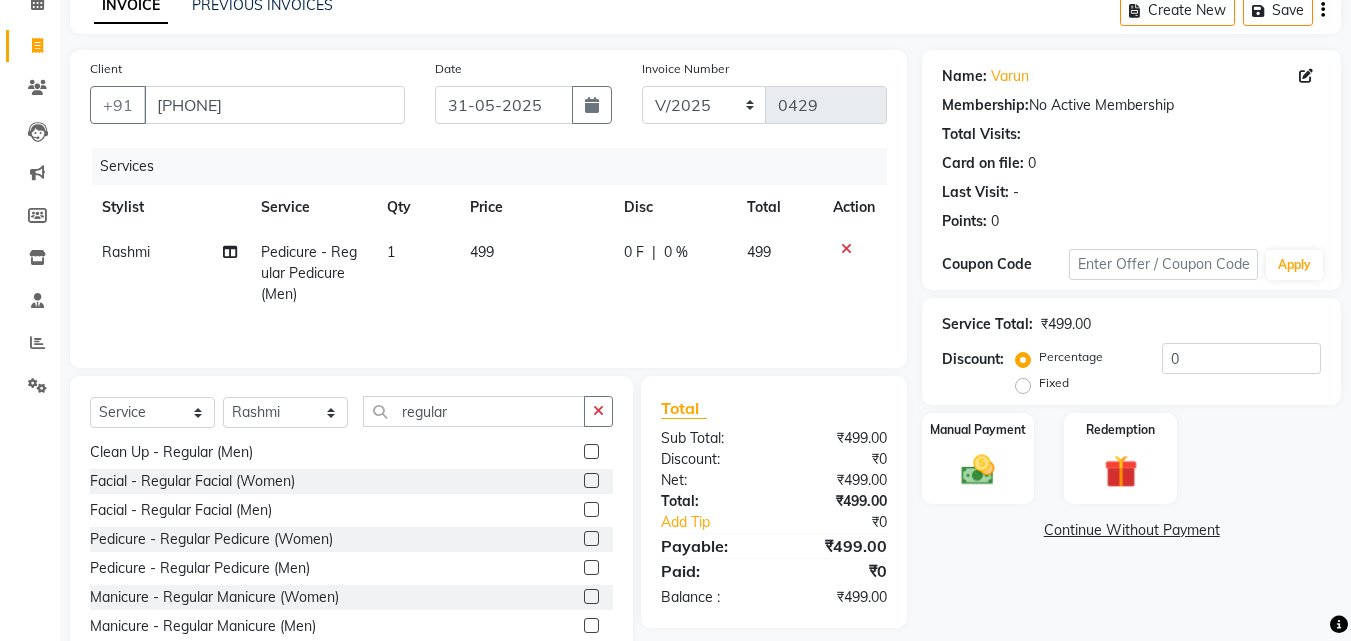 click on "499" 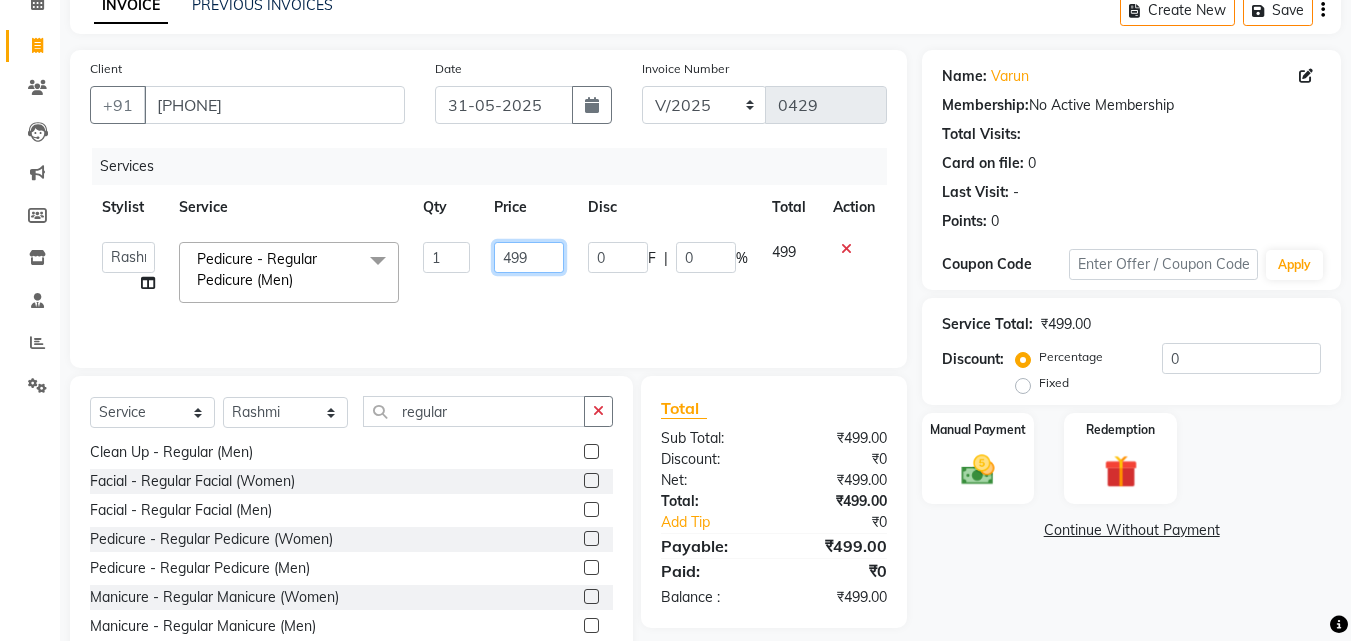 drag, startPoint x: 534, startPoint y: 254, endPoint x: 494, endPoint y: 254, distance: 40 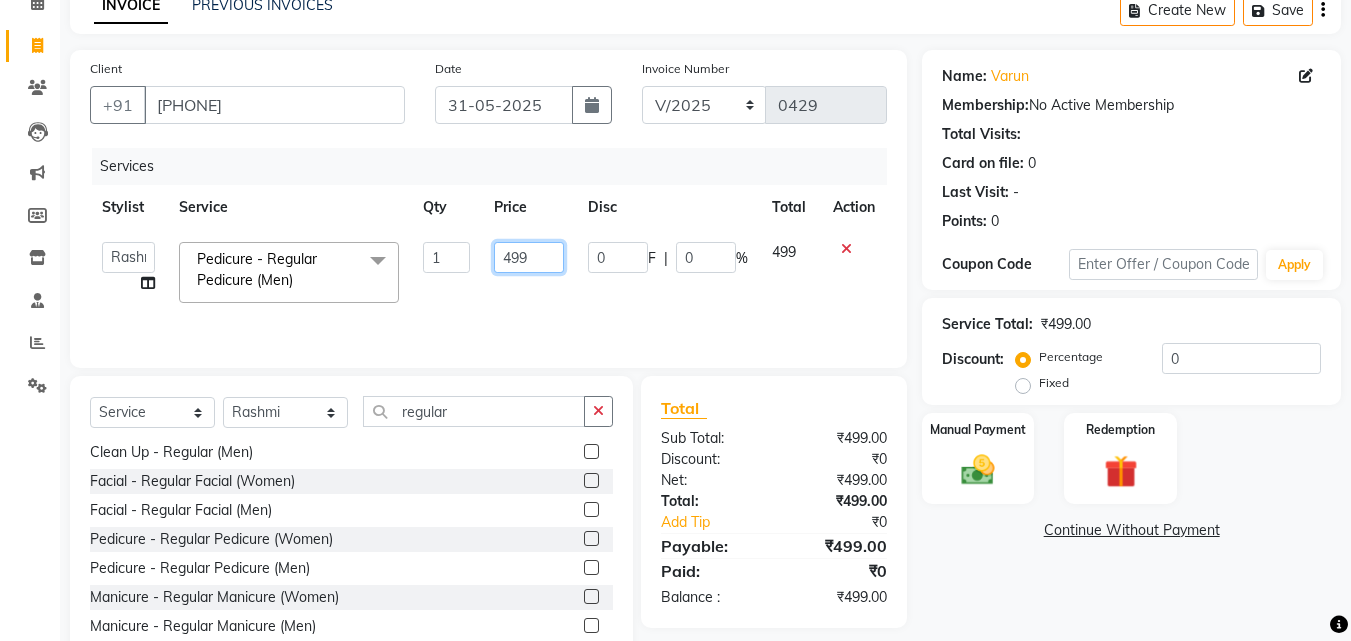 click on "499" 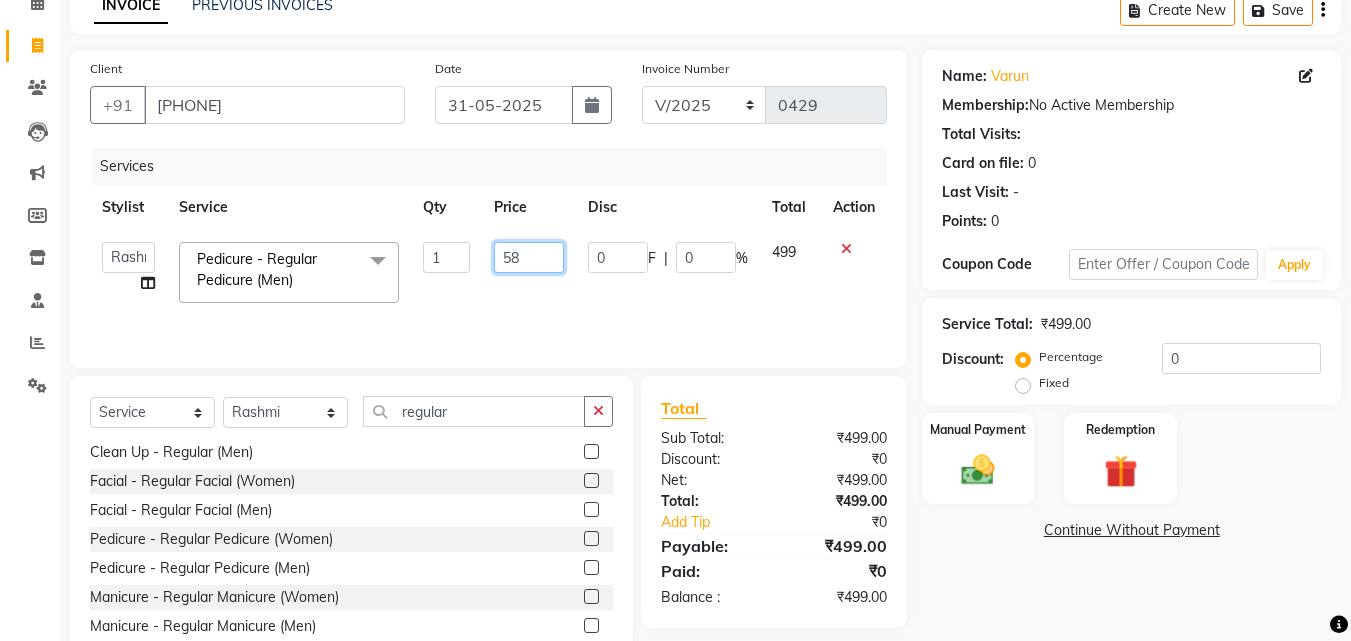 type on "585" 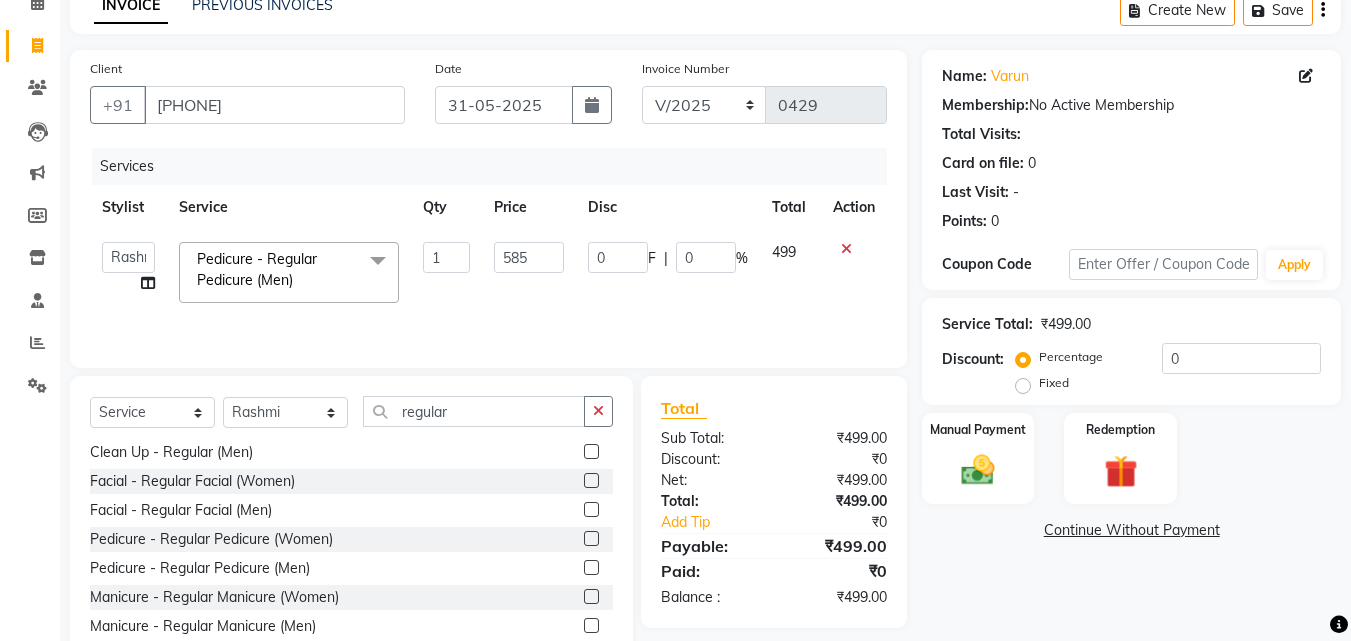 click on "Client +91 9986548667 Date 31-05-2025 Invoice Number V/2025 V/2025-26 0429 Services Stylist Service Qty Price Disc Total Action  Admin   Arman   Deepa Mangar   Jayashree S   Lisha Patel   Mohd Muzahir Ali   Preema   Rashmi   Shubha Devadiga   Sony Priya   Syaran  Pedicure - Regular Pedicure (Men)  x Hair - Fringe/Bangs (Women) Hair - Basic Cut (Women) Hair - Advance Hair Cut Women (Women) Hair - Kids Below 8Yrs Without Wash (Women) Hair - Wash With Blast Dry (Women) Hair - Without Wash Blow Dry Set  (Women) Hair - With Wash Blow Dry Set  (Women) Hair -  Hair Cut Without Wash (Men) Hair -  Hair Cut With Wash (Men) Hair - Undercut & Artwork (Men) Hair - Kids Below 8Yrs Without Wash (Men) Hair - Beard Trim - Zero (Men) Hair - Beard Shave (Men) Hair - Beard Styling (Men) Styling - Ironing Shoulder Lenth (Women) Styling - Ironing Mid Backlenth (Women) Styling - Ironing Waist Lenth (Women) Styling - Ironing Below Waist (Women) Styling - Tongs/Curls Shioulder Lenth (Women) Styling - Tongs/Curls Waist Lenth (Women)" 